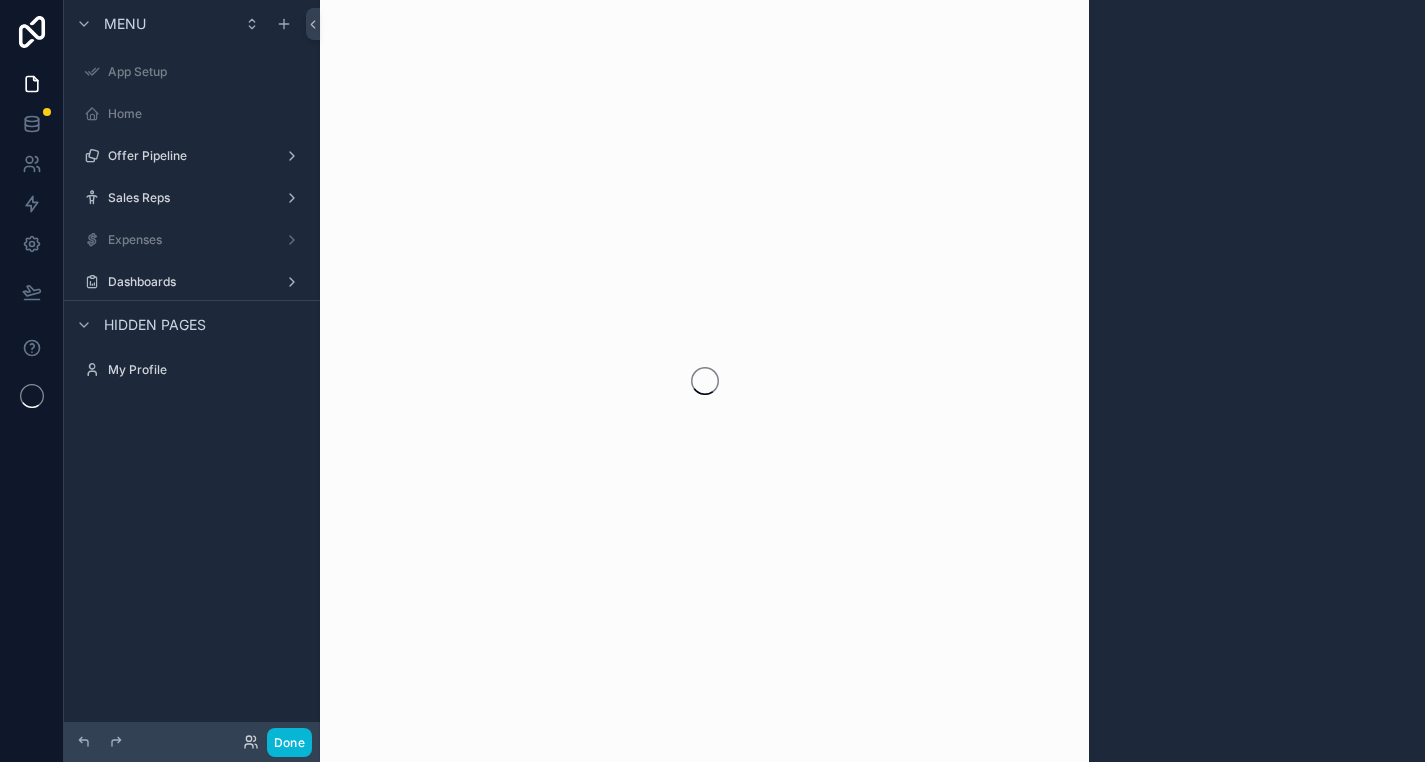 scroll, scrollTop: 0, scrollLeft: 0, axis: both 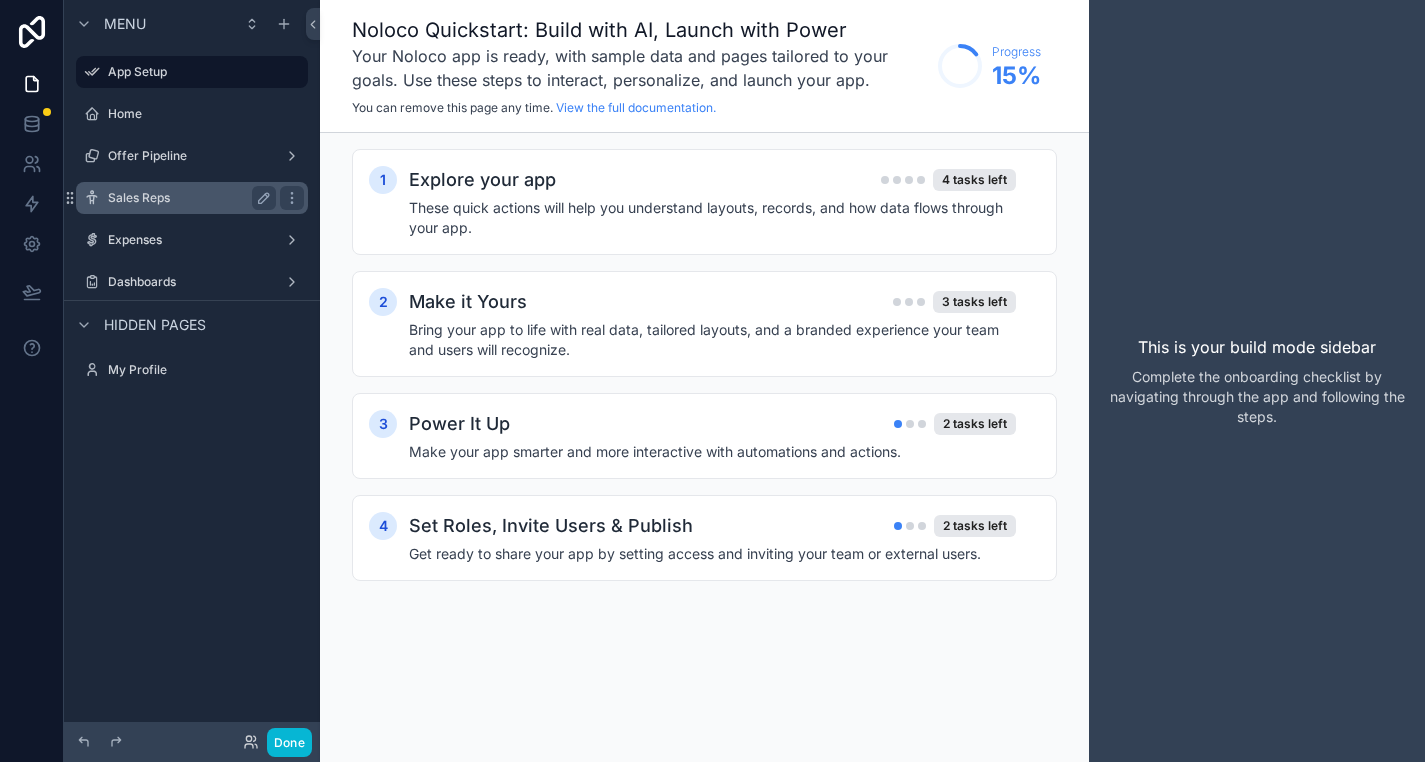 click on "Sales Reps" at bounding box center (188, 198) 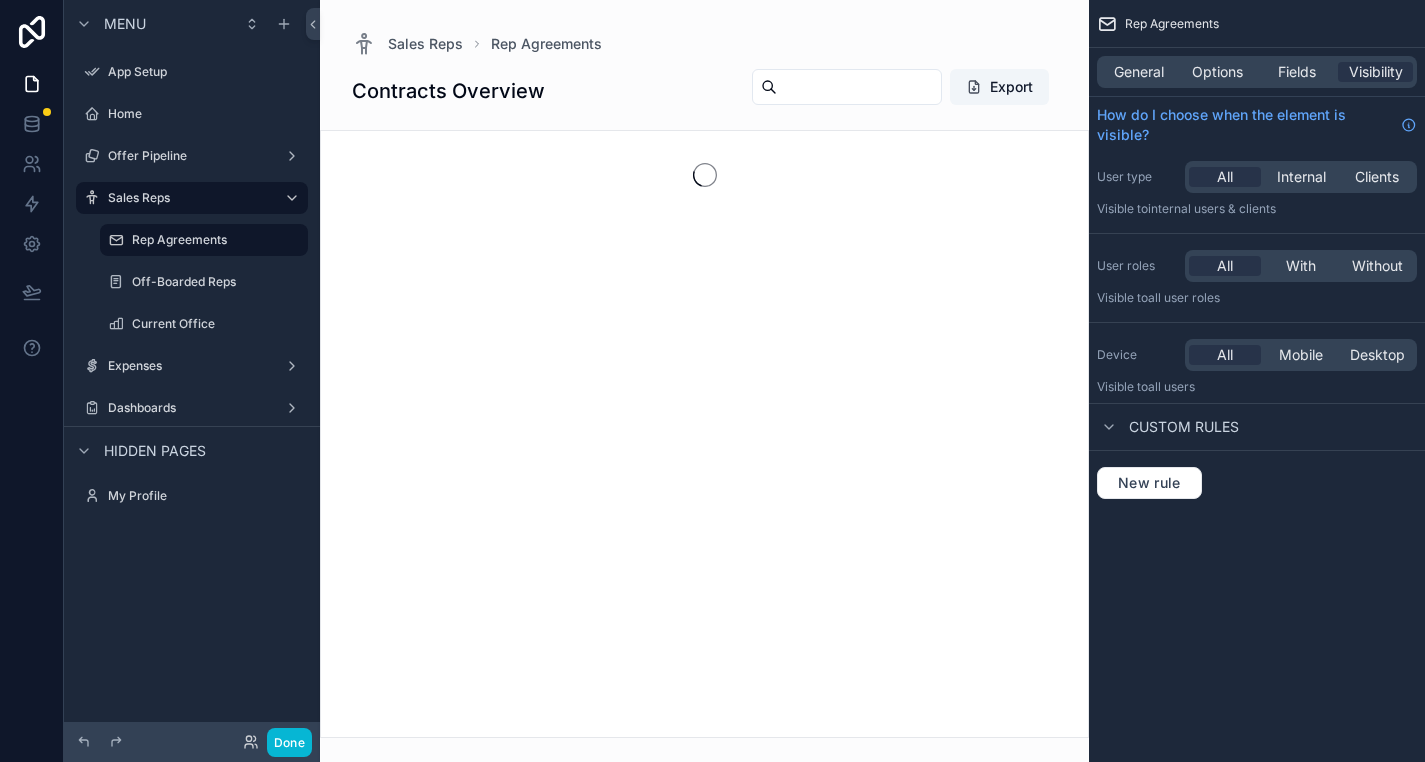 click at bounding box center (704, 381) 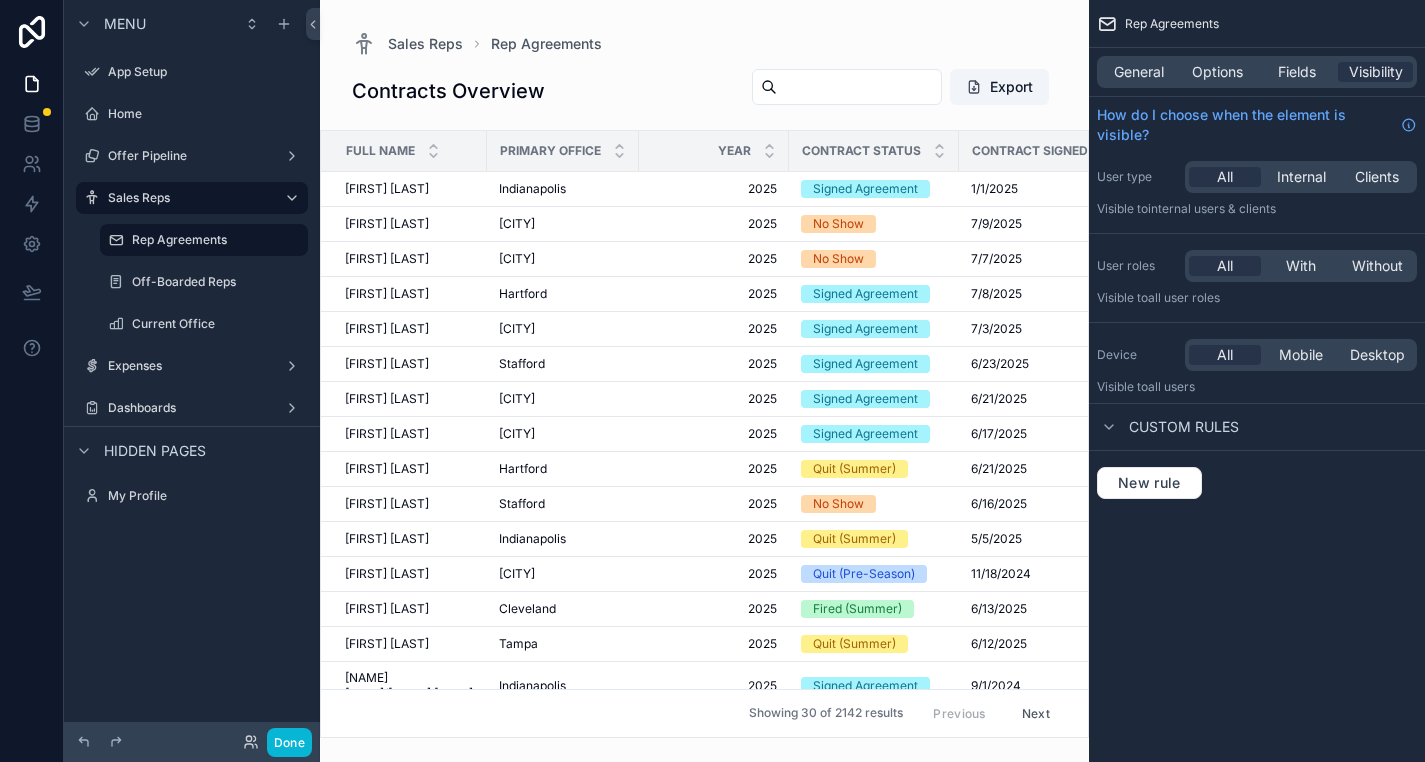 click on "Showing 30 of 2142 results Previous Next" at bounding box center [704, 713] 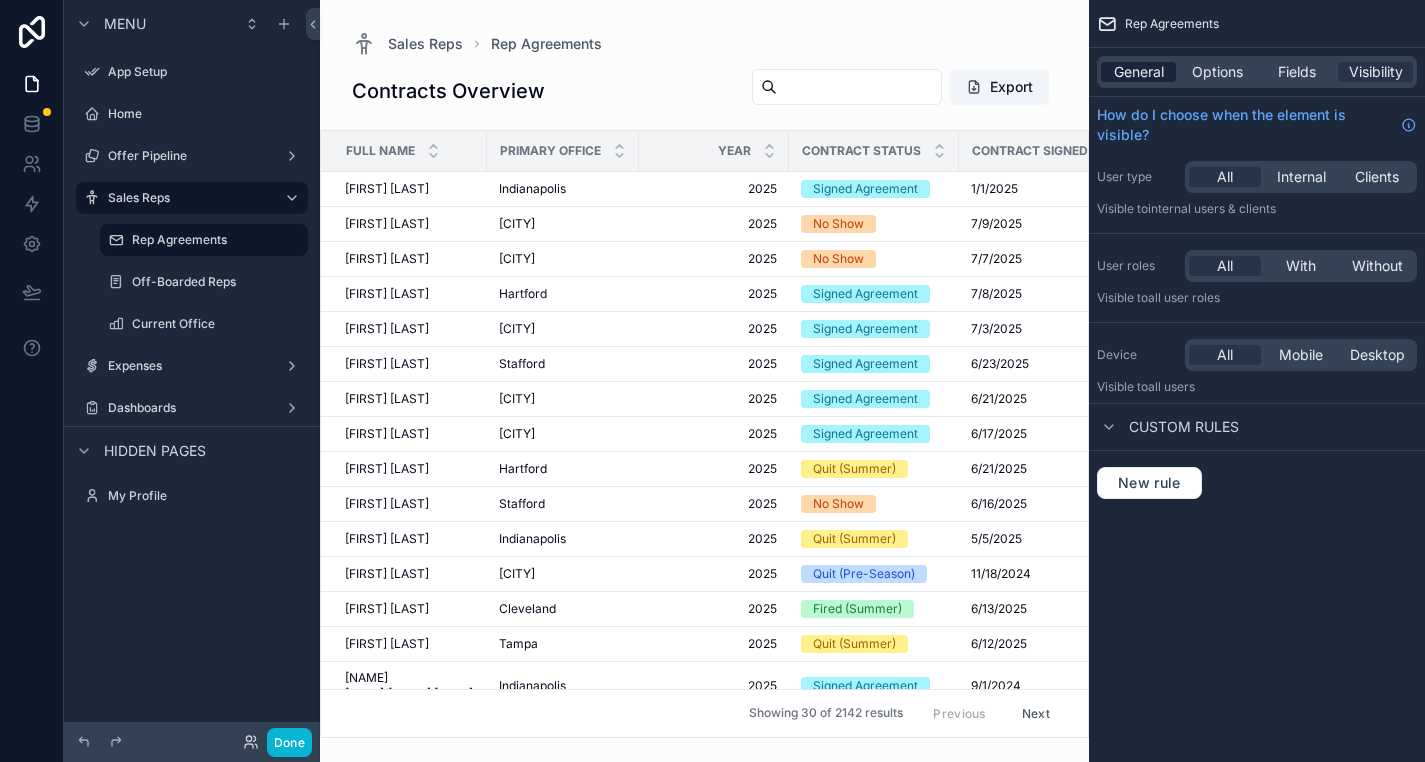 click on "General" at bounding box center [1139, 72] 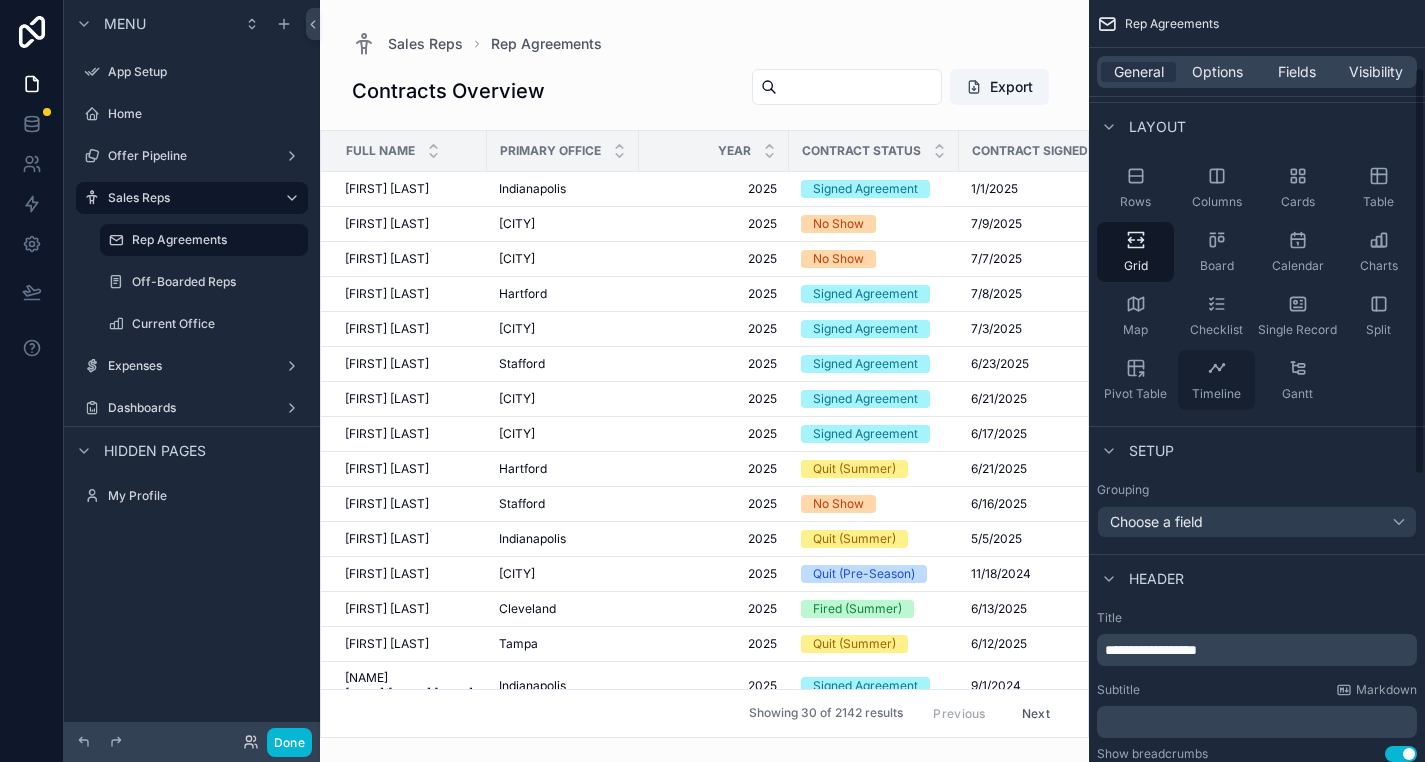 scroll, scrollTop: 127, scrollLeft: 0, axis: vertical 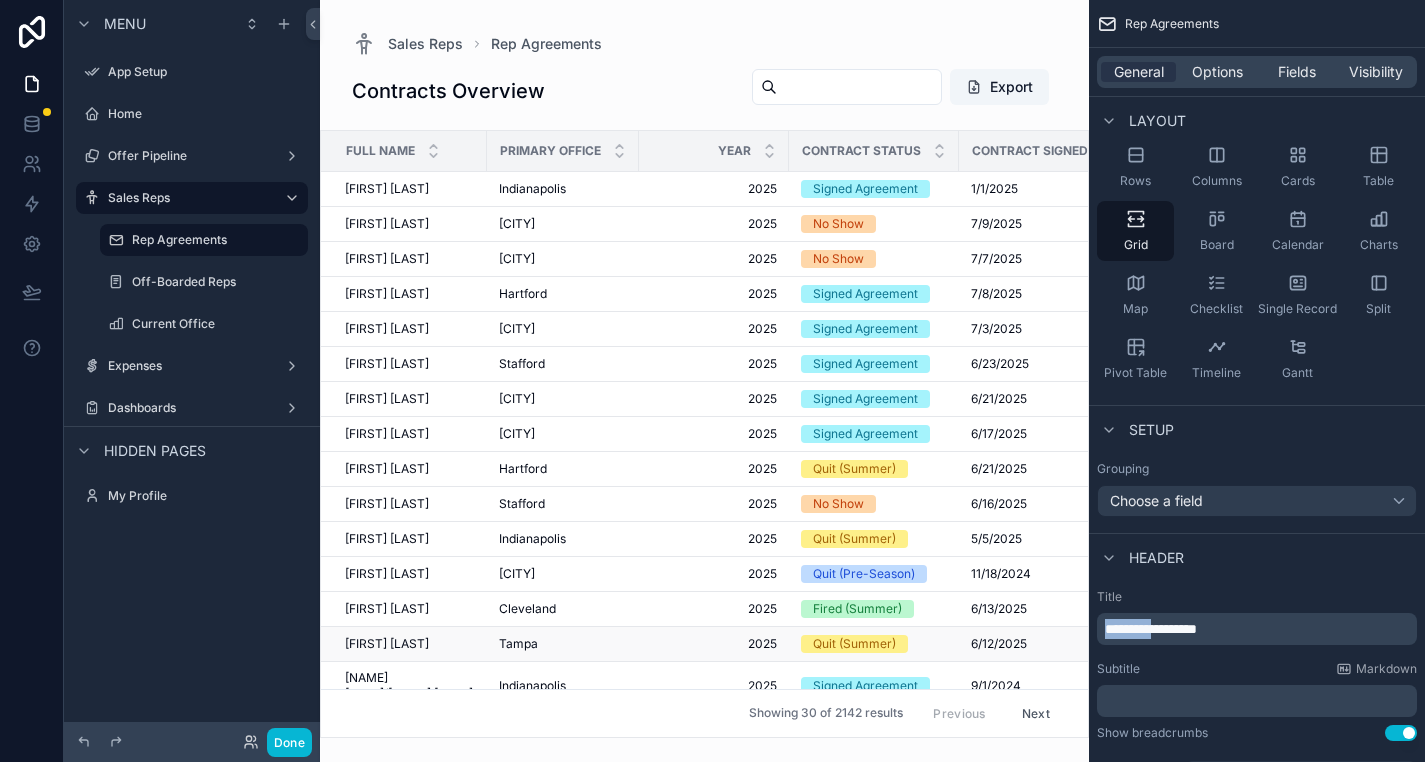 drag, startPoint x: 1167, startPoint y: 628, endPoint x: 1076, endPoint y: 627, distance: 91.00549 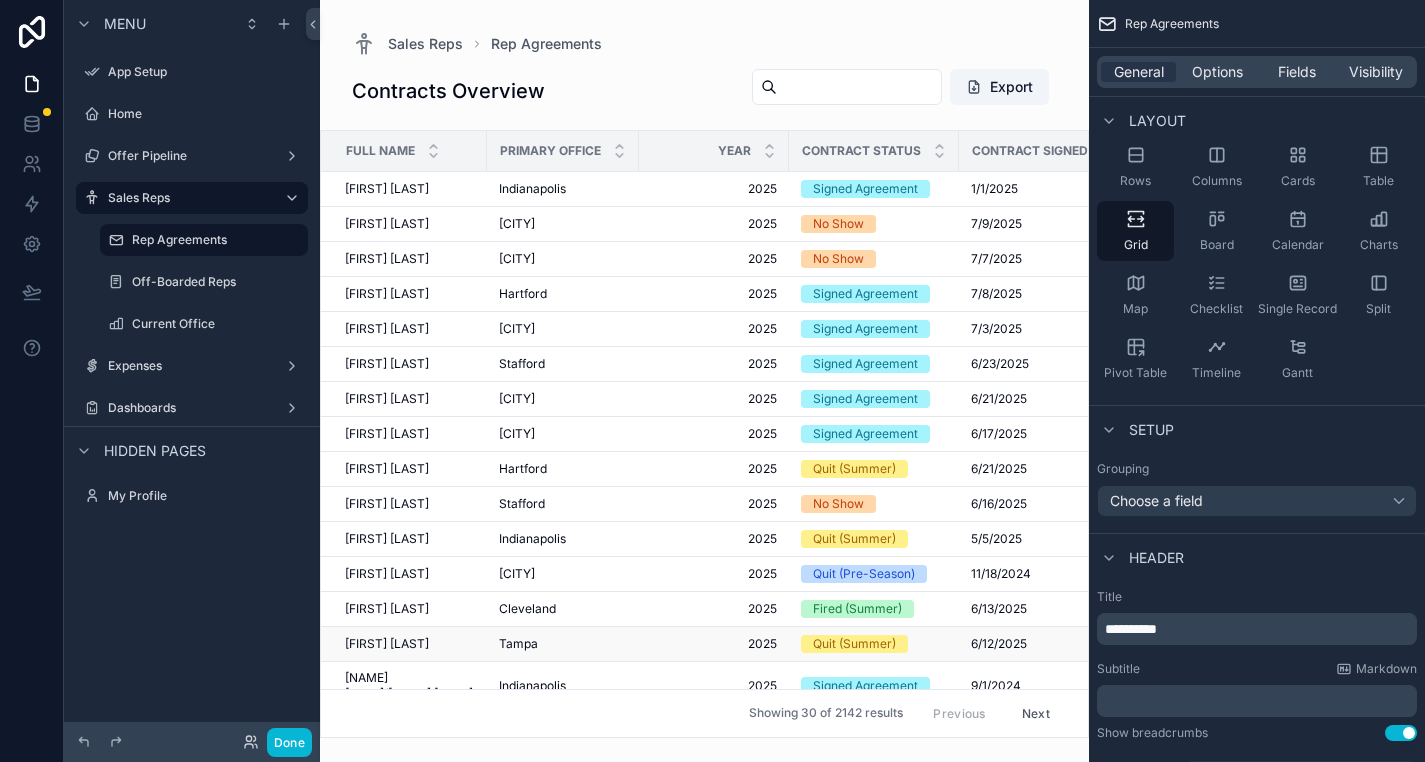 type 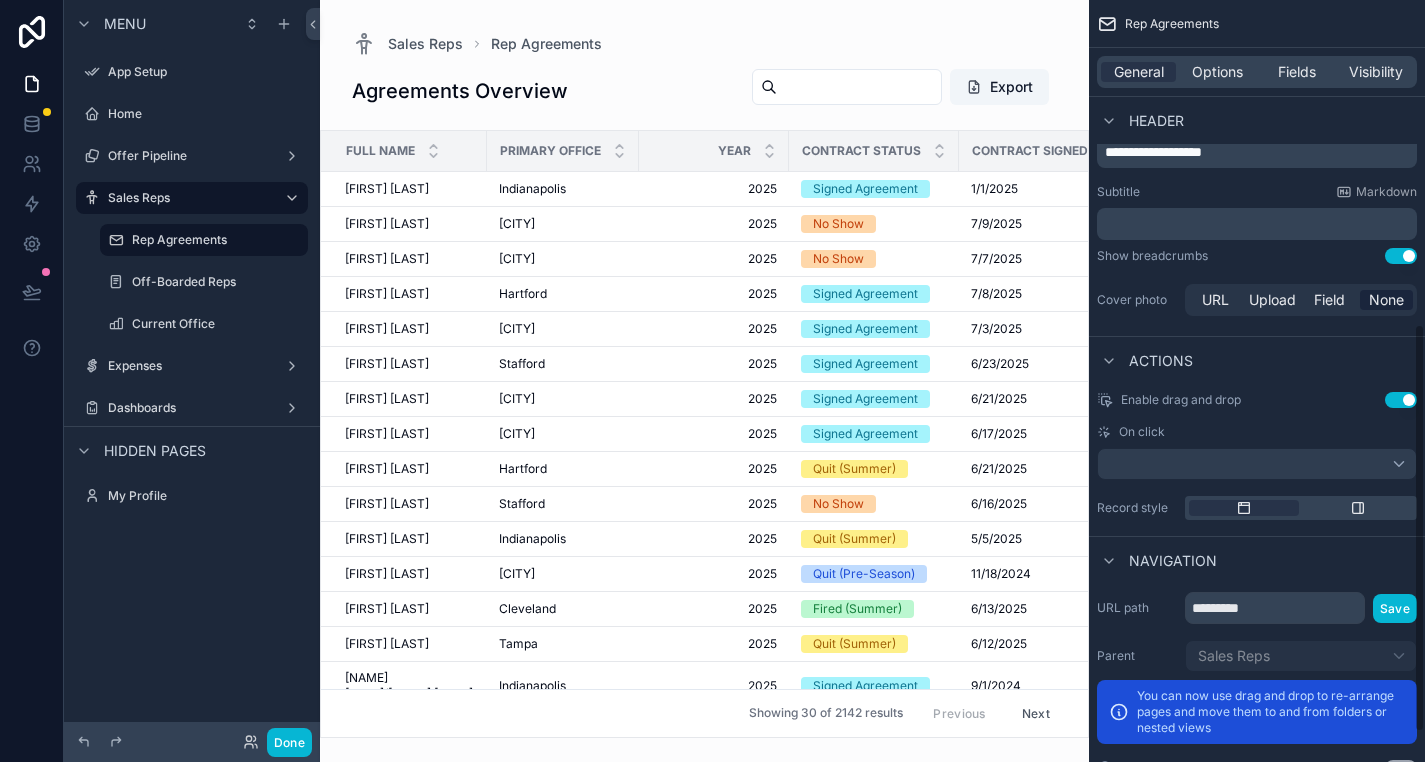 scroll, scrollTop: 658, scrollLeft: 0, axis: vertical 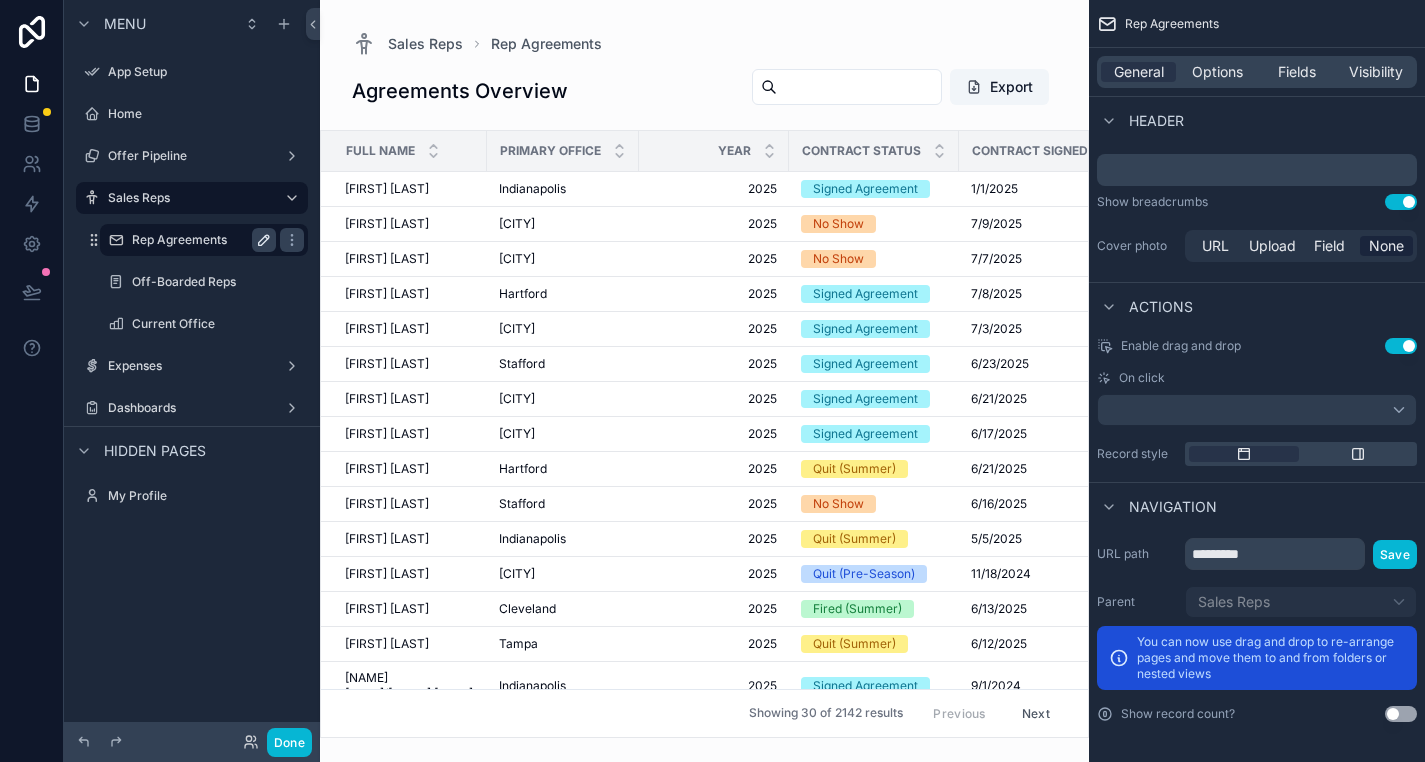click 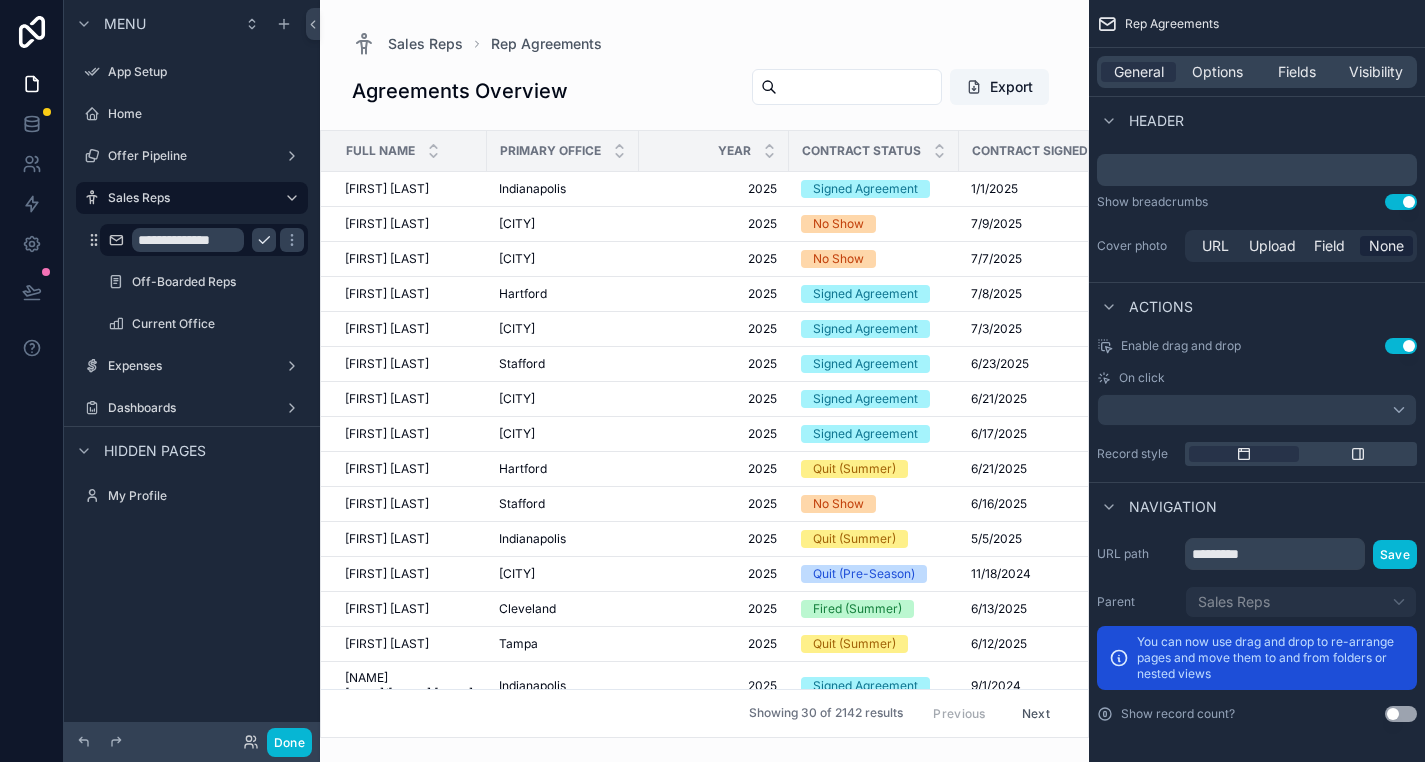 click on "**********" at bounding box center (188, 240) 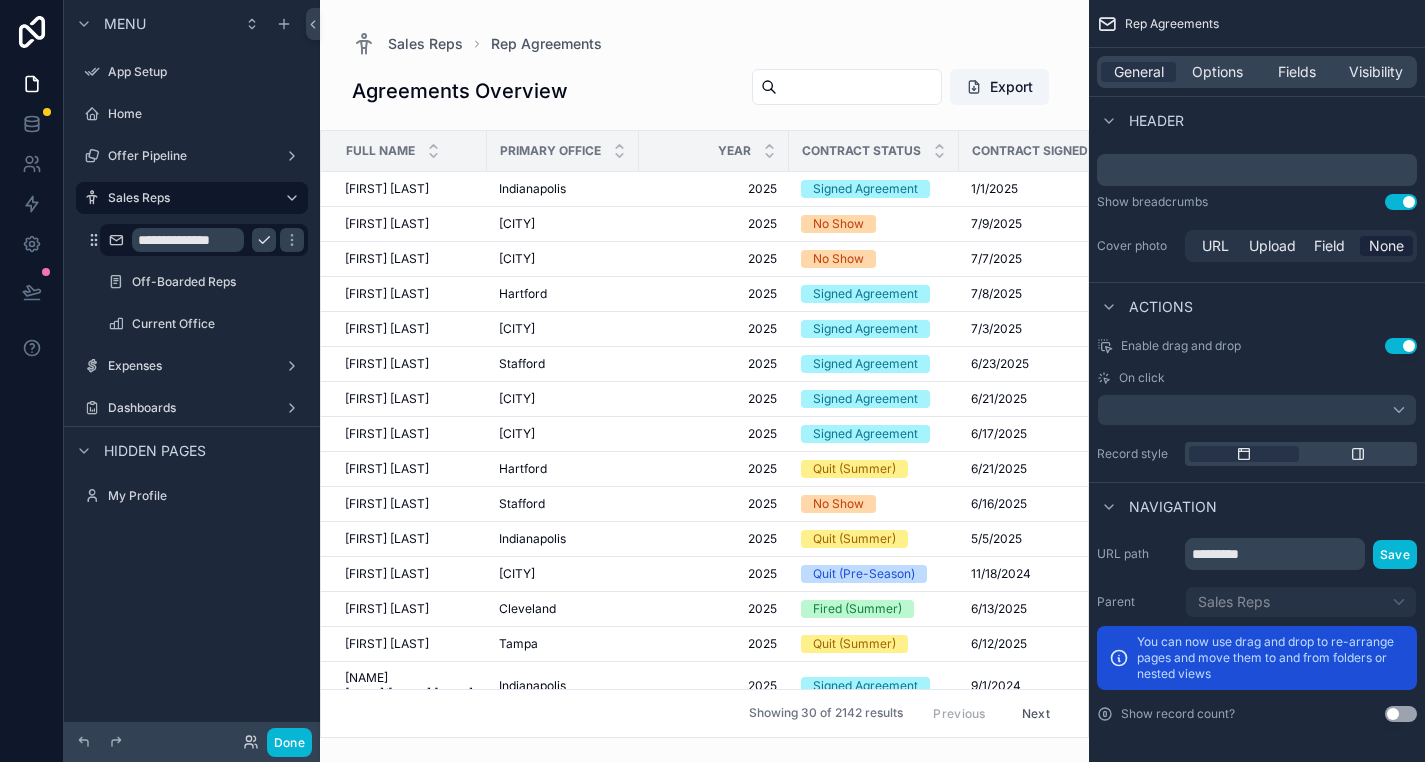 click on "**********" at bounding box center [188, 240] 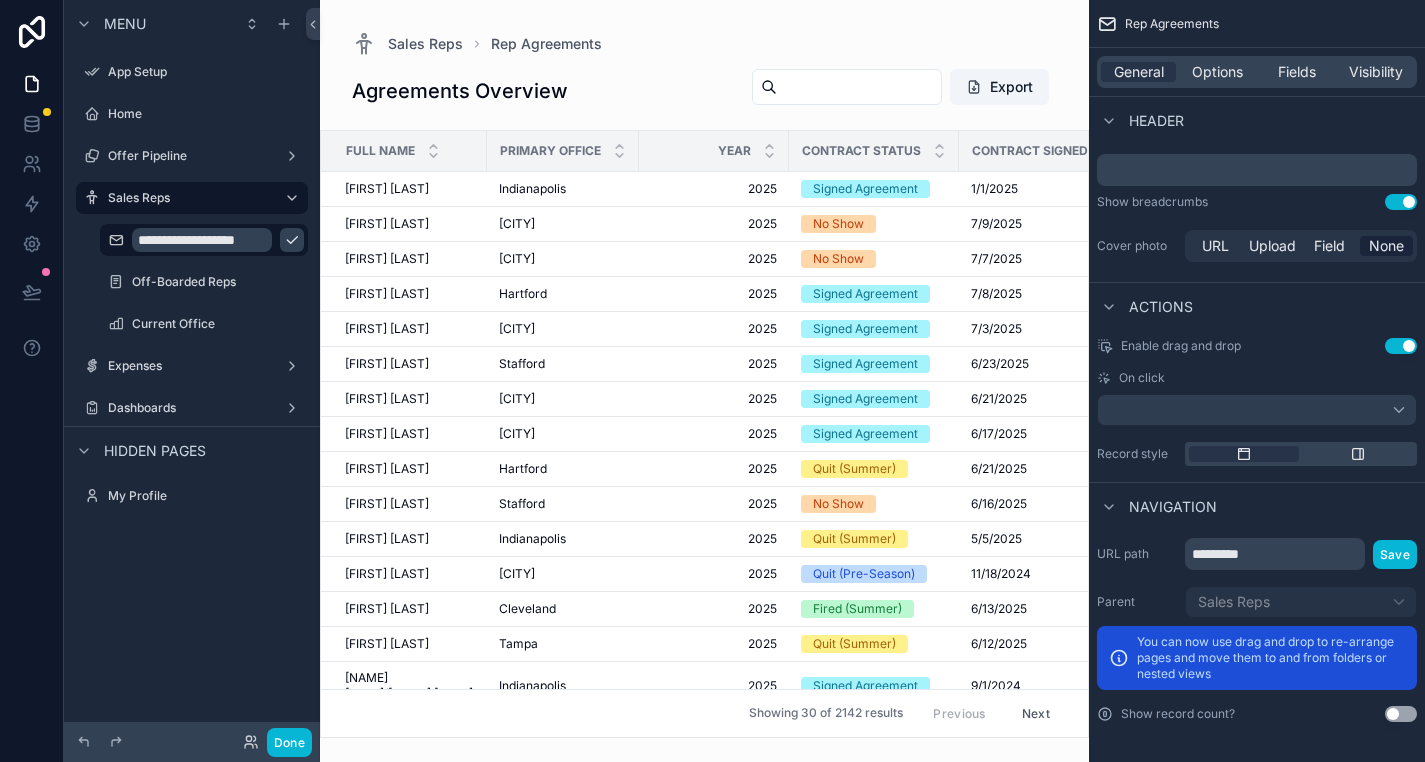 type on "**********" 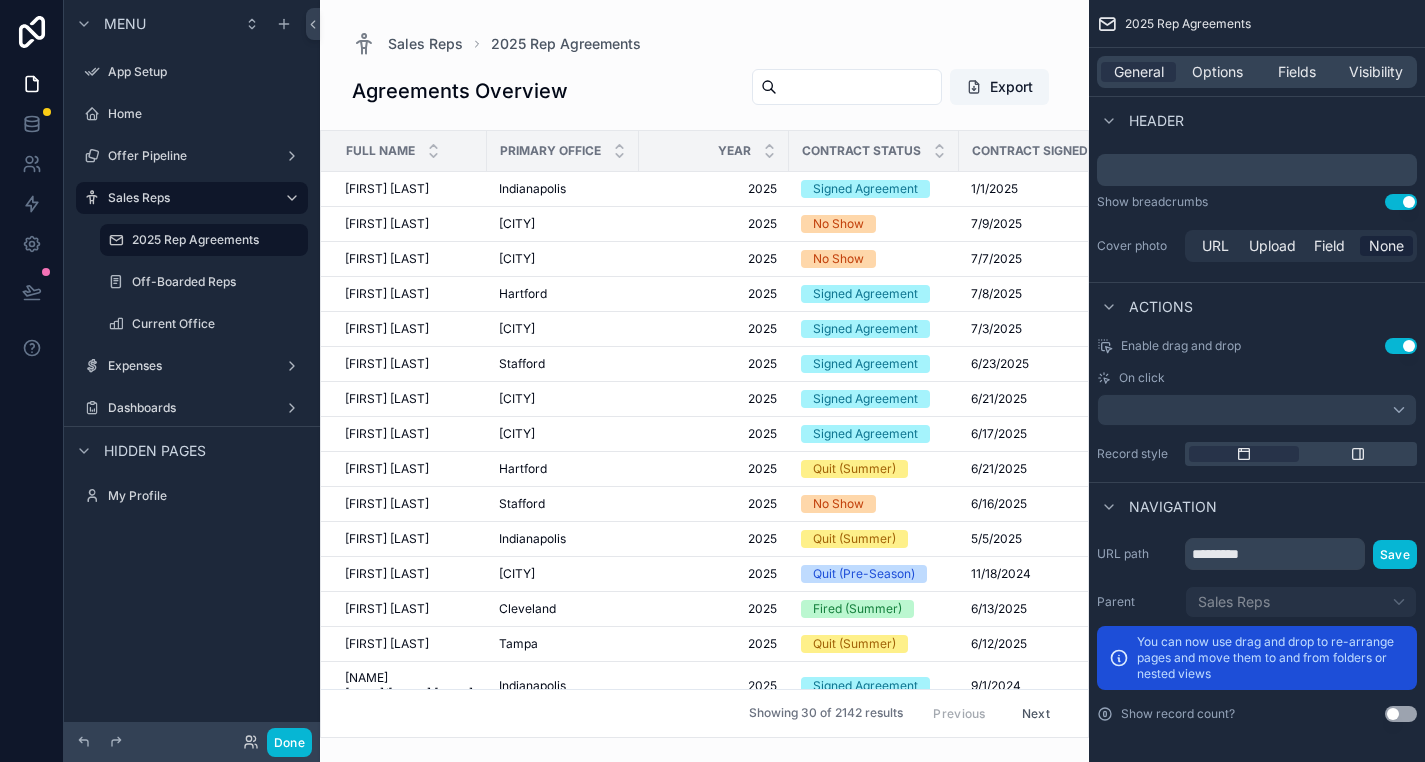 scroll, scrollTop: 0, scrollLeft: 0, axis: both 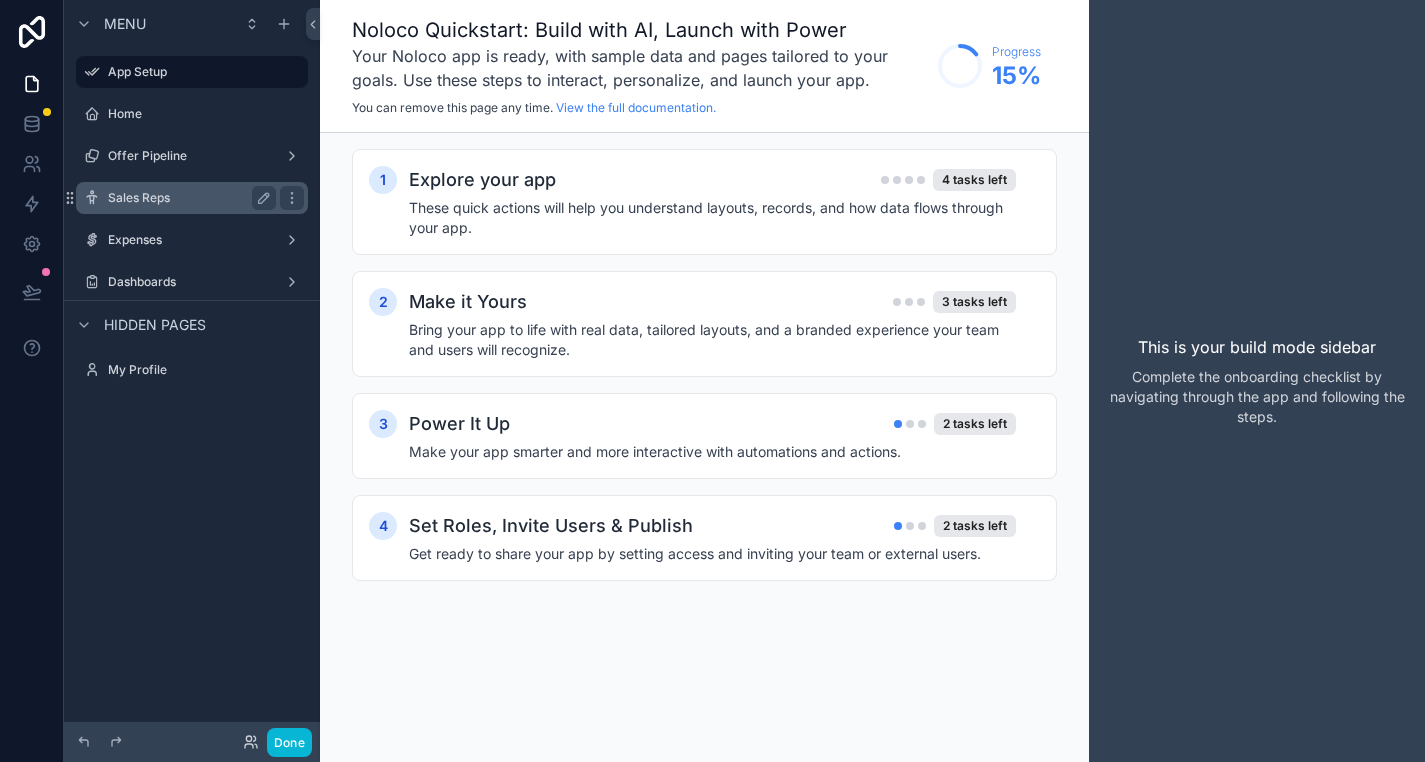 click on "Sales Reps" at bounding box center (192, 198) 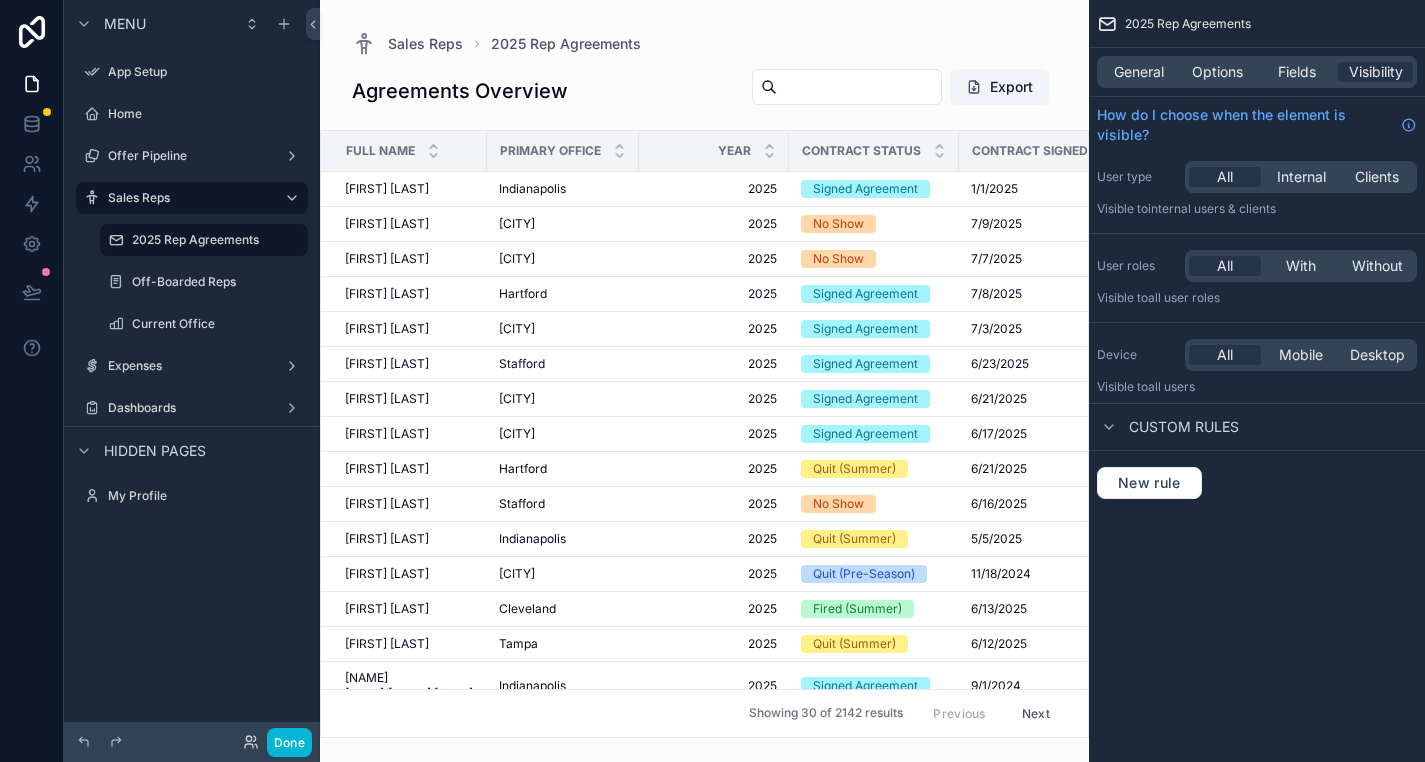click on "Agreements Overview" at bounding box center [460, 91] 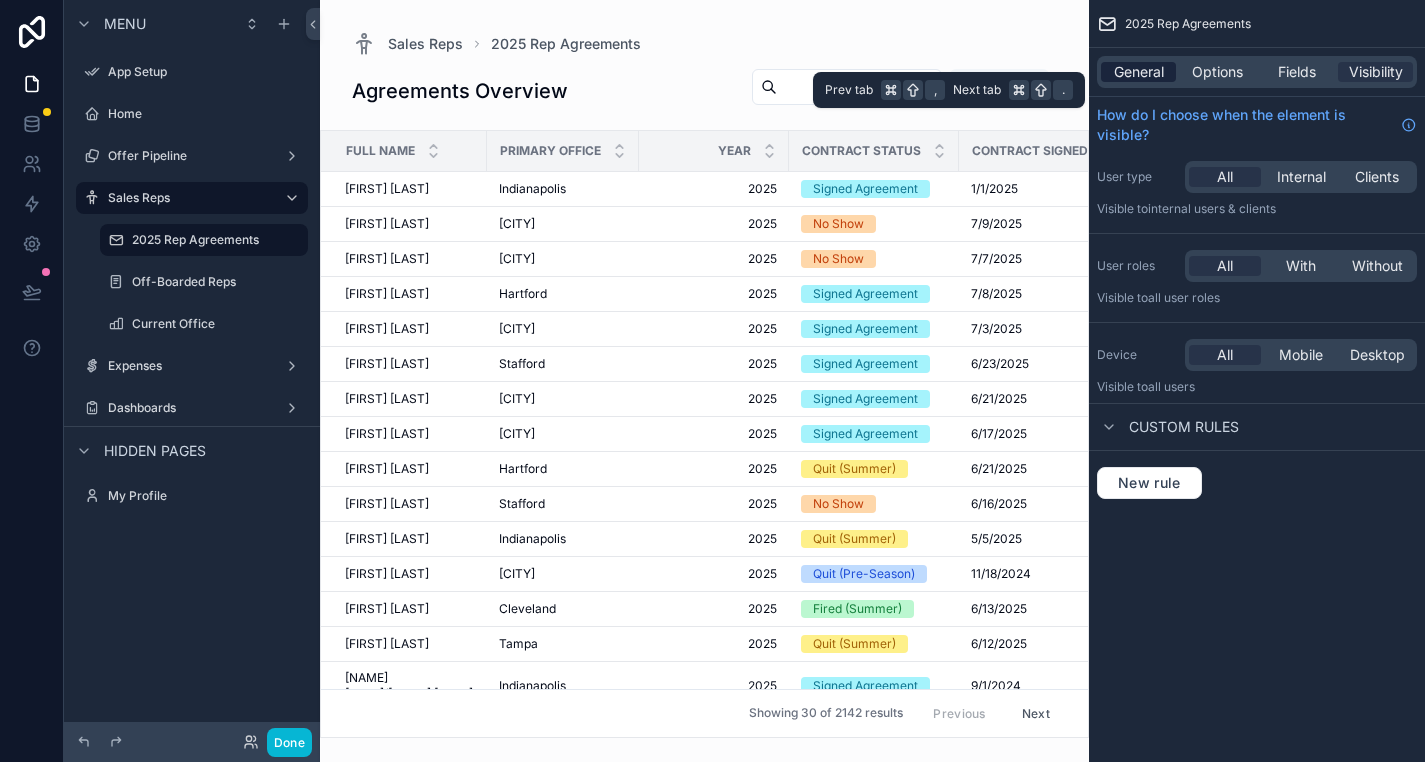 click on "General" at bounding box center [1139, 72] 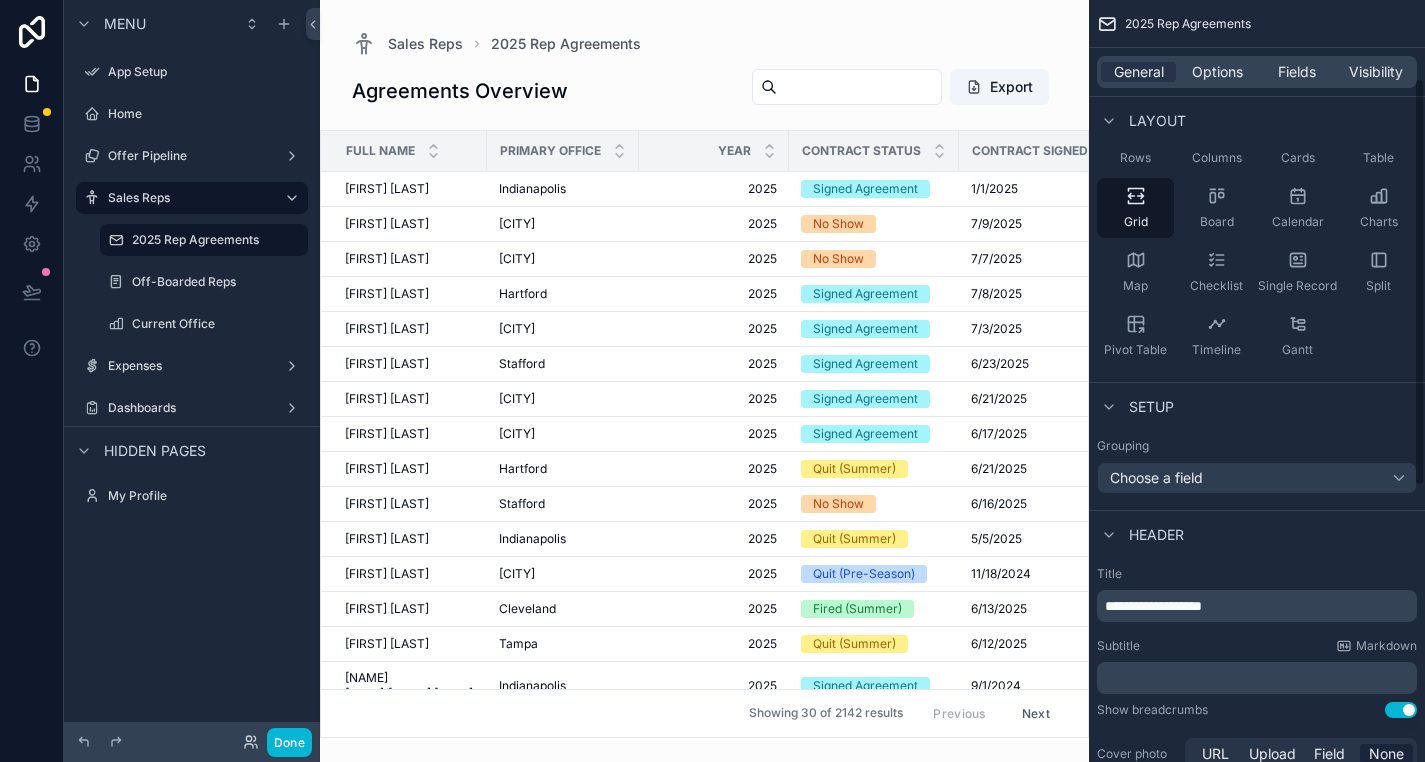 scroll, scrollTop: 151, scrollLeft: 0, axis: vertical 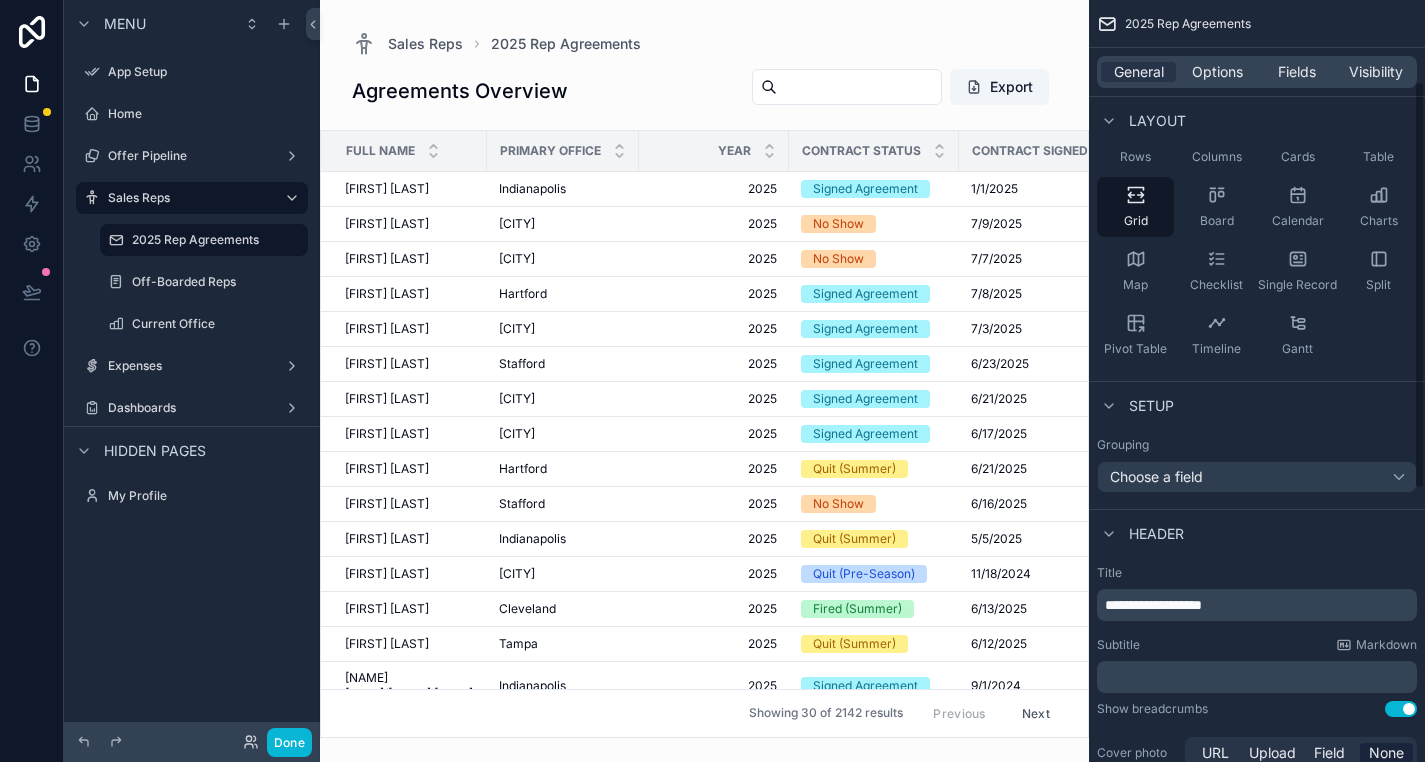 click on "**********" at bounding box center (1153, 605) 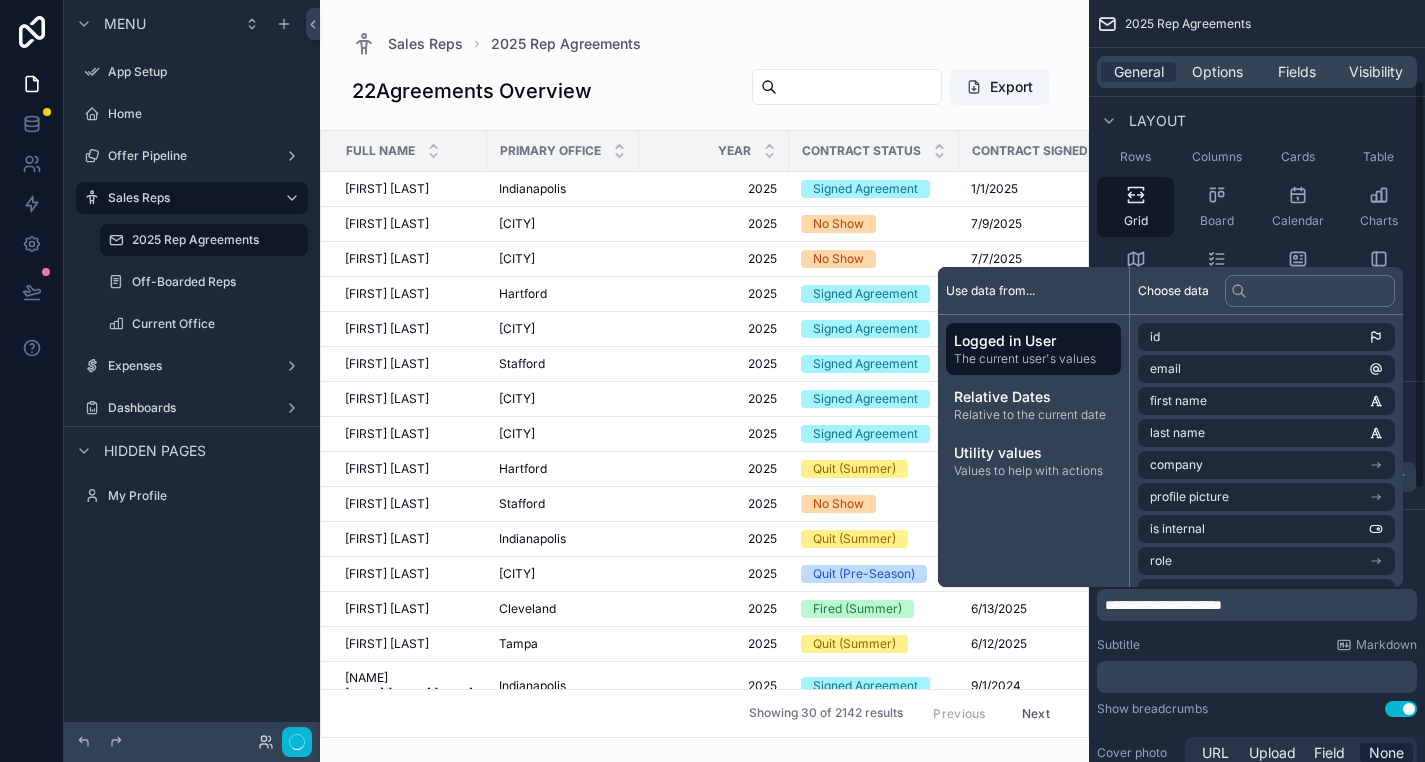 type 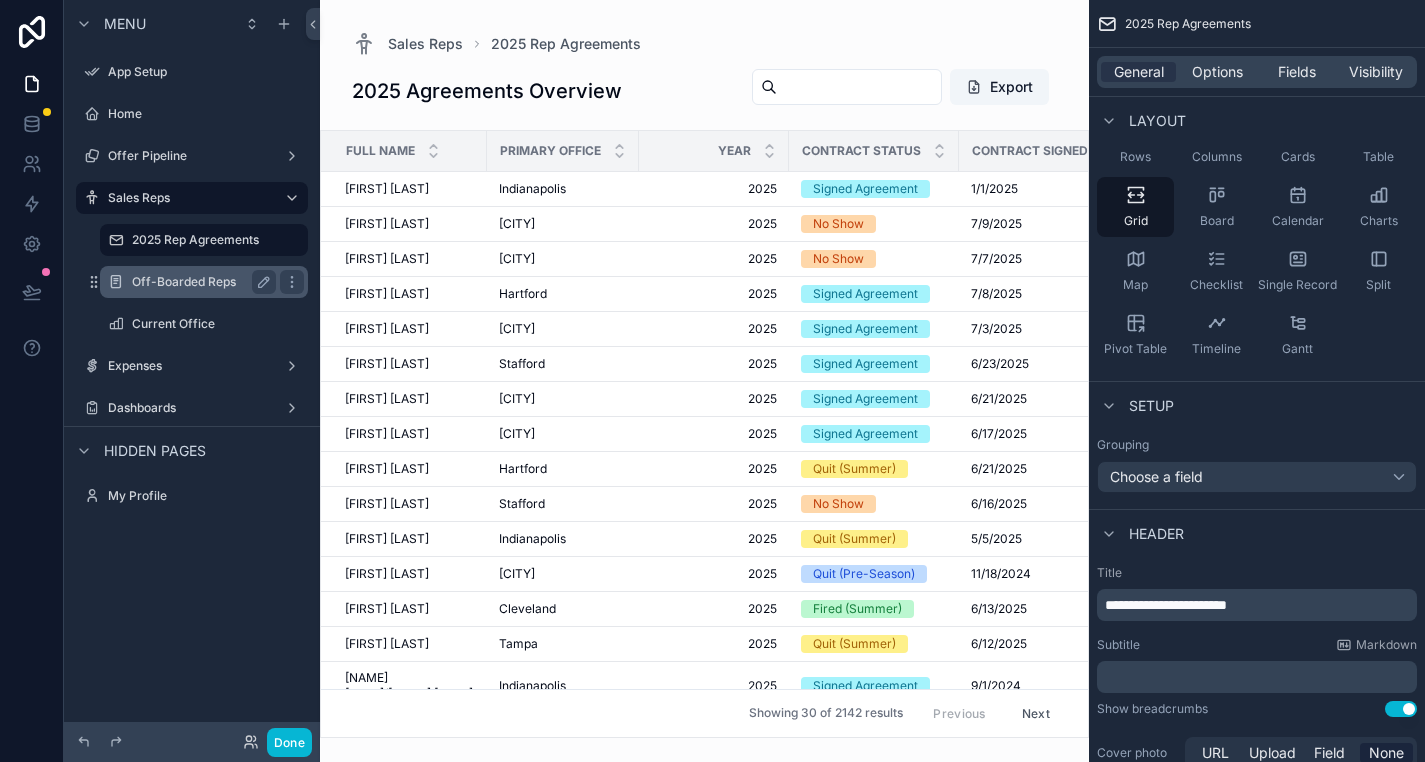 click on "Off-Boarded Reps" at bounding box center (200, 282) 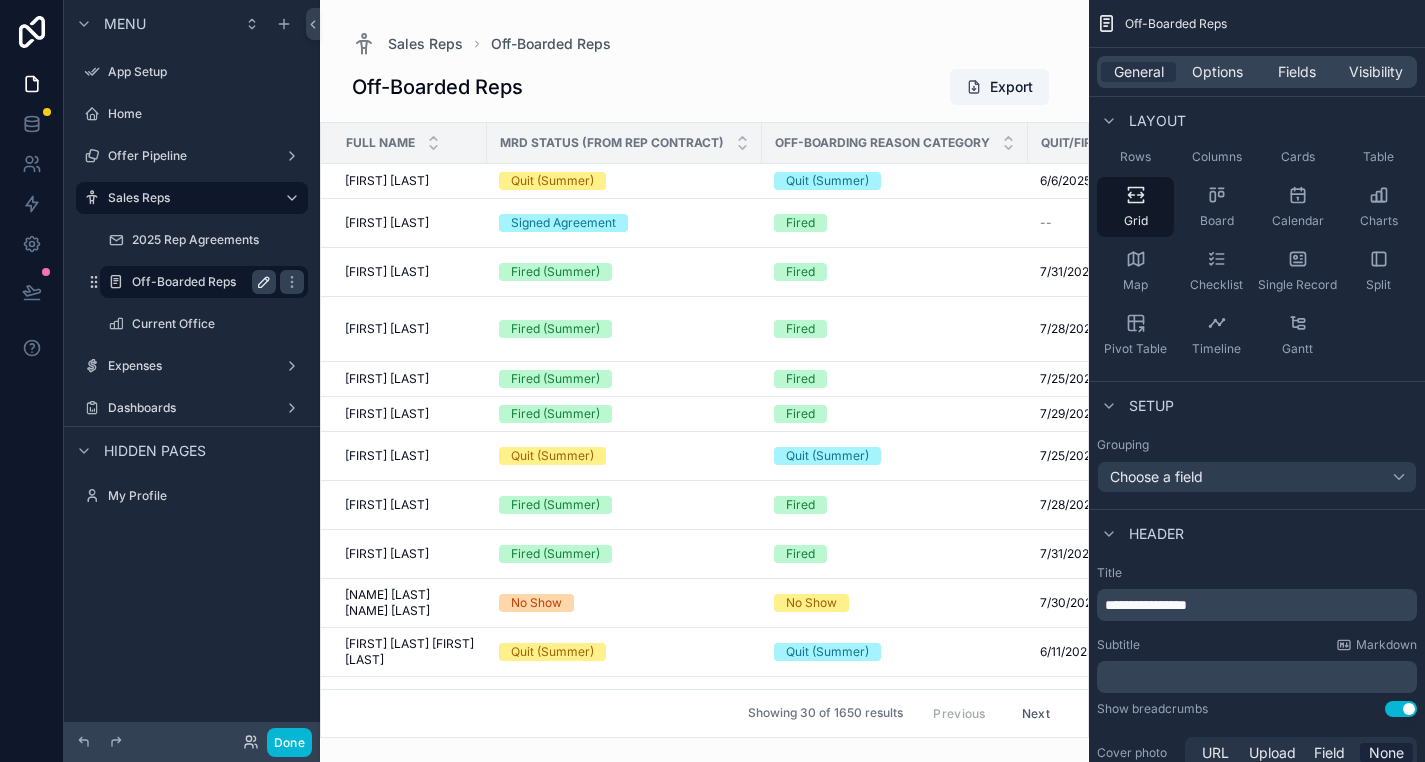 click 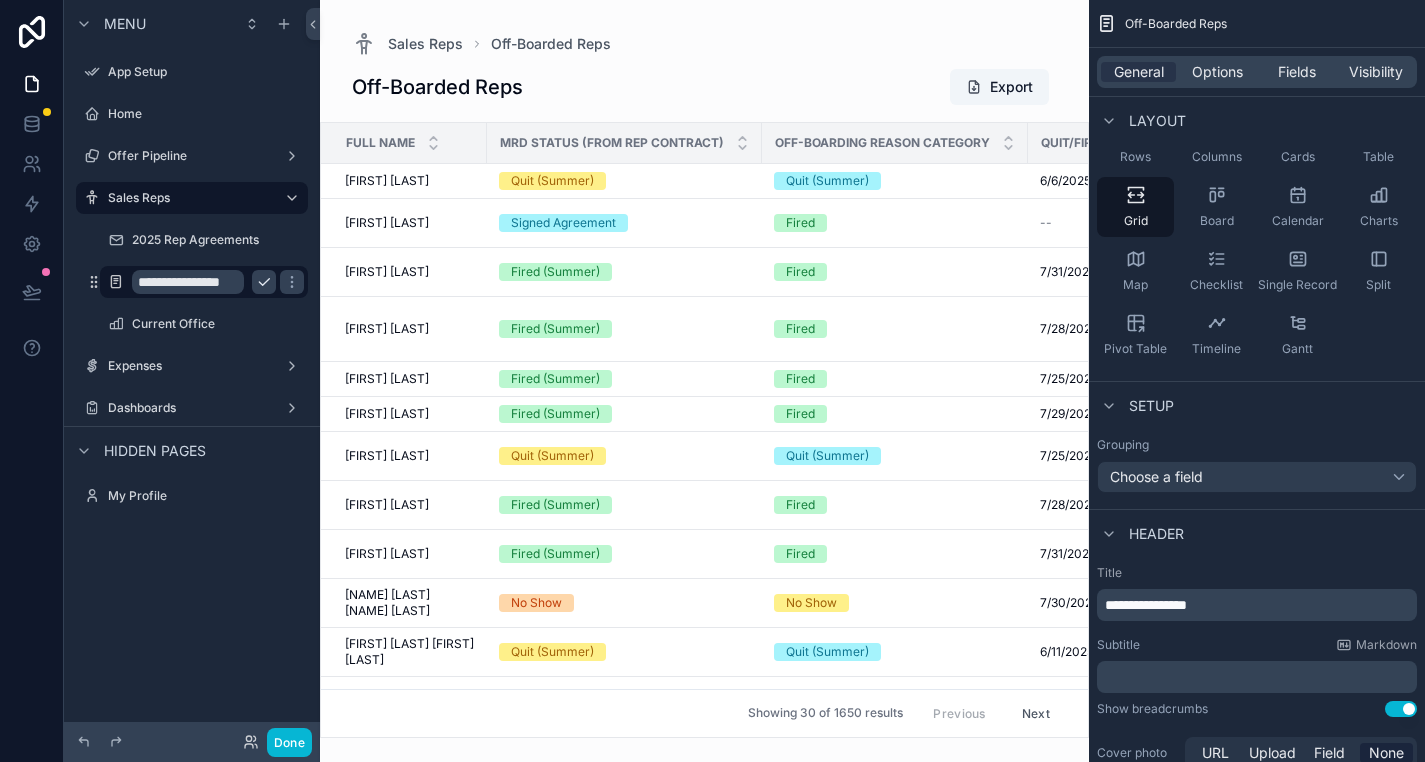 click on "**********" at bounding box center (188, 282) 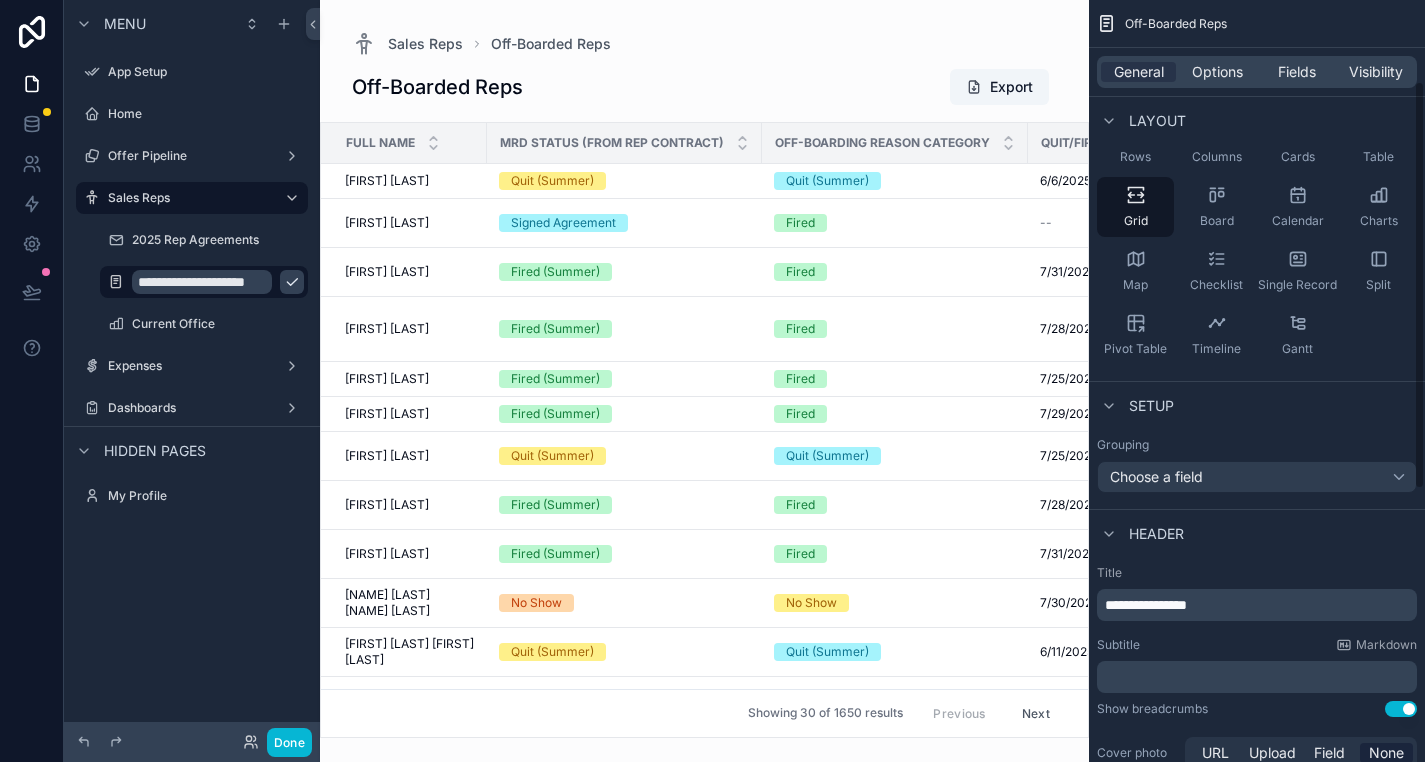 type on "**********" 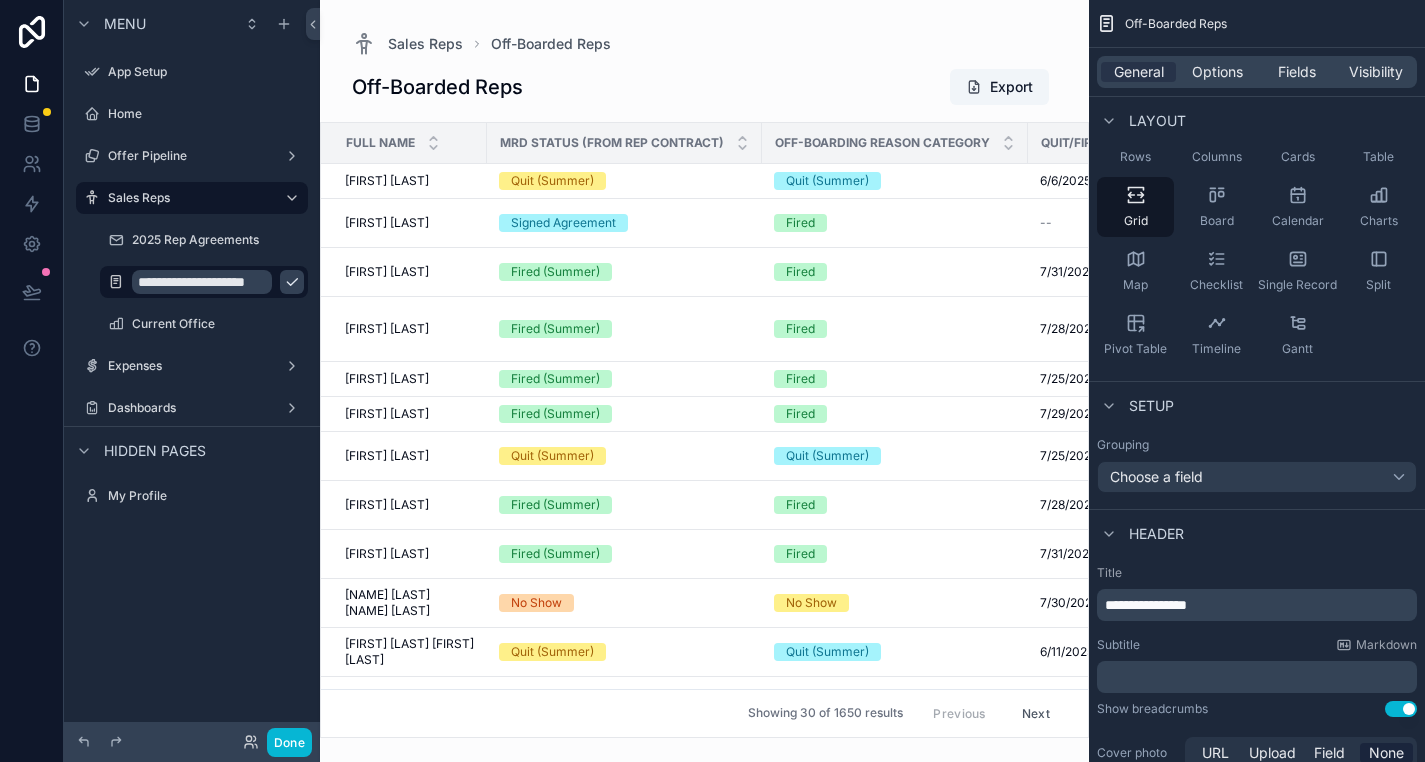 click on "**********" at bounding box center (1146, 605) 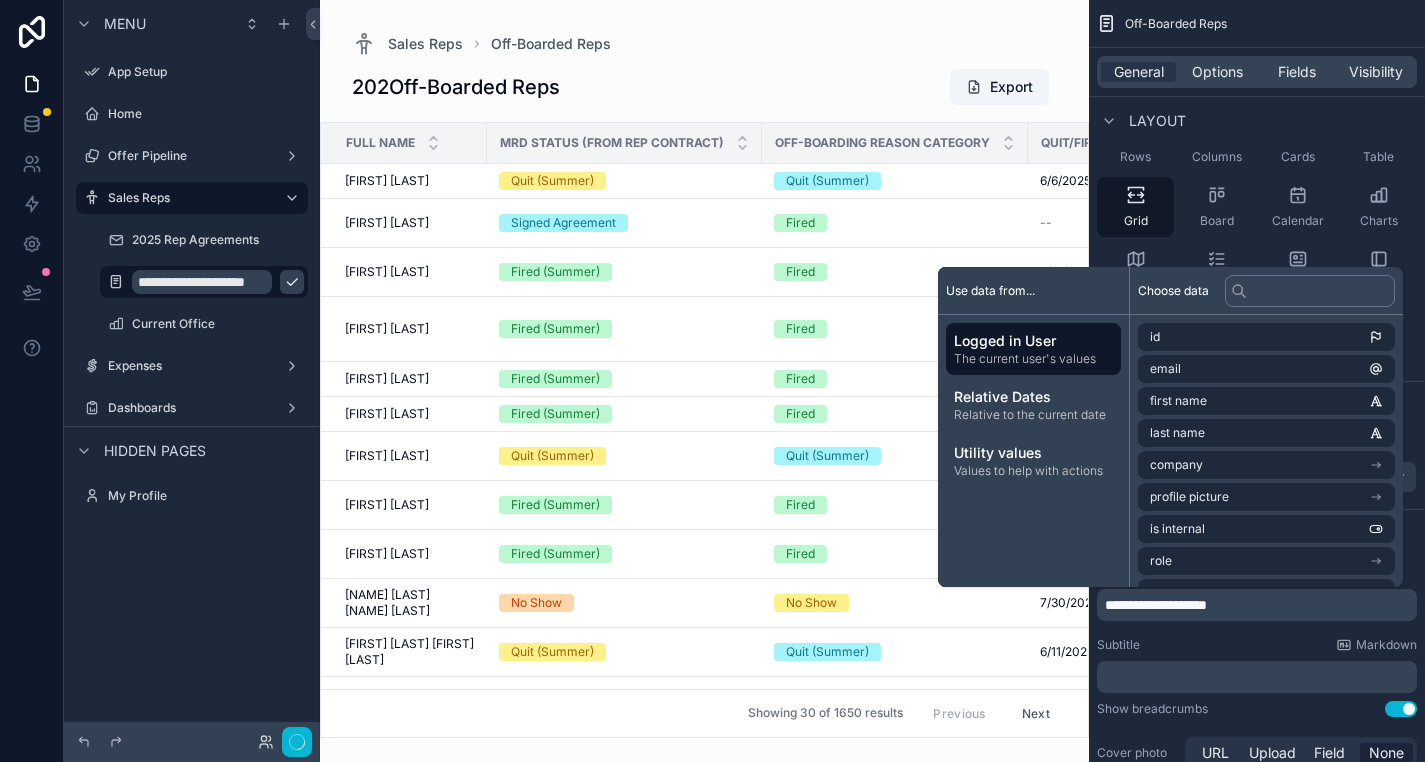type 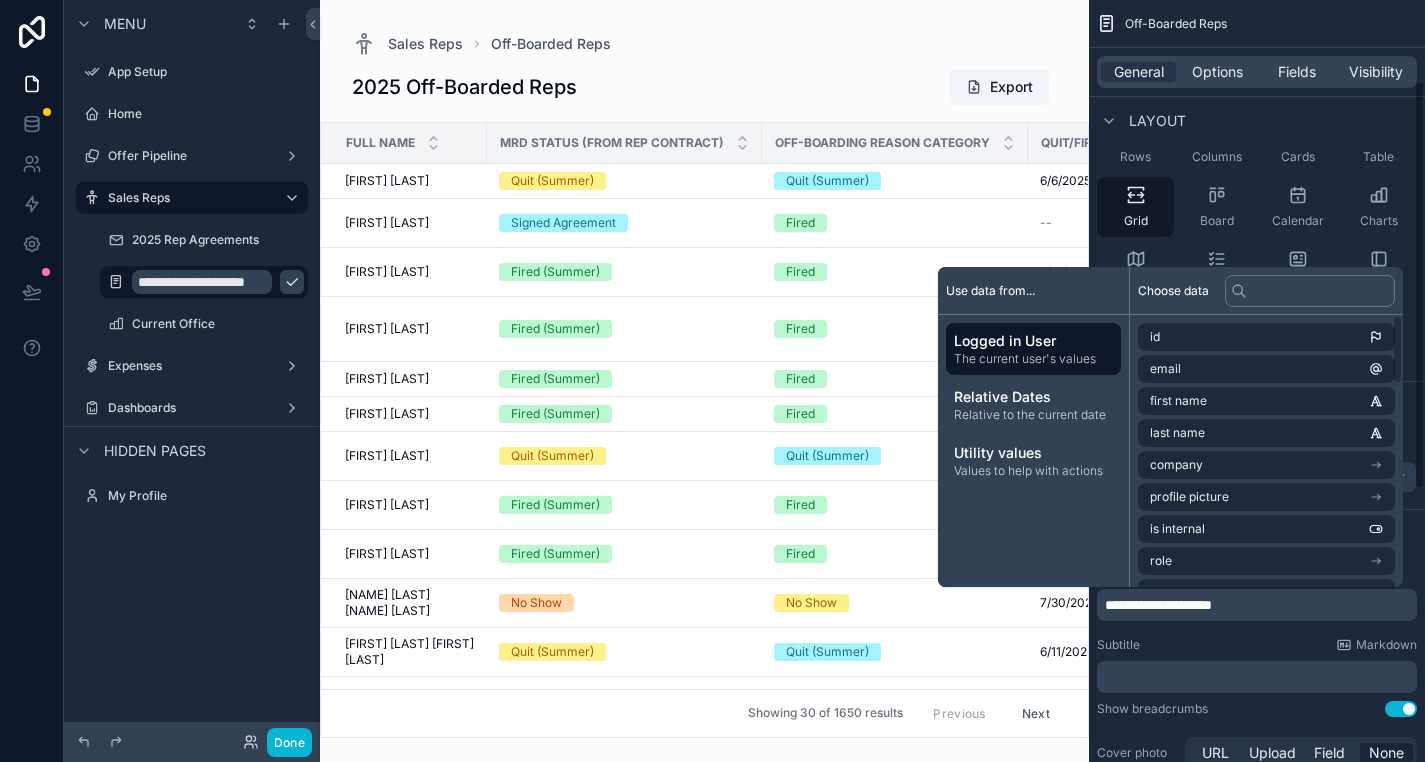click on "Layout" at bounding box center [1257, 120] 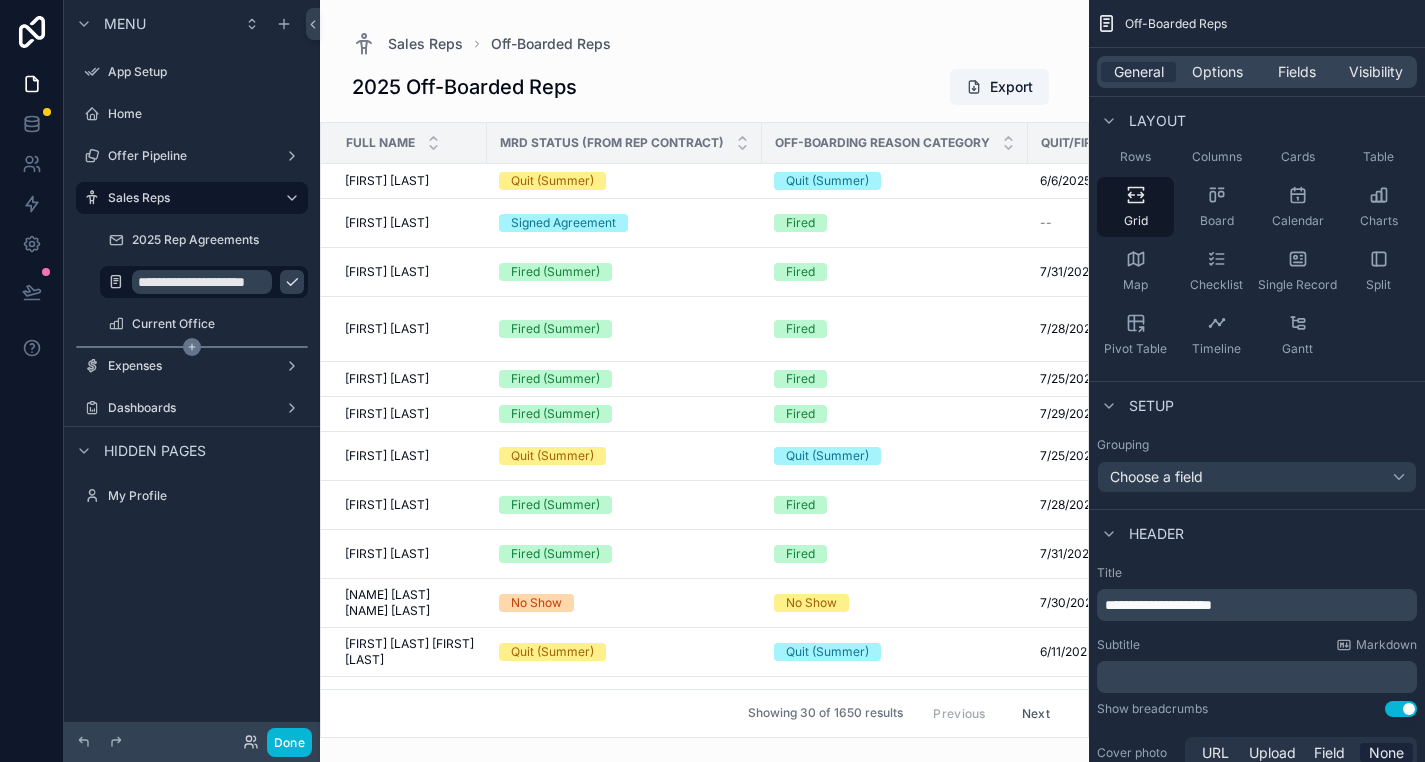 click 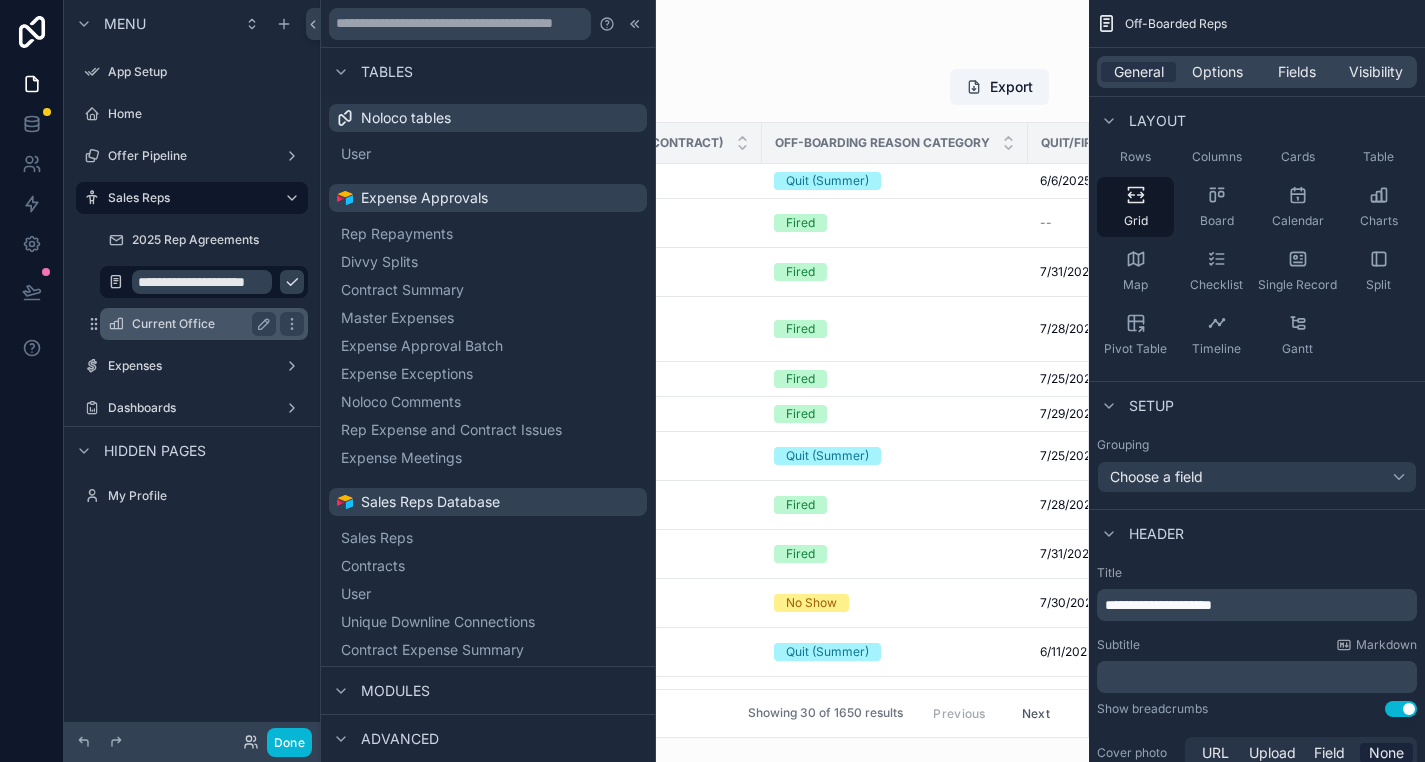 click on "Current Office" at bounding box center (200, 324) 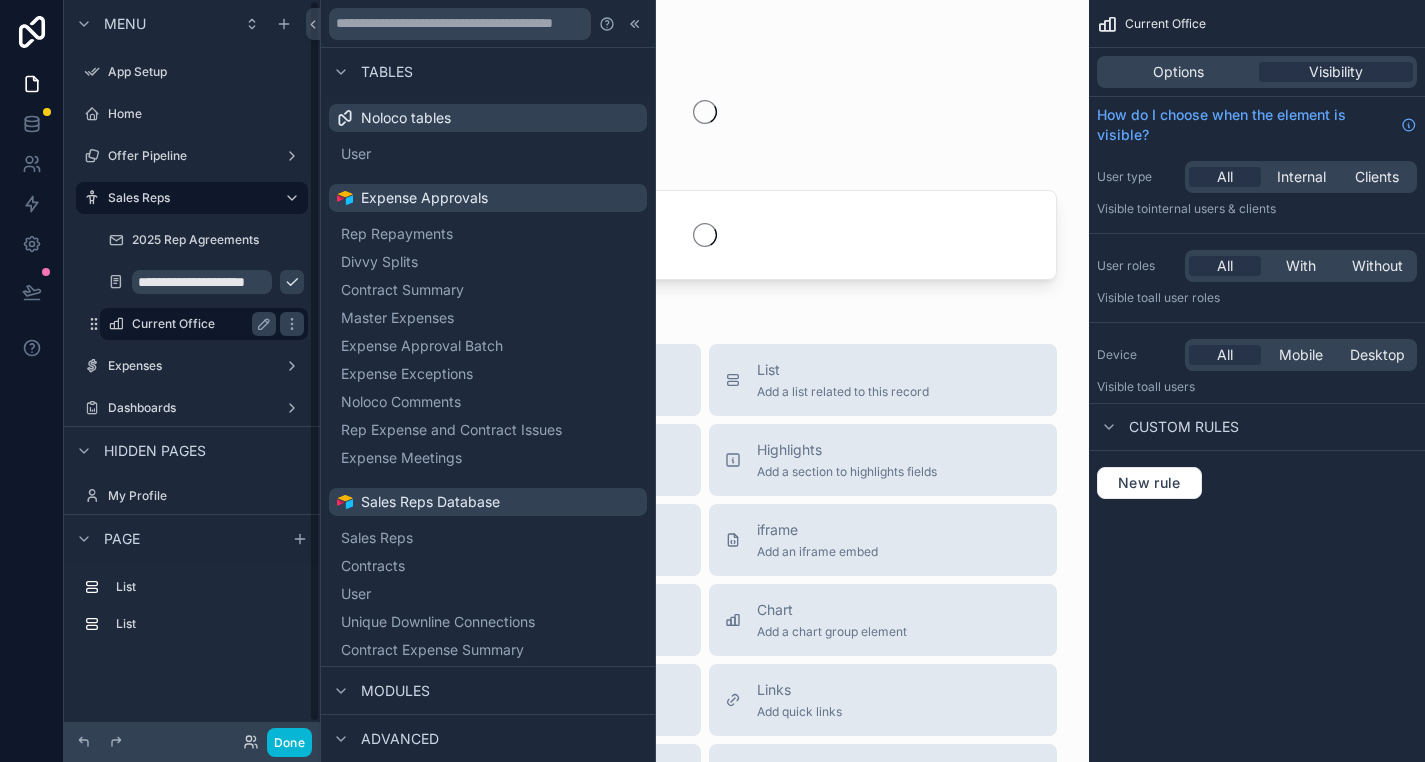 scroll, scrollTop: 0, scrollLeft: 0, axis: both 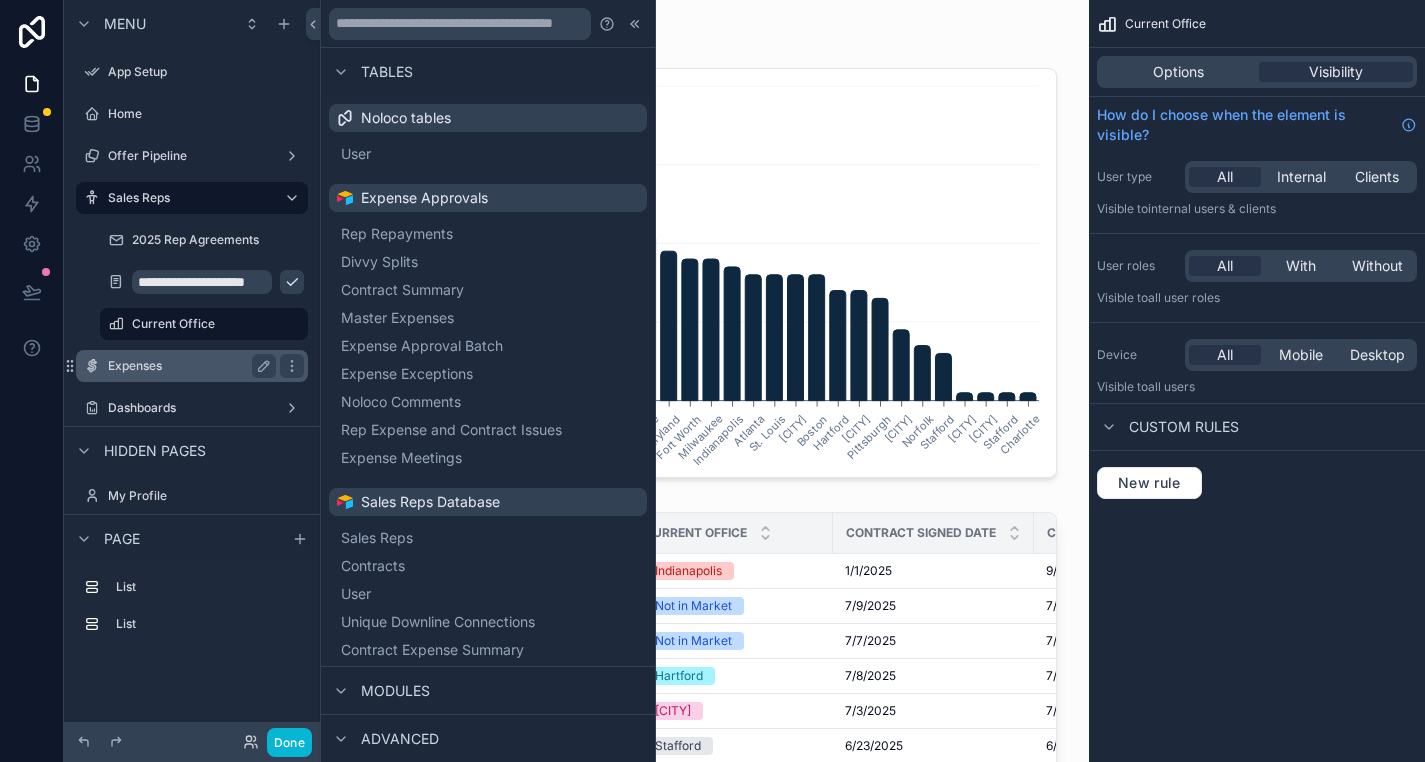 click on "Expenses" at bounding box center (188, 366) 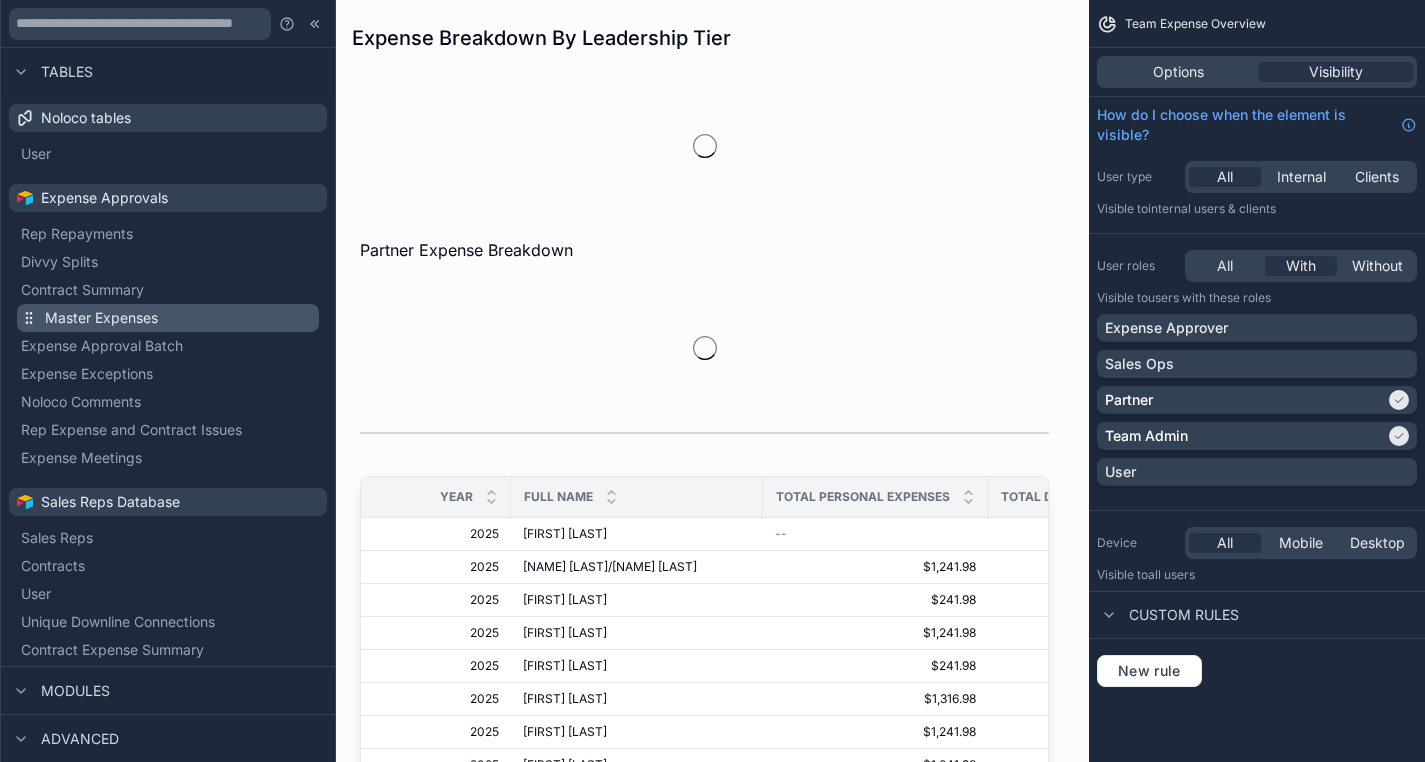 scroll, scrollTop: 192, scrollLeft: 0, axis: vertical 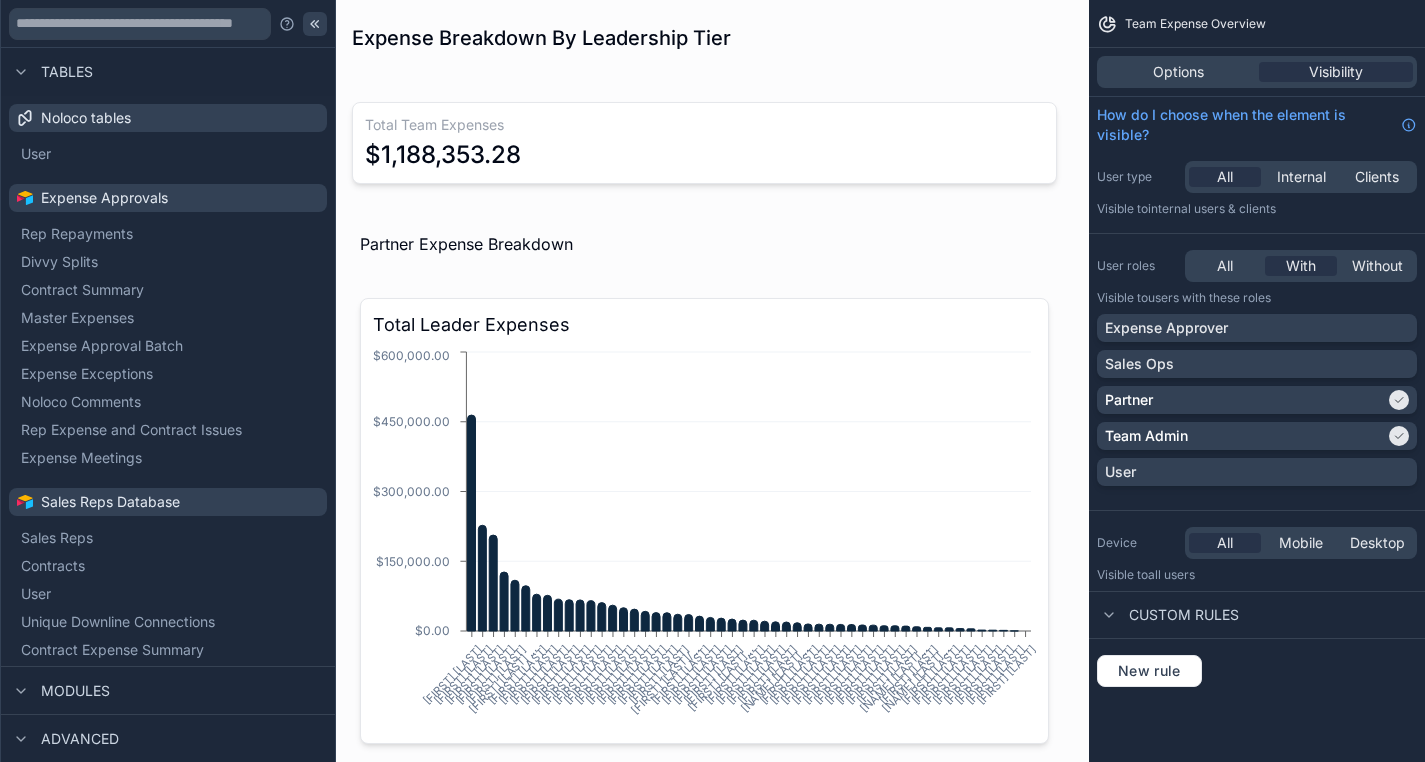 click 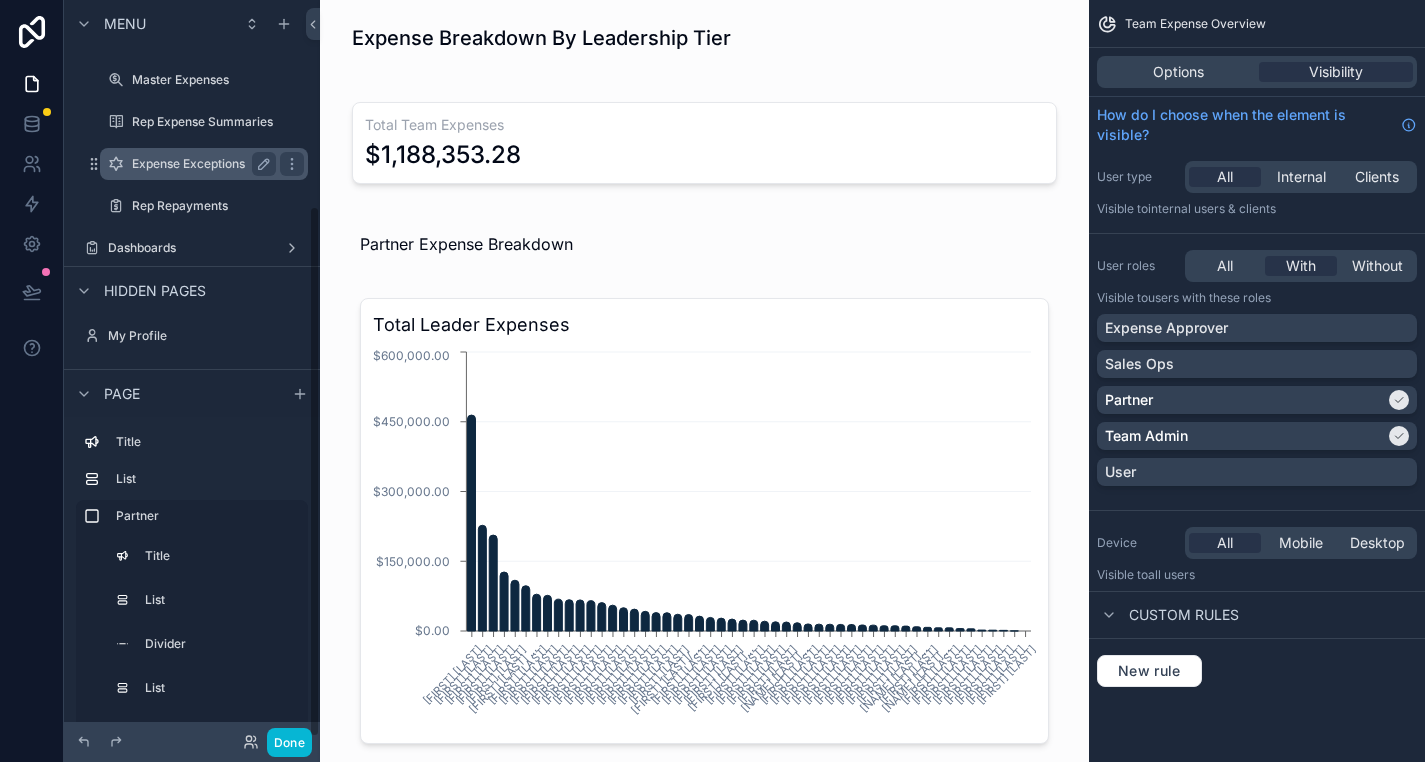 scroll, scrollTop: 287, scrollLeft: 0, axis: vertical 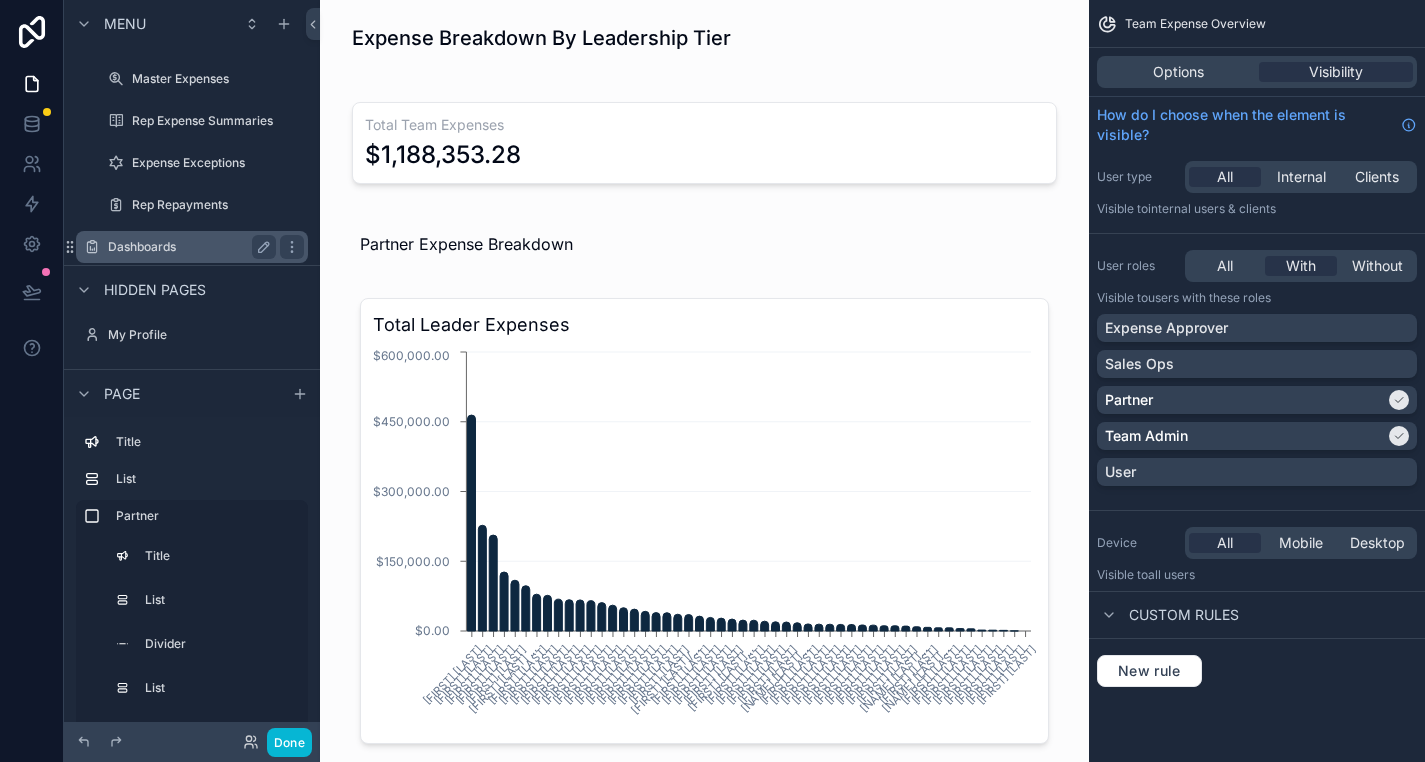 click on "Dashboards" at bounding box center (188, 247) 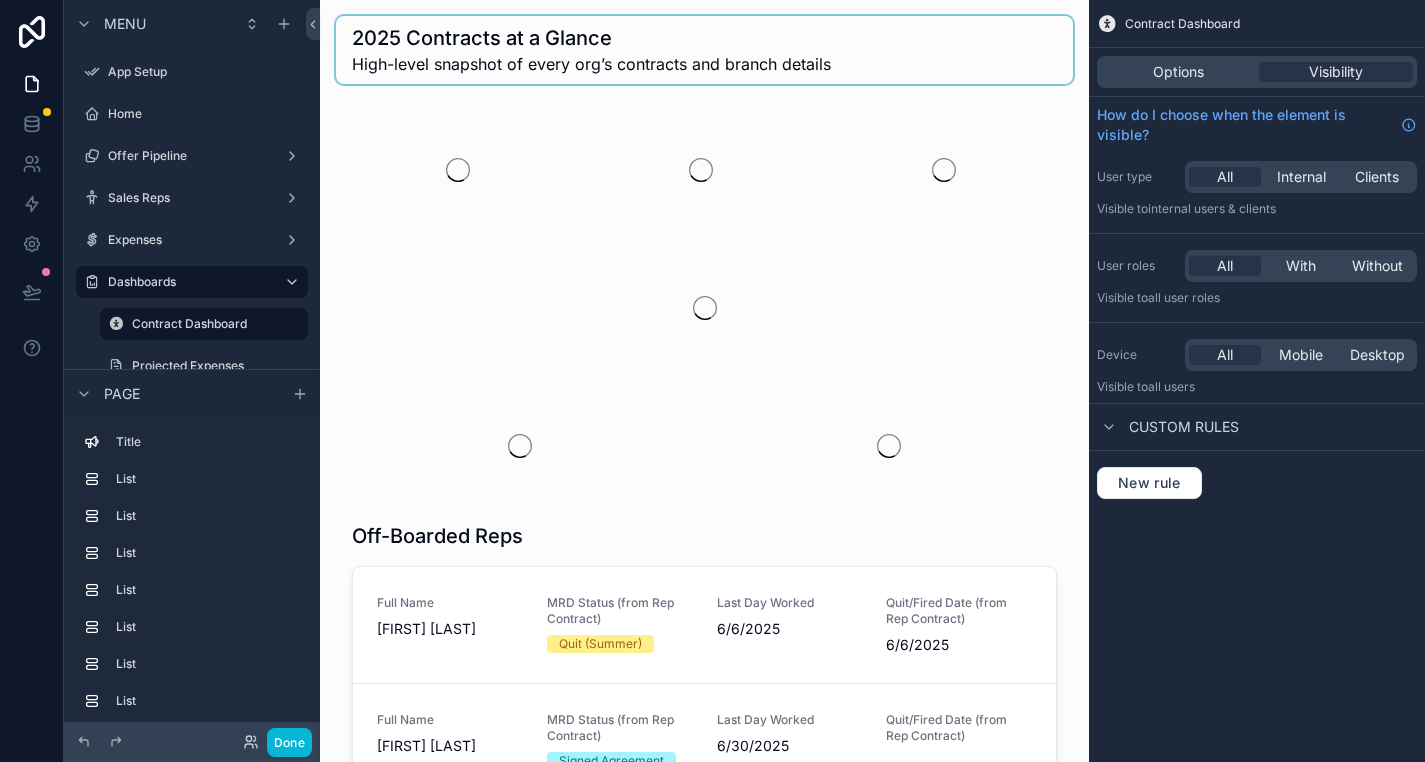 click at bounding box center (704, 50) 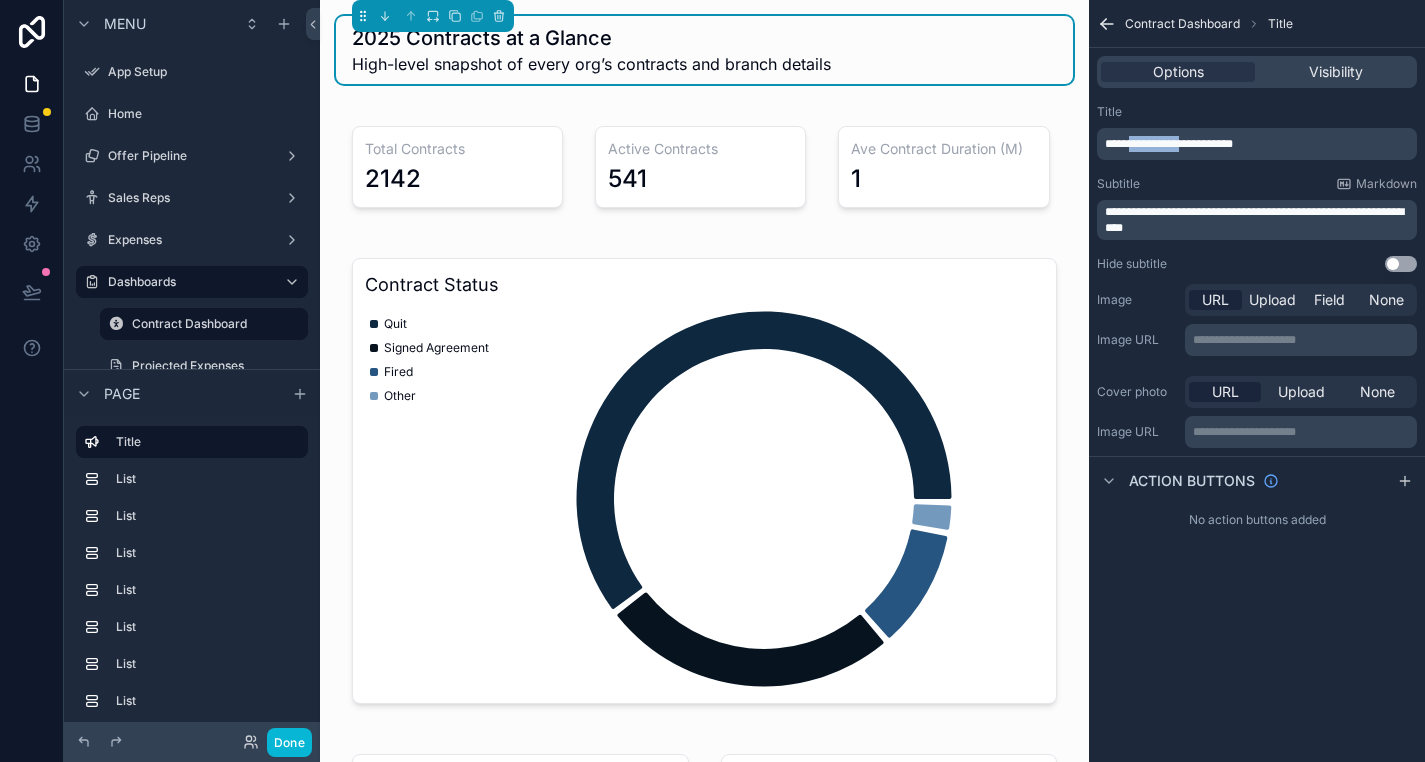 drag, startPoint x: 1194, startPoint y: 148, endPoint x: 1136, endPoint y: 148, distance: 58 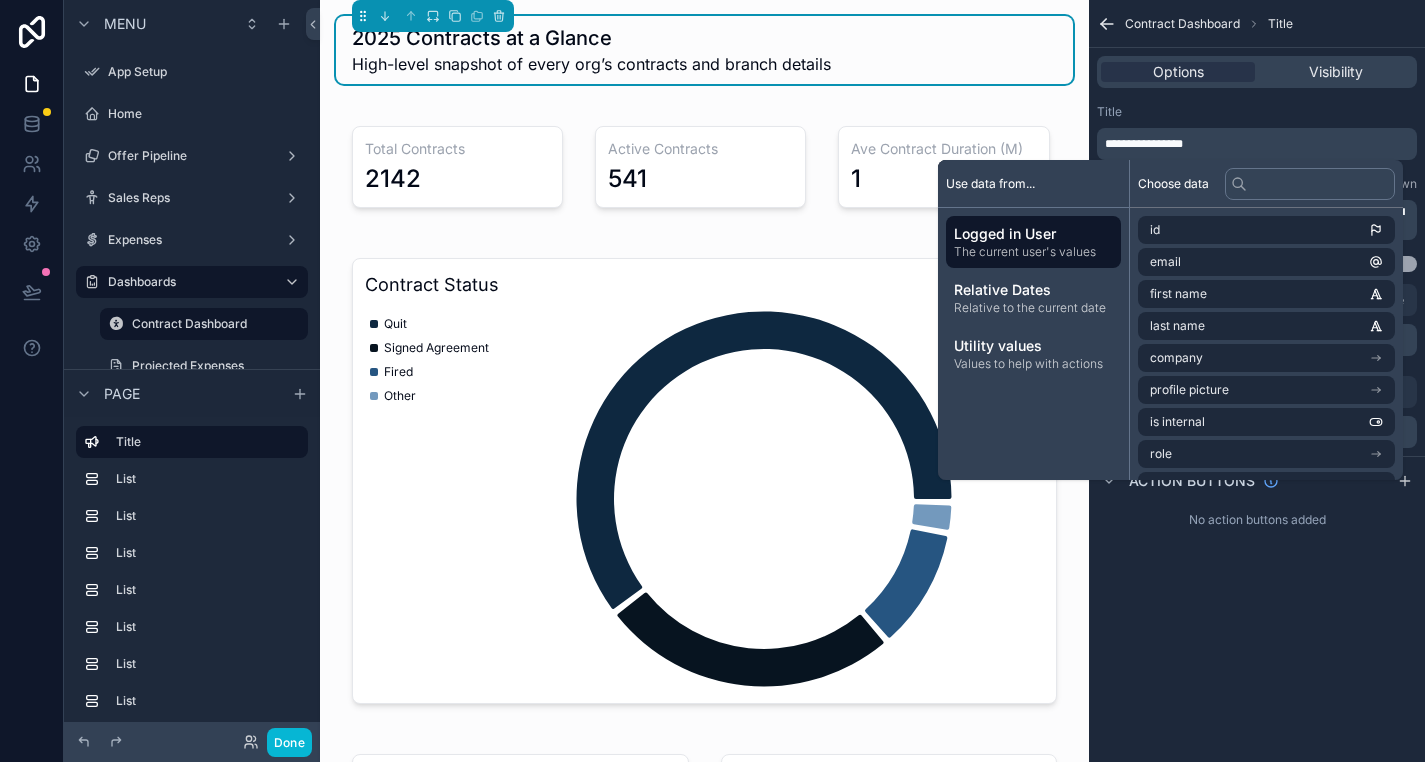 type 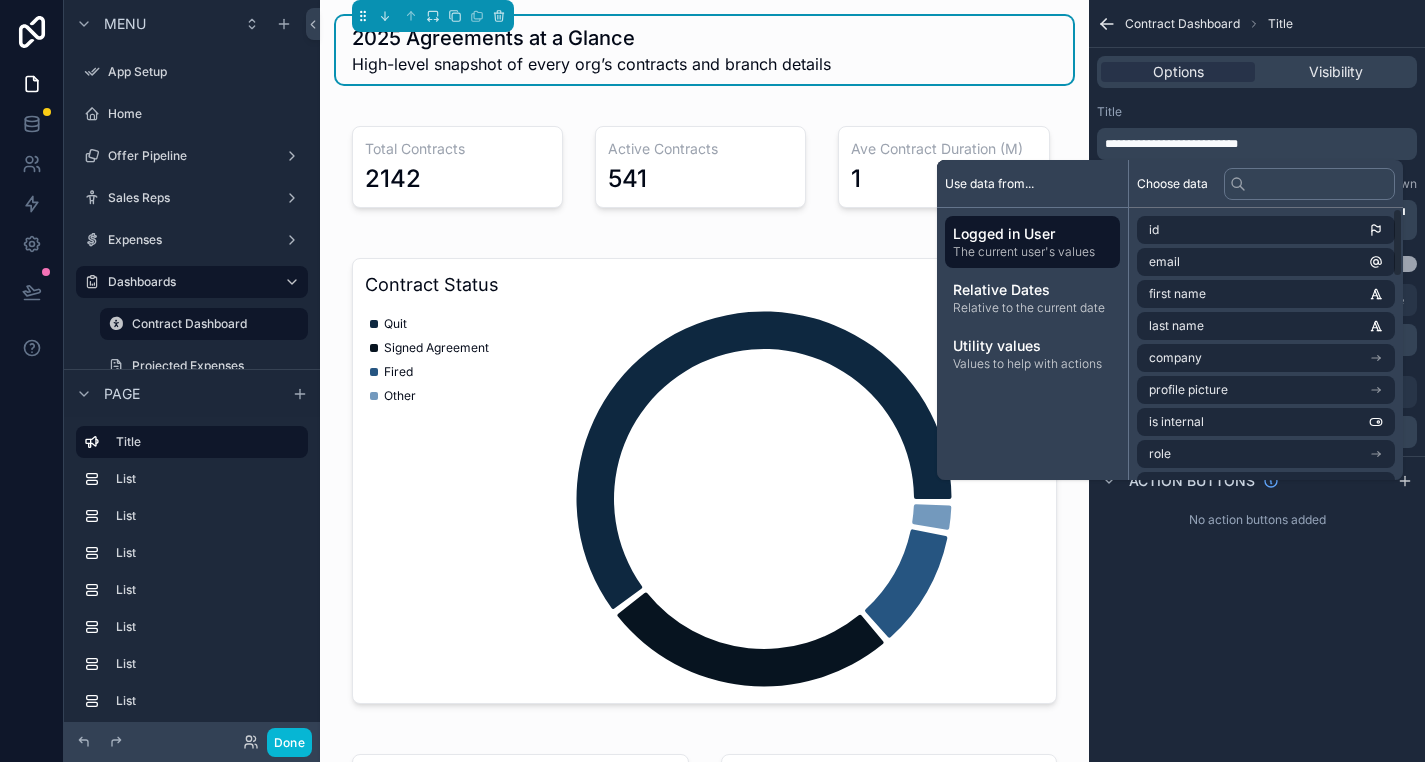 click on "**********" at bounding box center [1257, 284] 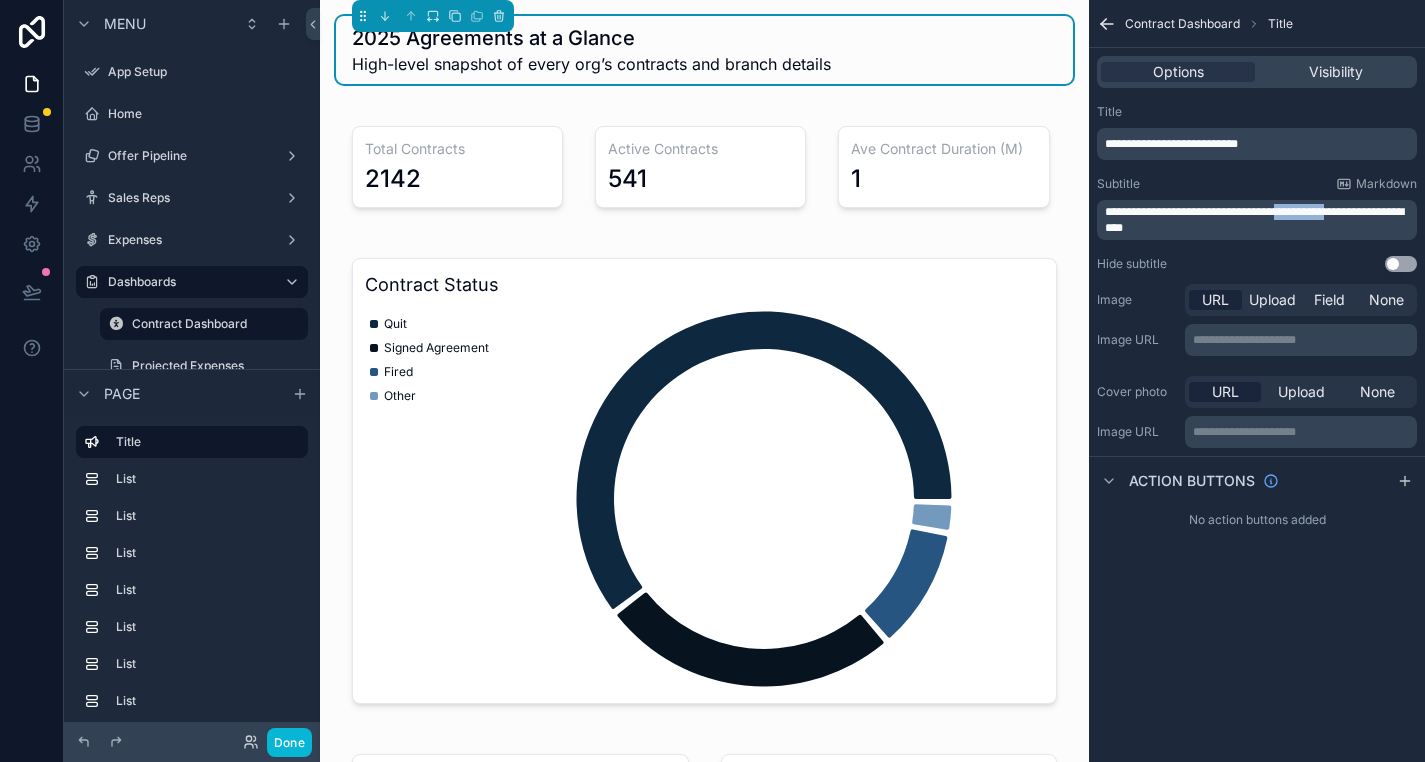 drag, startPoint x: 1355, startPoint y: 214, endPoint x: 1300, endPoint y: 215, distance: 55.00909 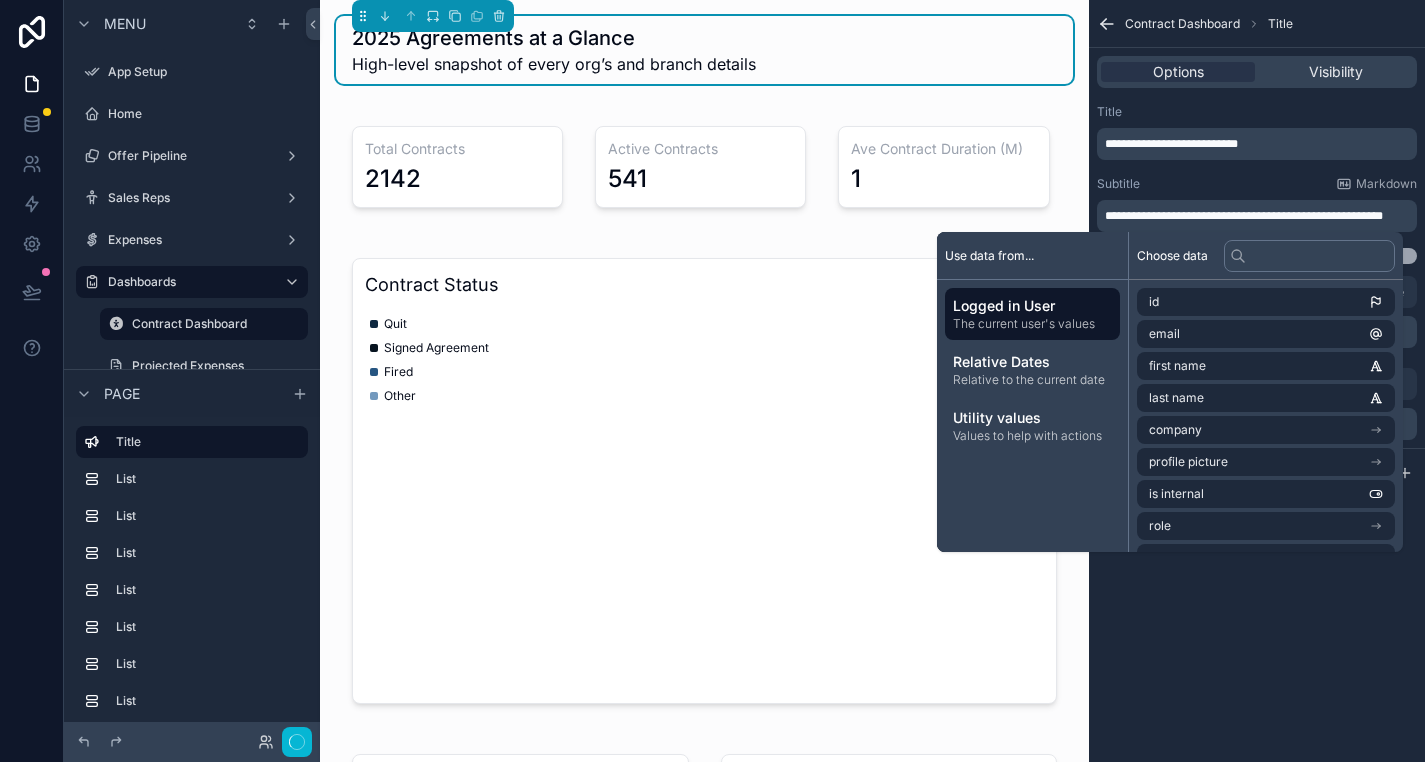 type 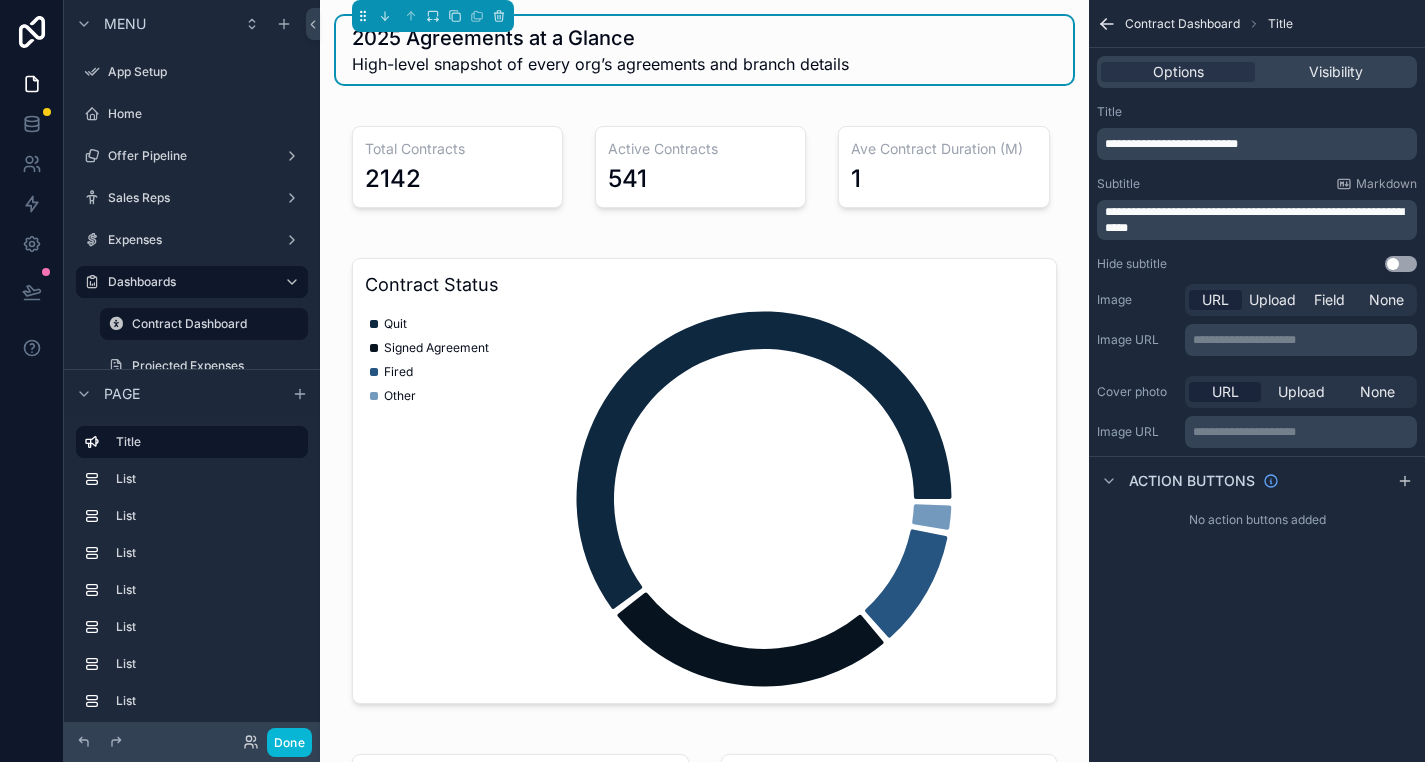 click on "**********" at bounding box center [1257, 188] 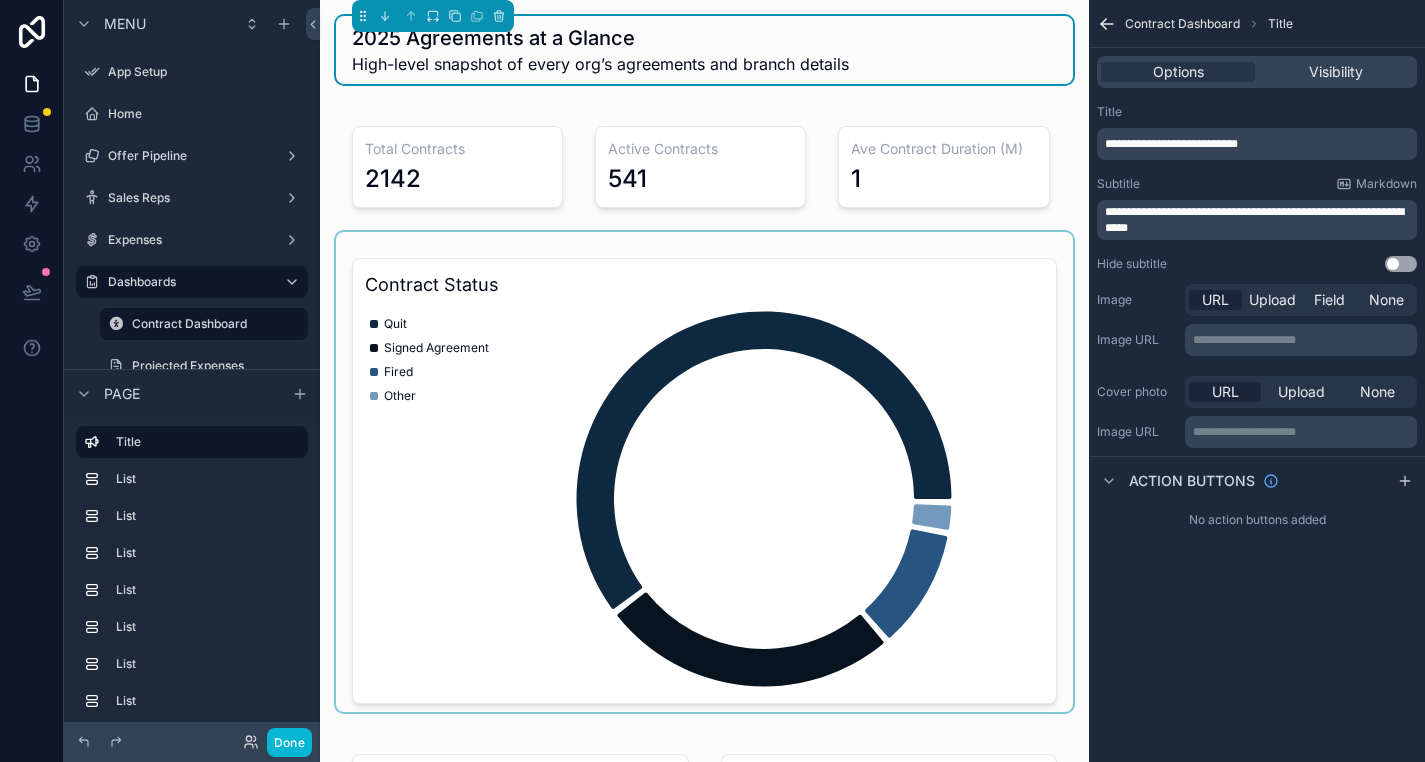 click at bounding box center (704, 472) 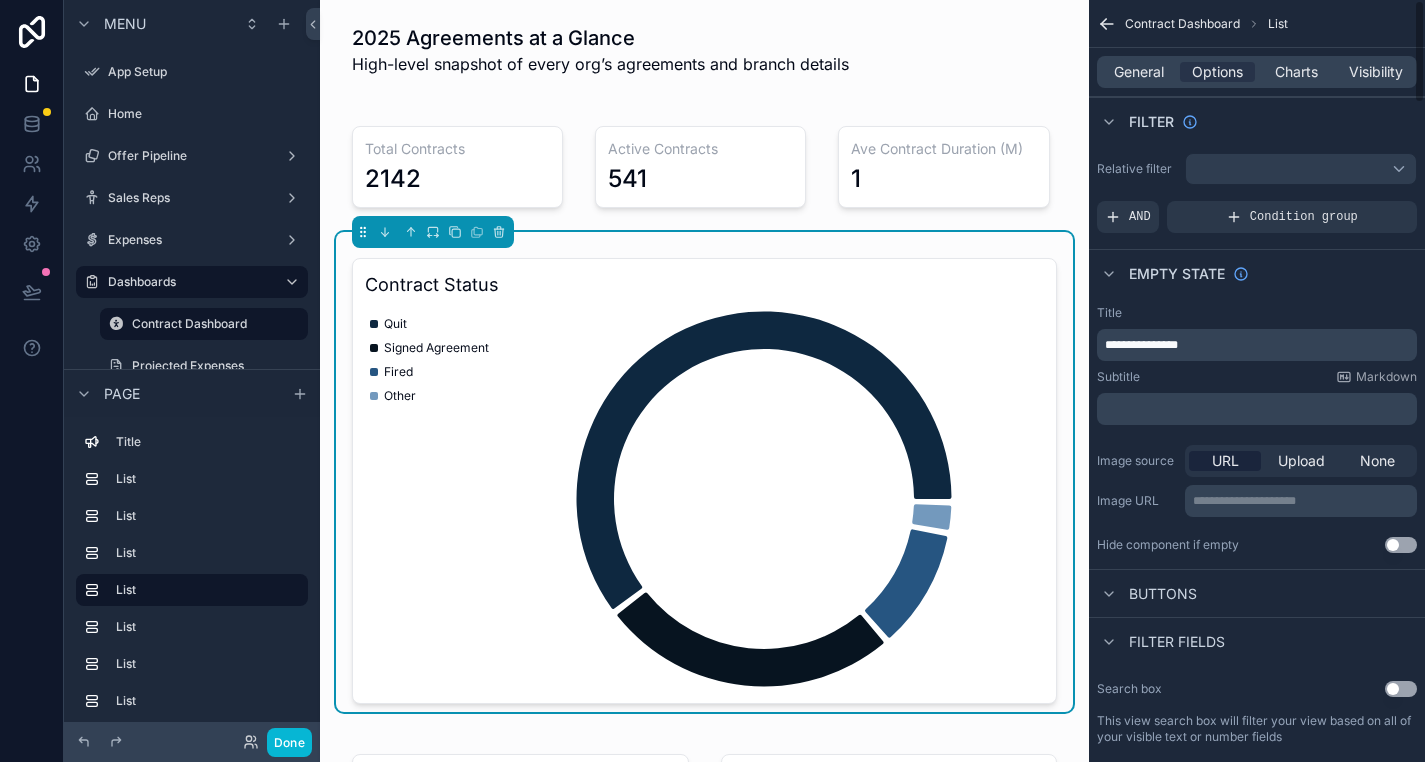 click on "**********" at bounding box center [1141, 345] 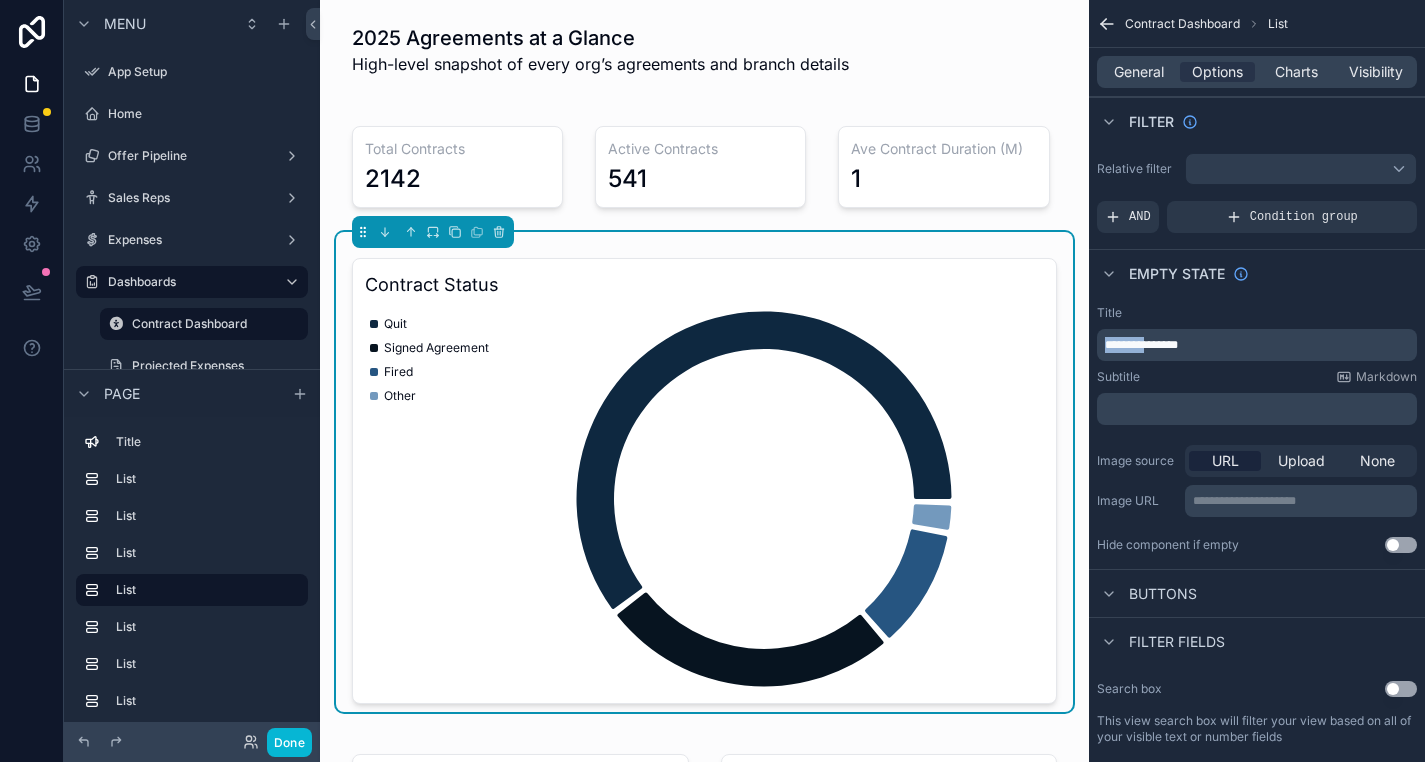 drag, startPoint x: 1155, startPoint y: 350, endPoint x: 1086, endPoint y: 348, distance: 69.02898 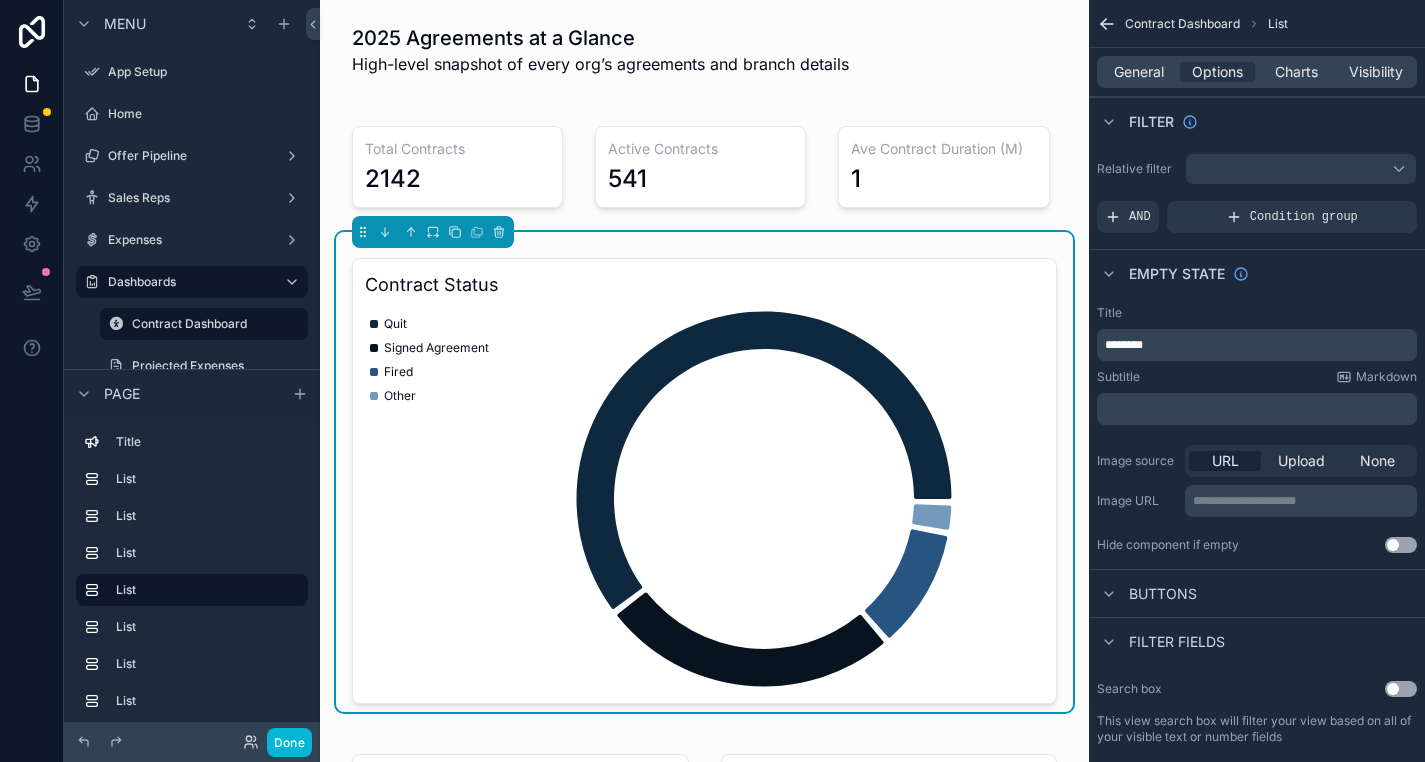 type 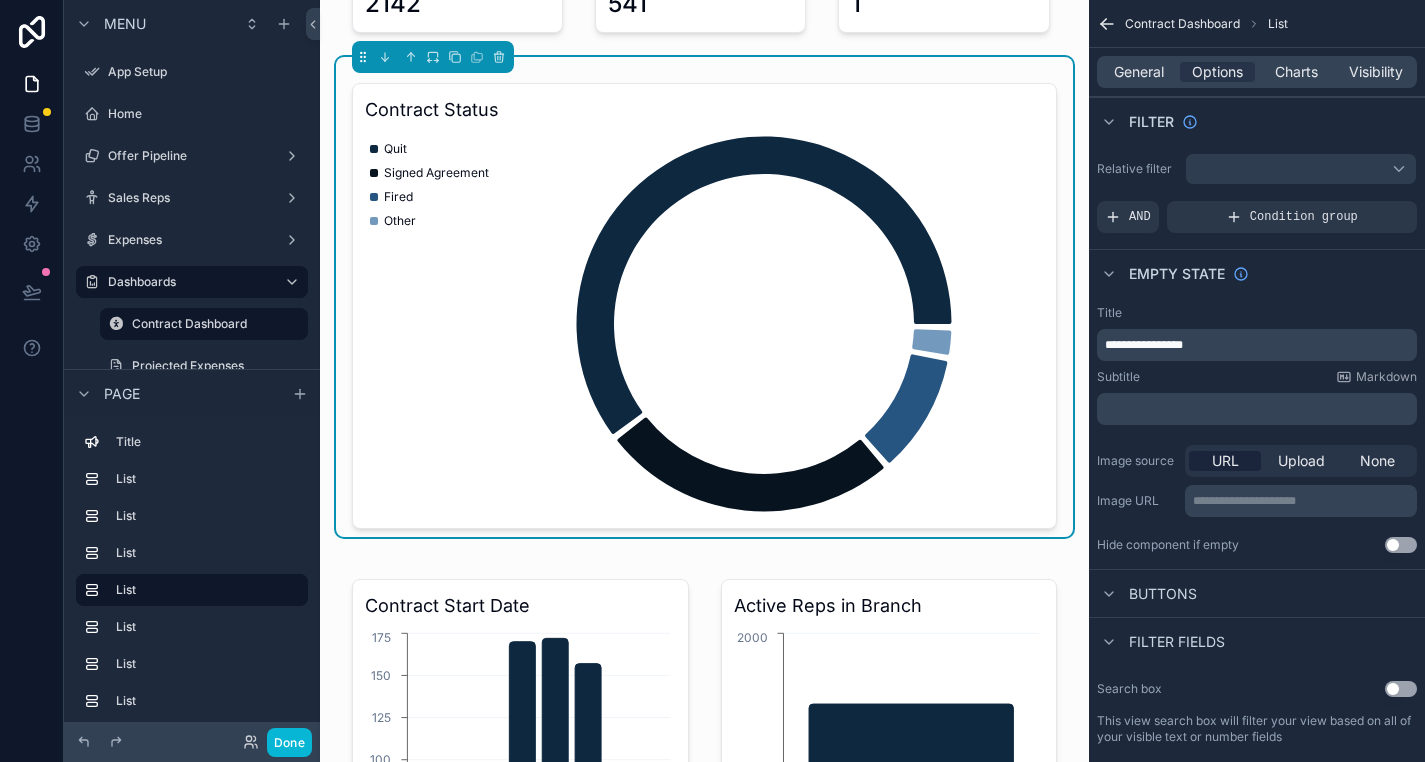 scroll, scrollTop: 196, scrollLeft: 0, axis: vertical 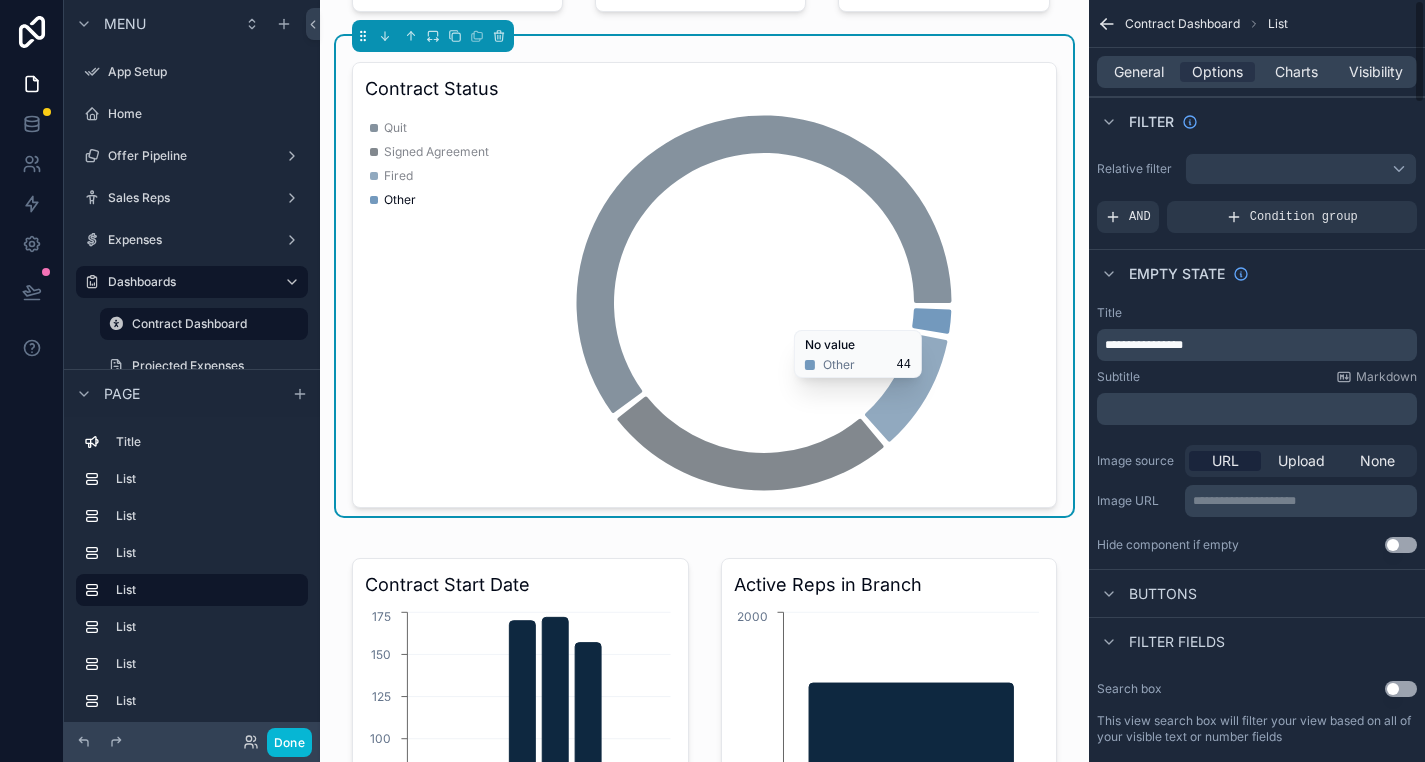 click on "**********" at bounding box center [1257, 333] 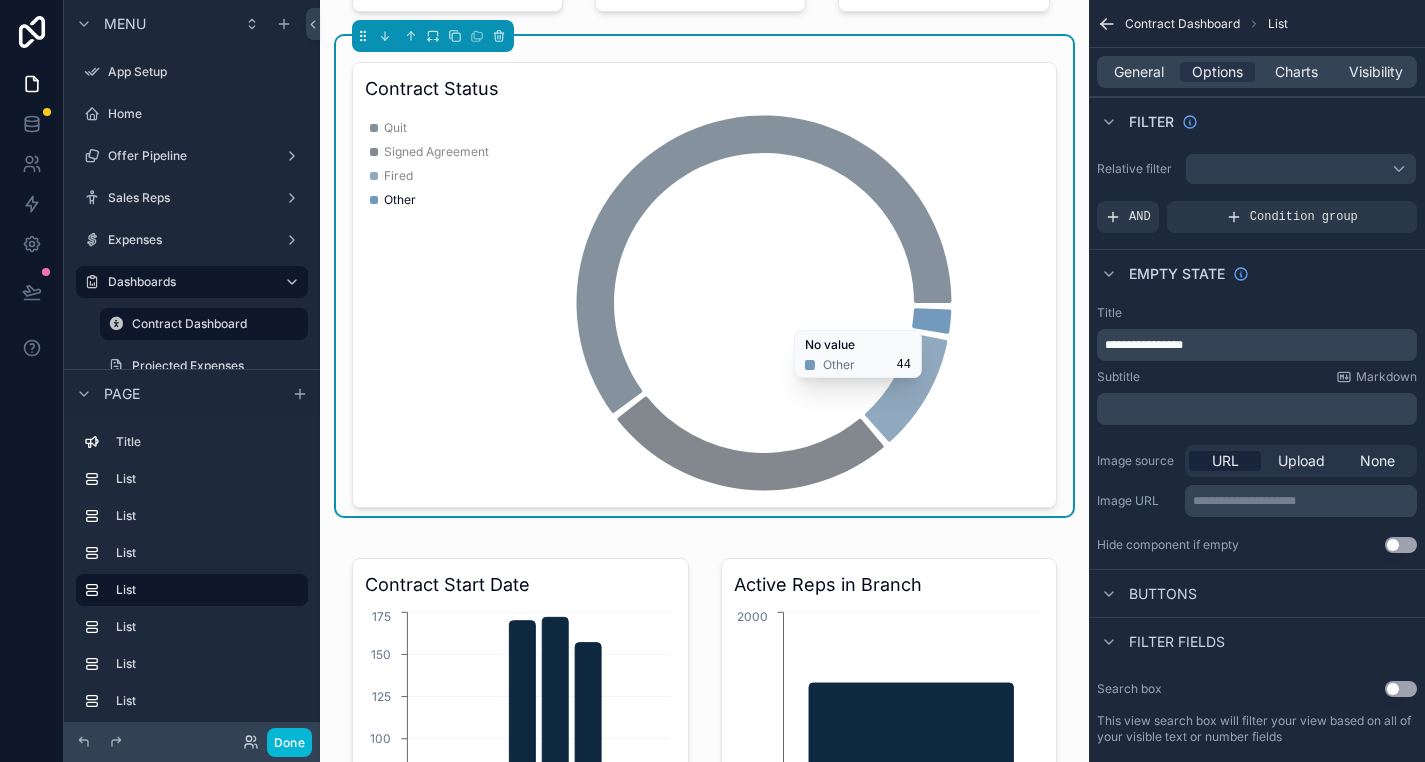click on "Subtitle Markdown" at bounding box center [1257, 377] 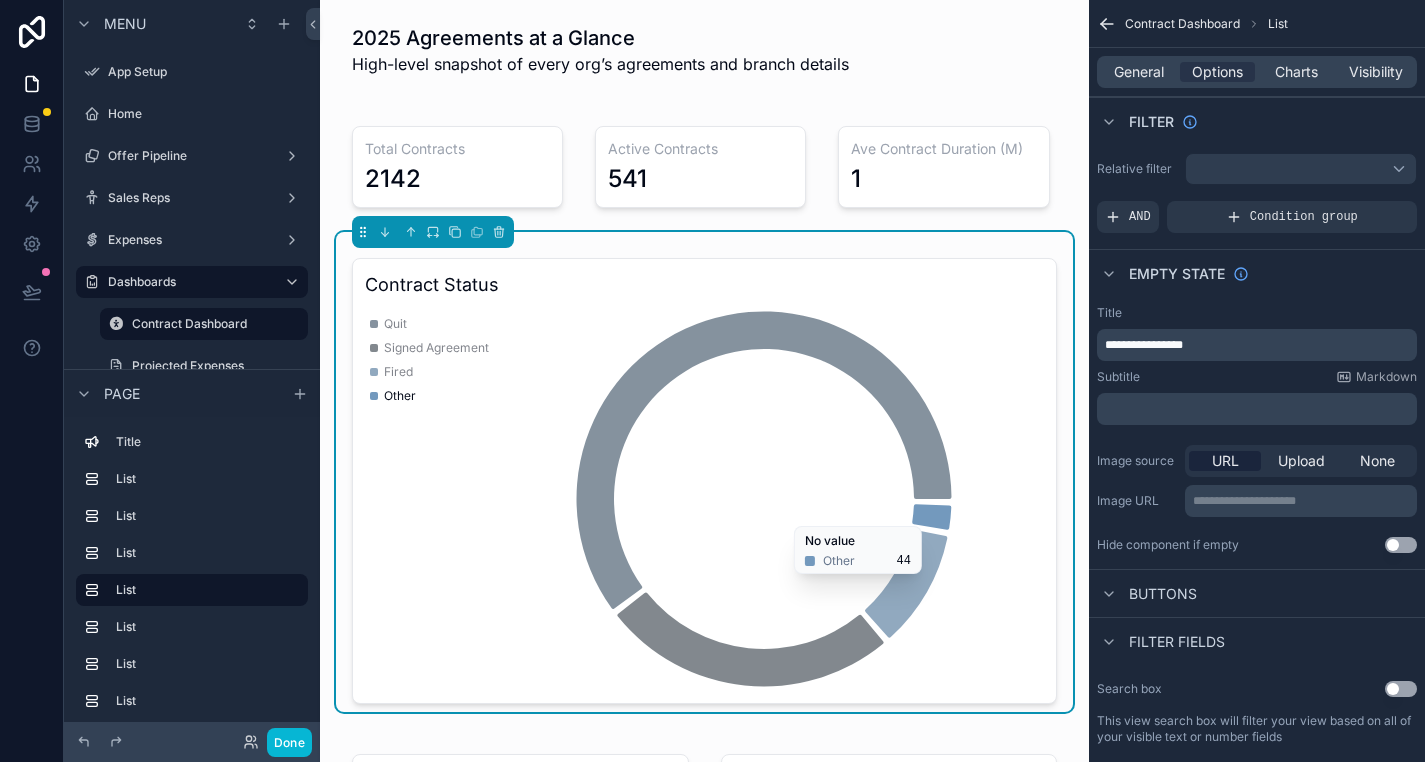 click 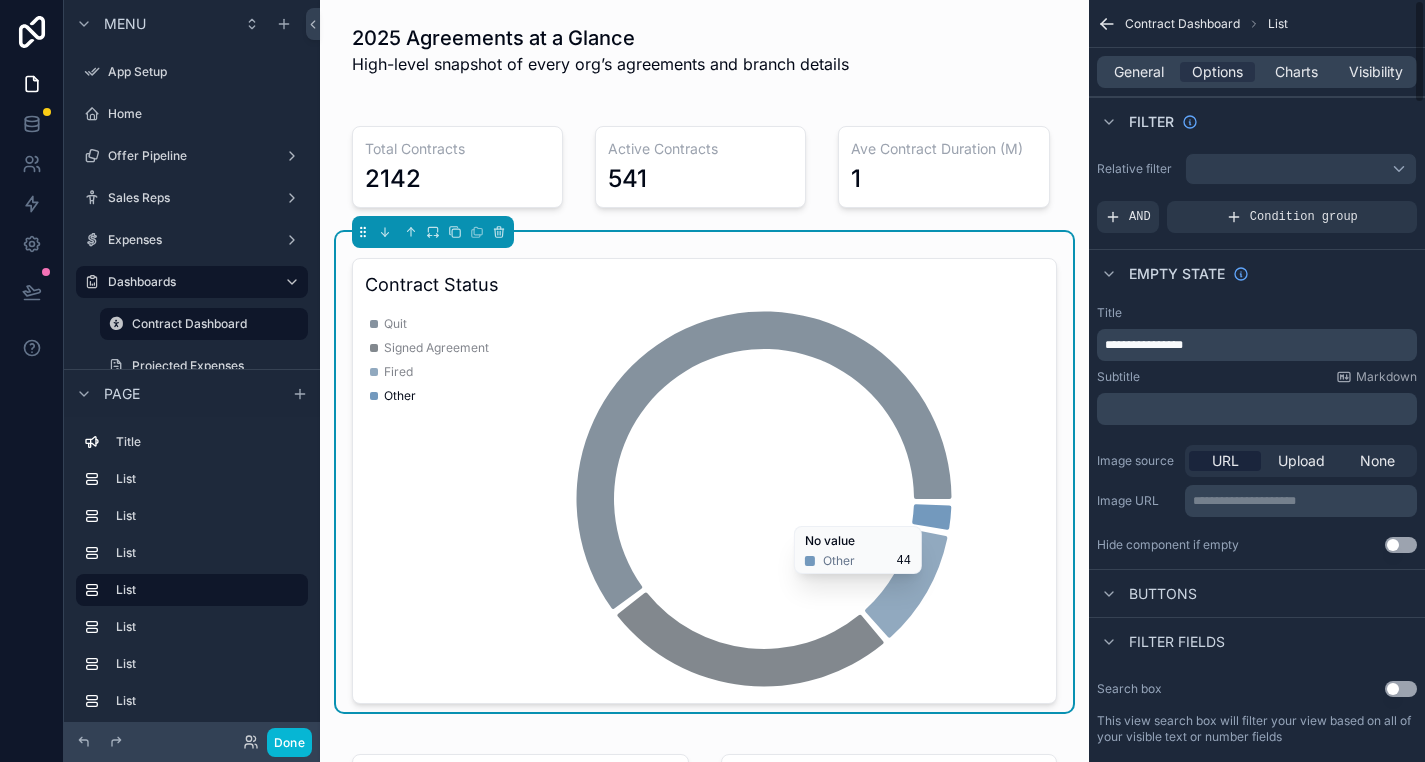 click on "Subtitle Markdown" at bounding box center [1257, 377] 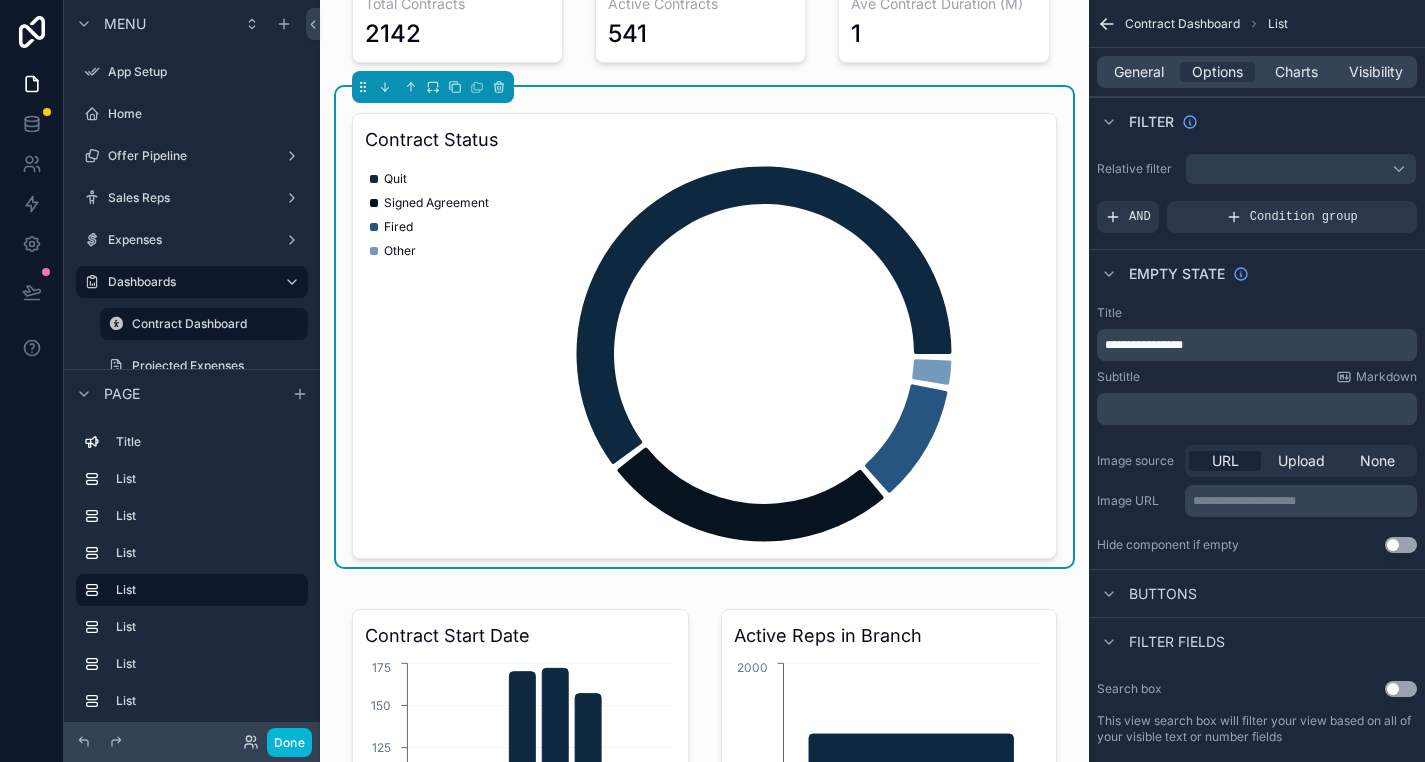 scroll, scrollTop: 407, scrollLeft: 0, axis: vertical 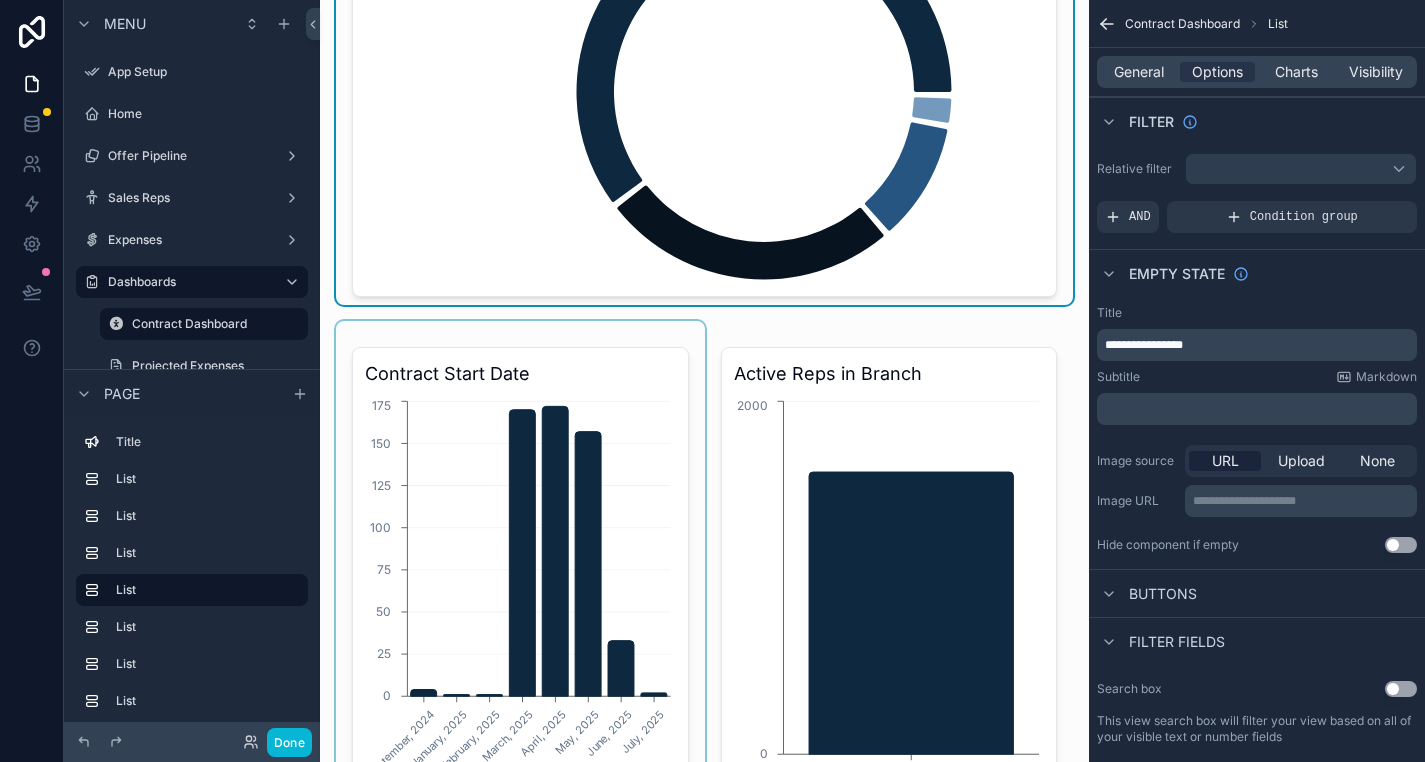 click at bounding box center (520, 561) 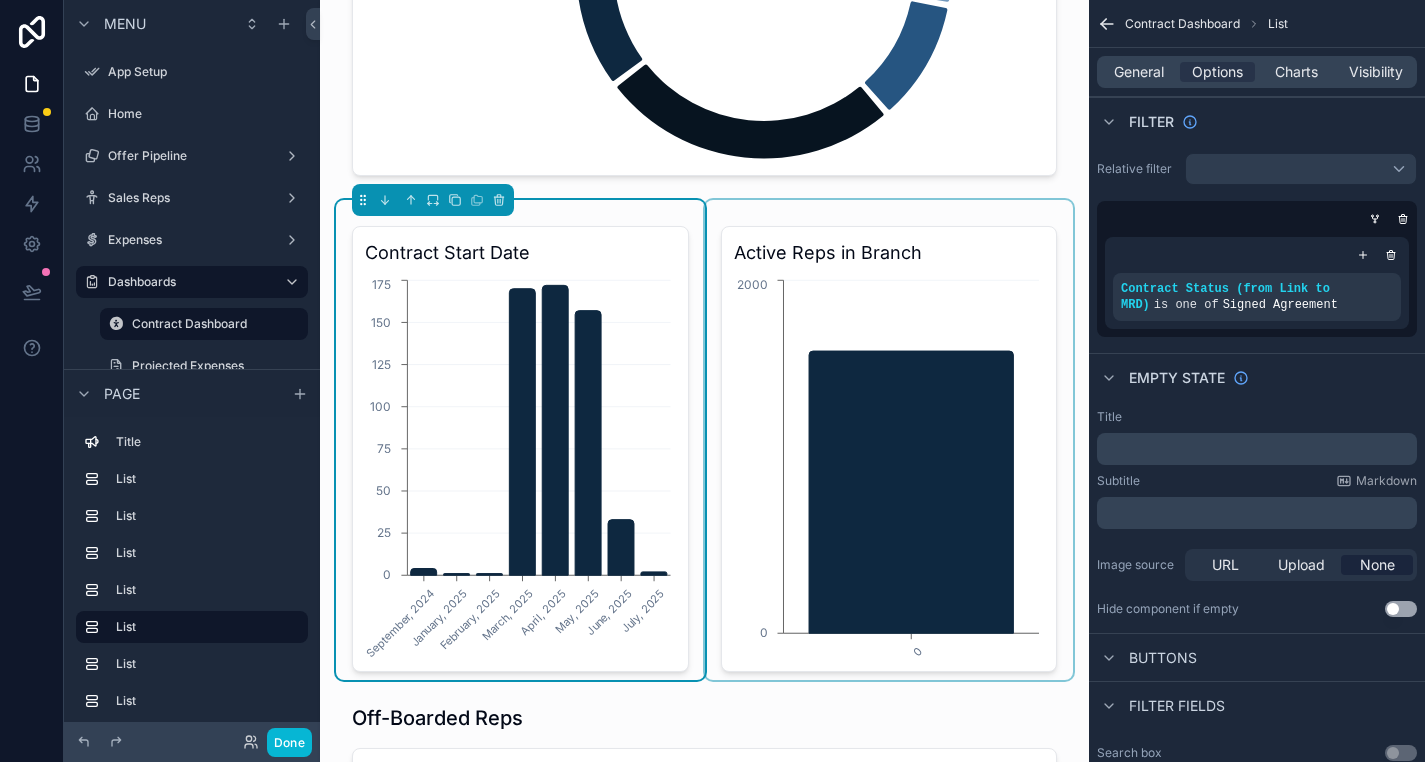 scroll, scrollTop: 535, scrollLeft: 0, axis: vertical 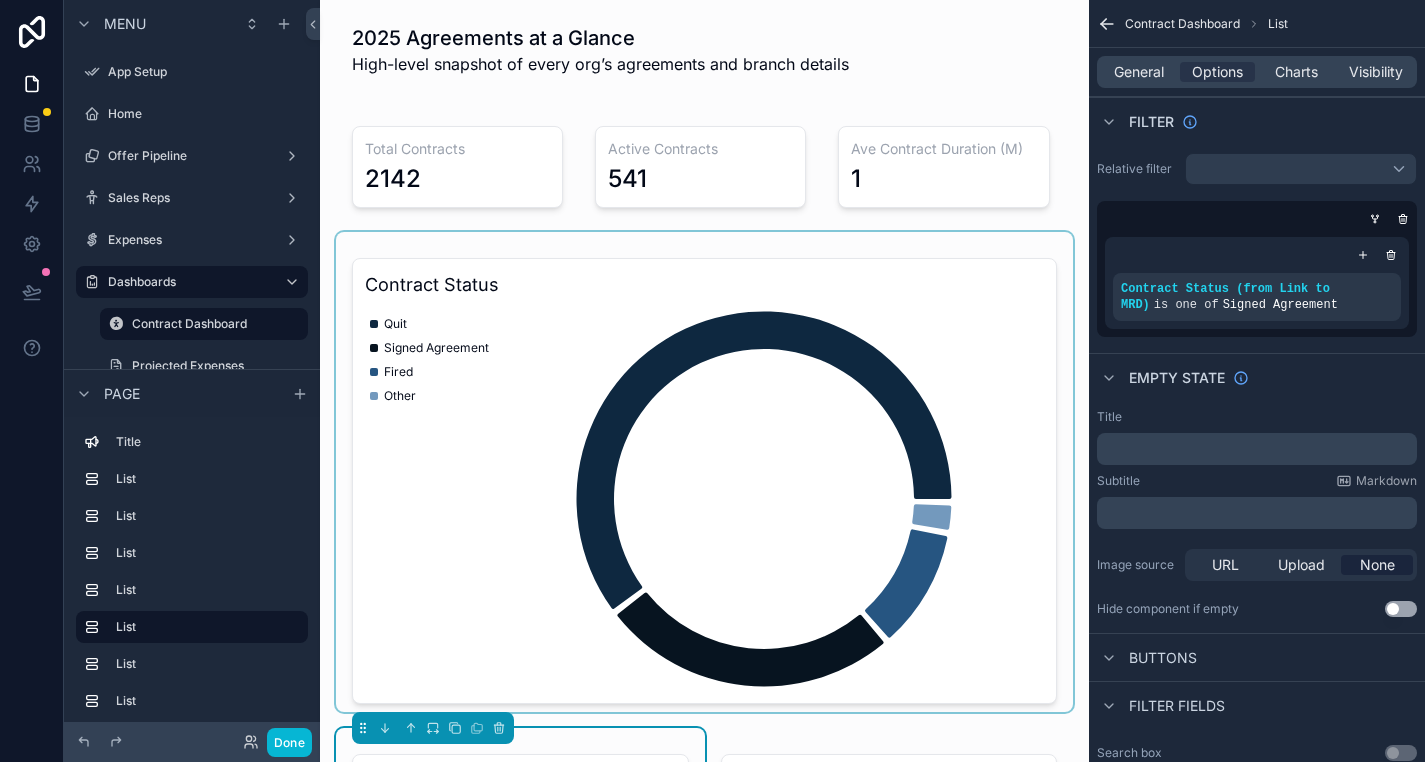 click at bounding box center [704, 472] 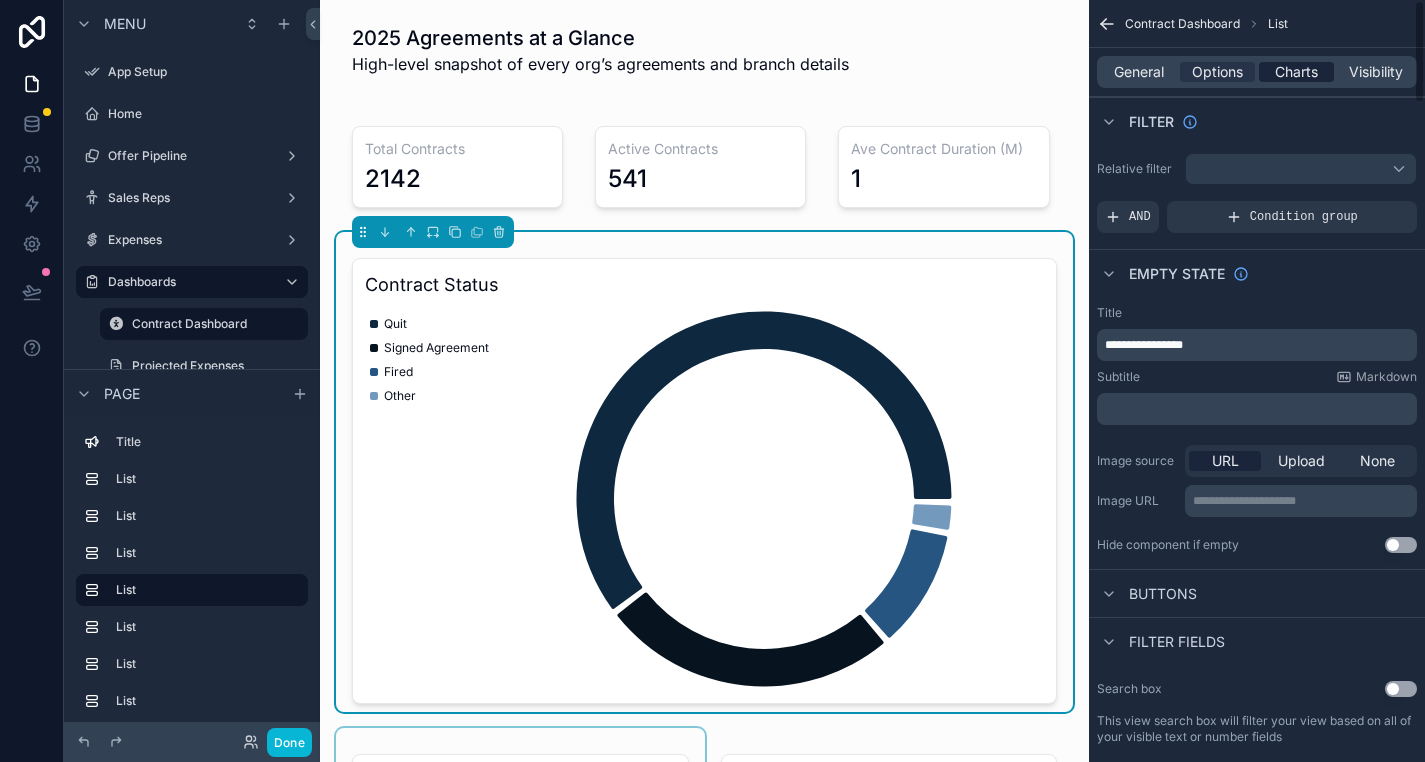 click on "Charts" at bounding box center [1296, 72] 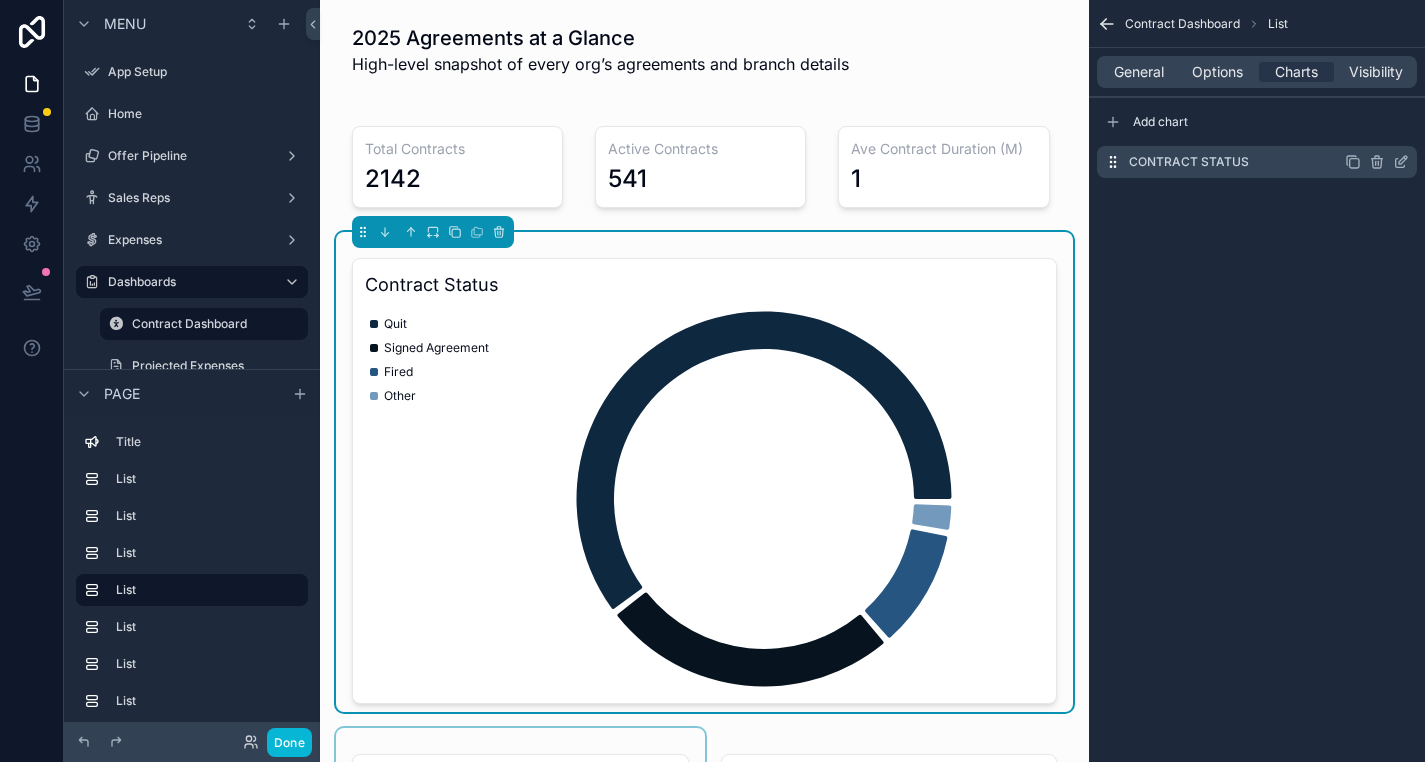 click 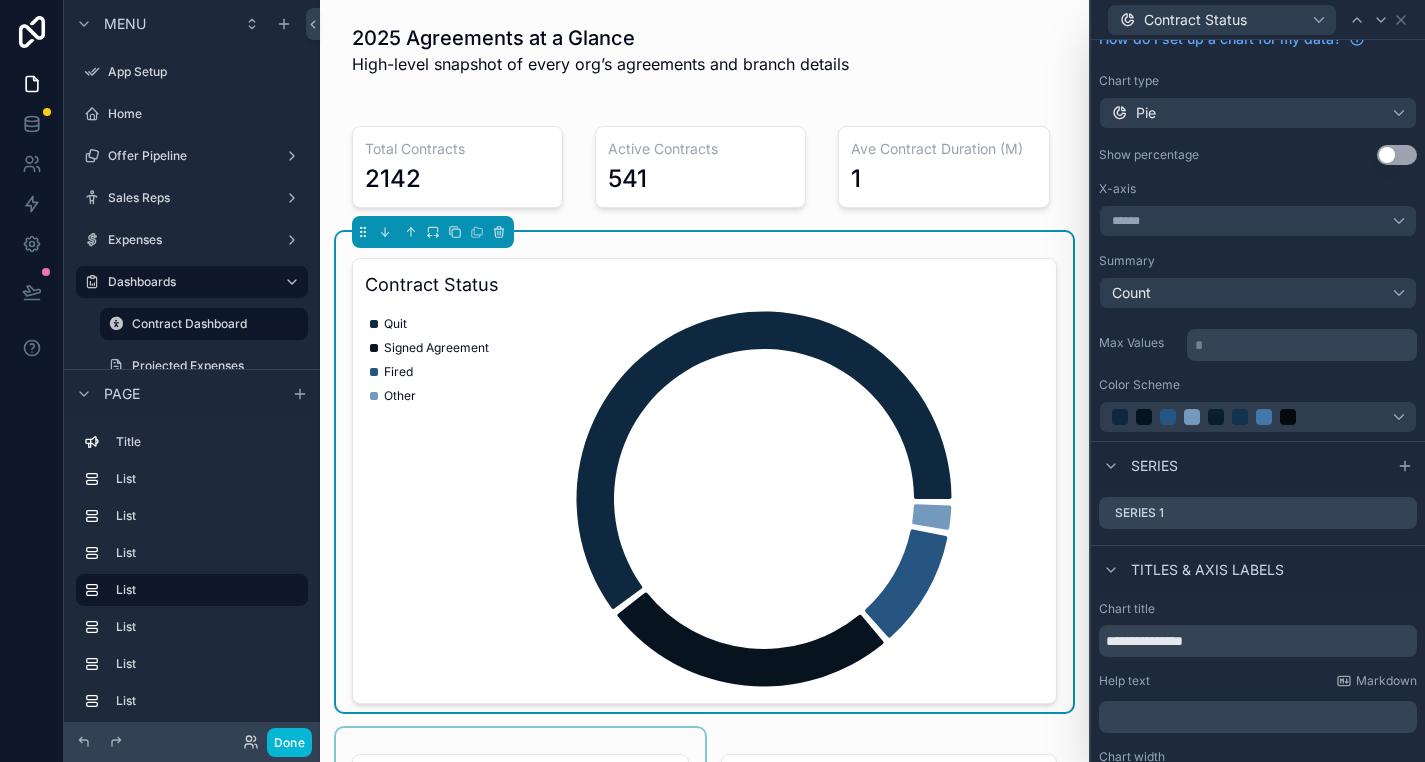scroll, scrollTop: 123, scrollLeft: 0, axis: vertical 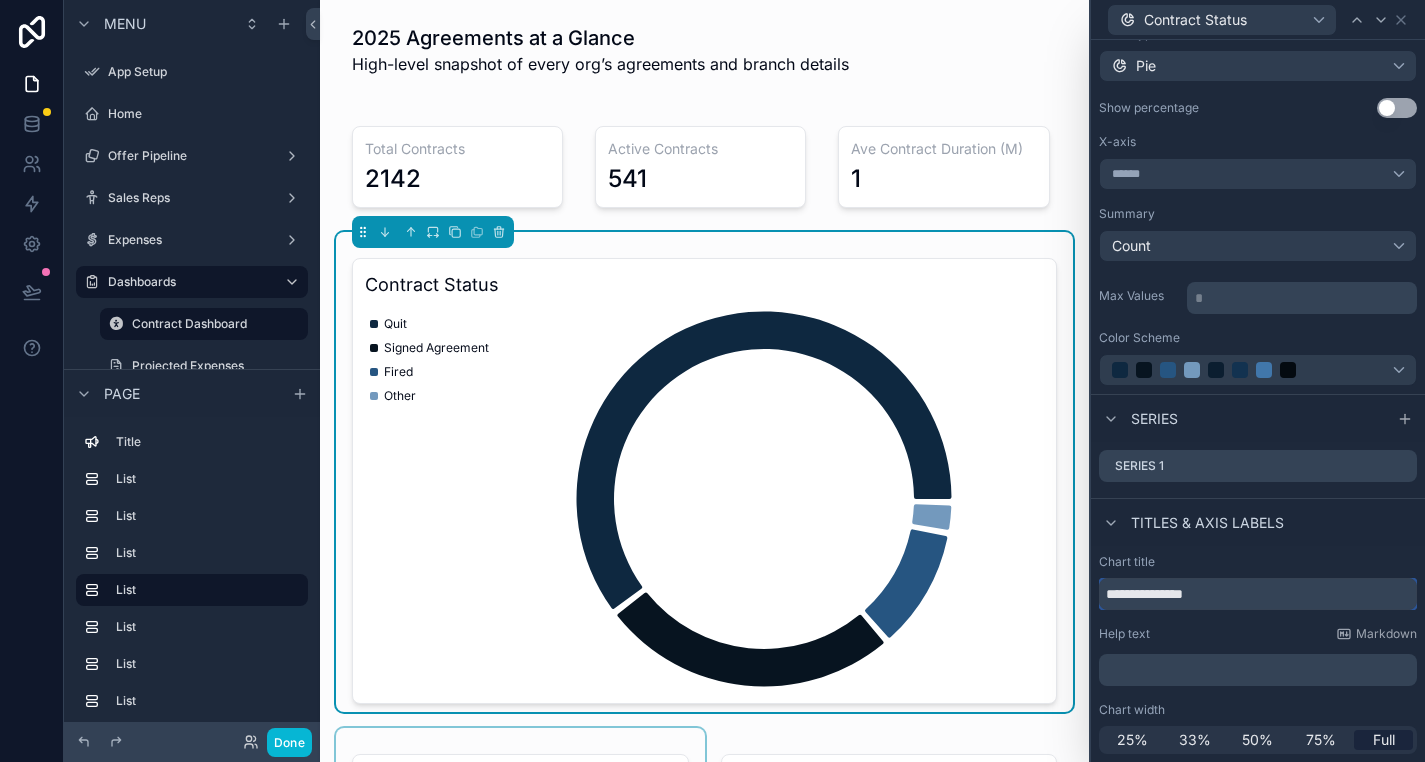 drag, startPoint x: 1164, startPoint y: 592, endPoint x: 1035, endPoint y: 605, distance: 129.65338 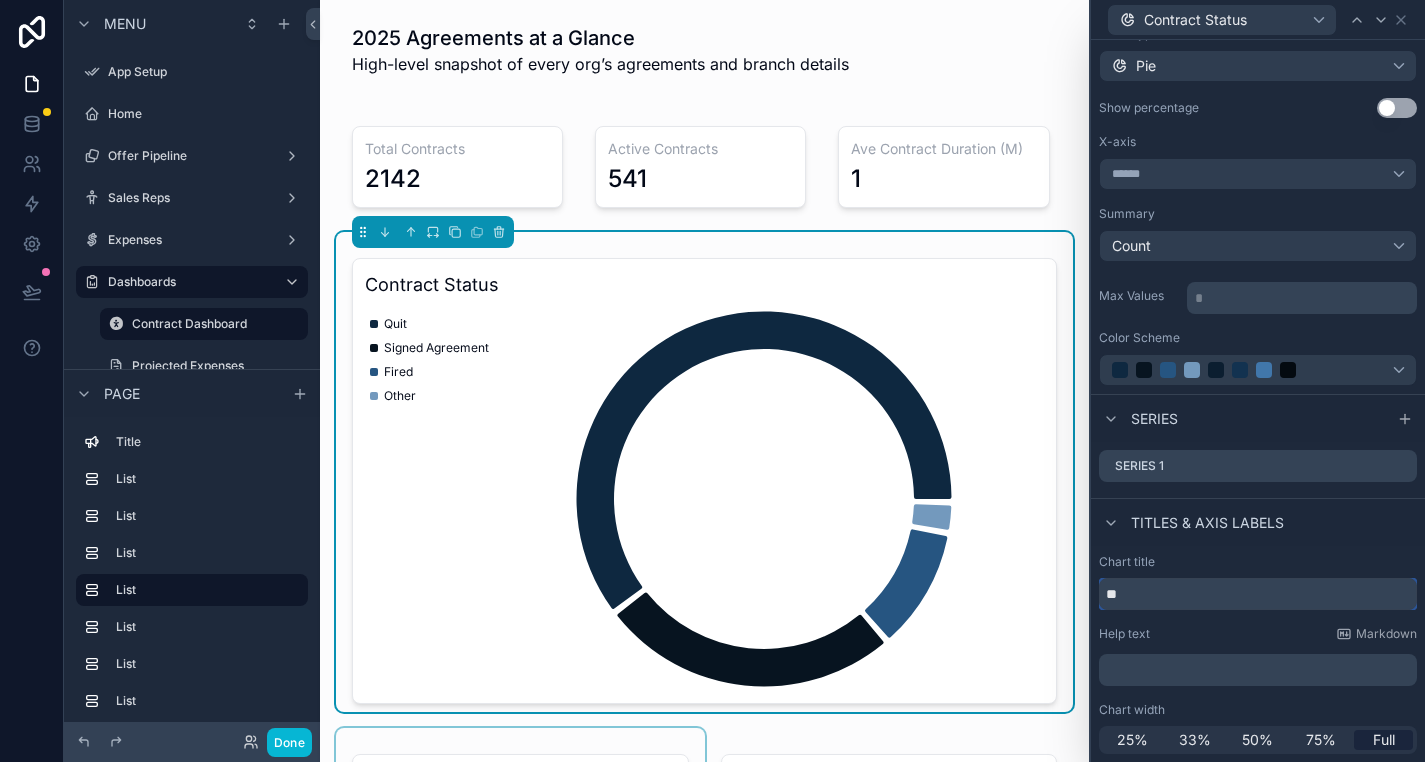 type on "*" 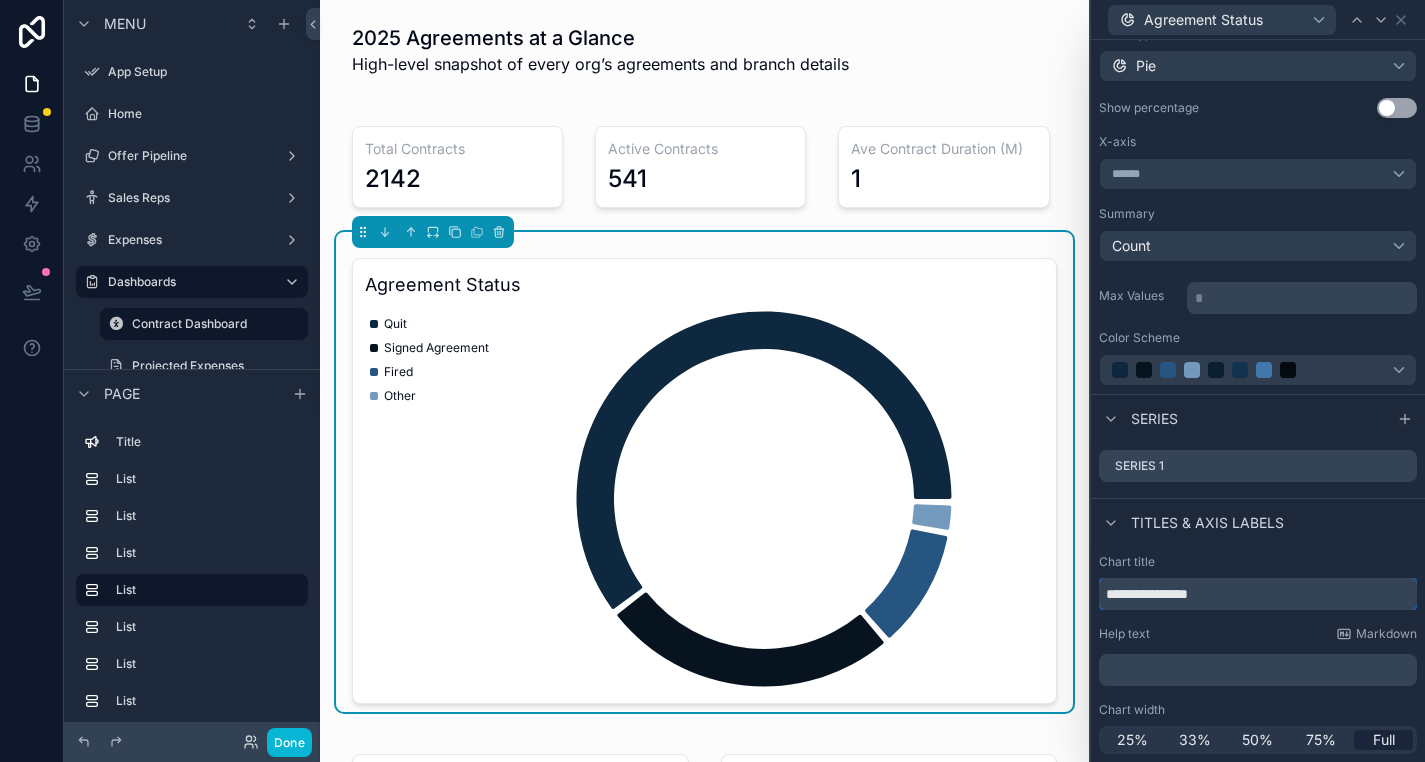 type on "**********" 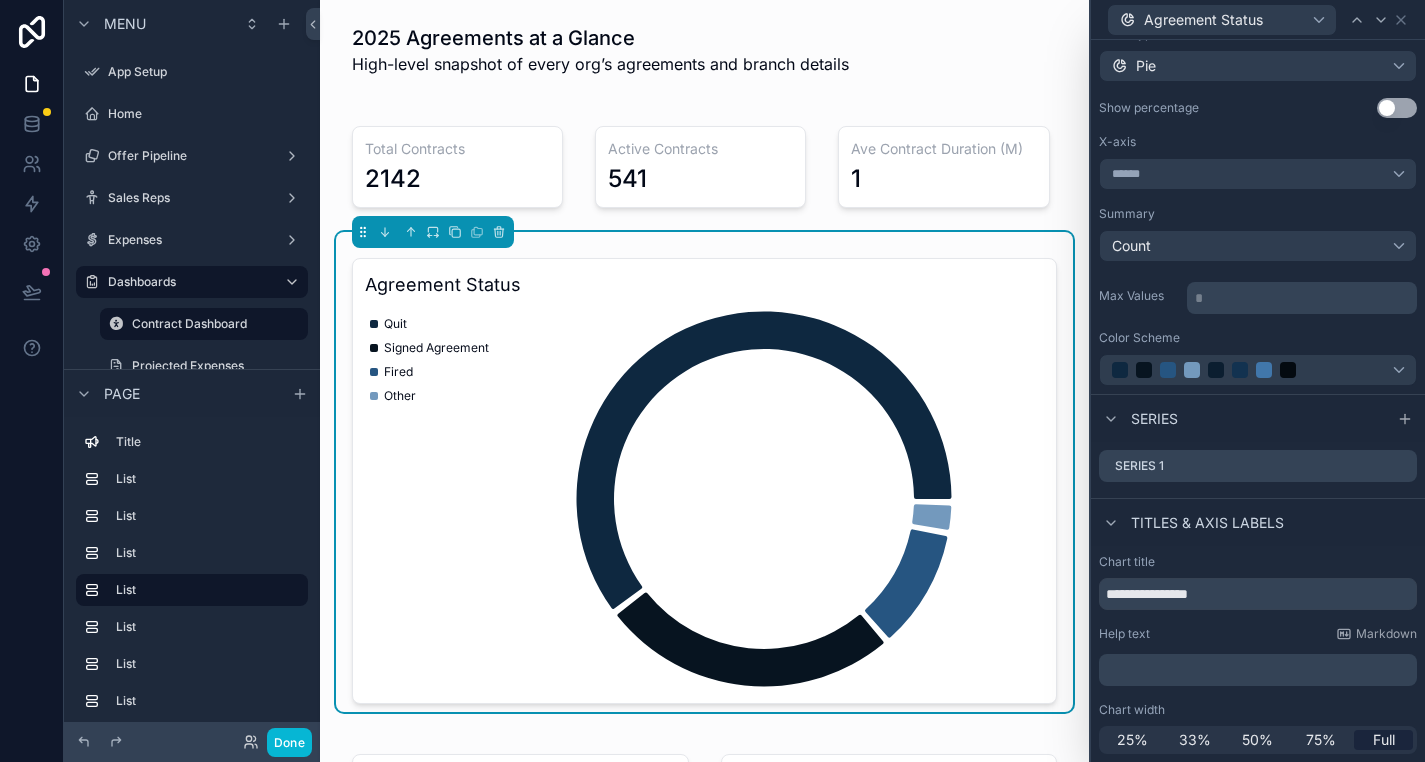 click on "Agreement Status" at bounding box center [1258, 19] 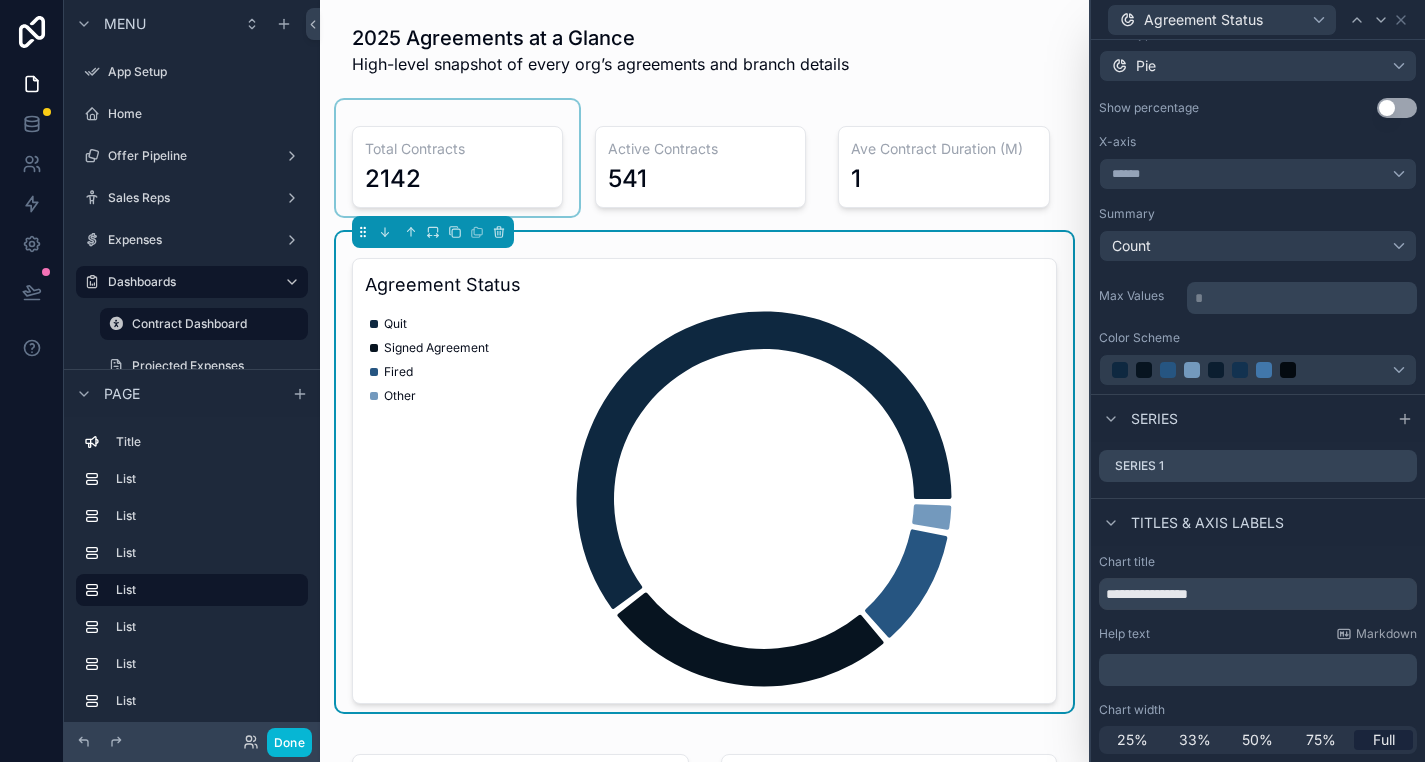 click at bounding box center (457, 158) 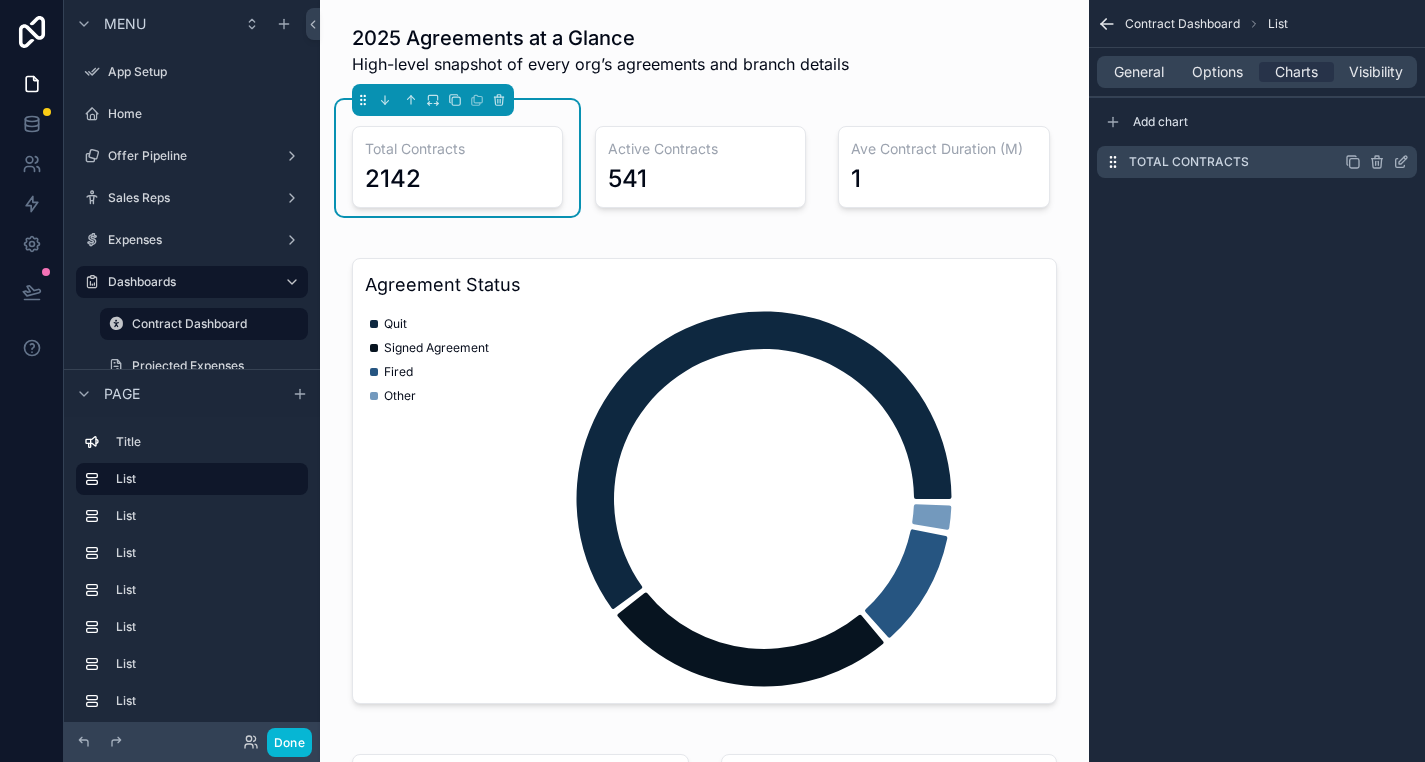 click 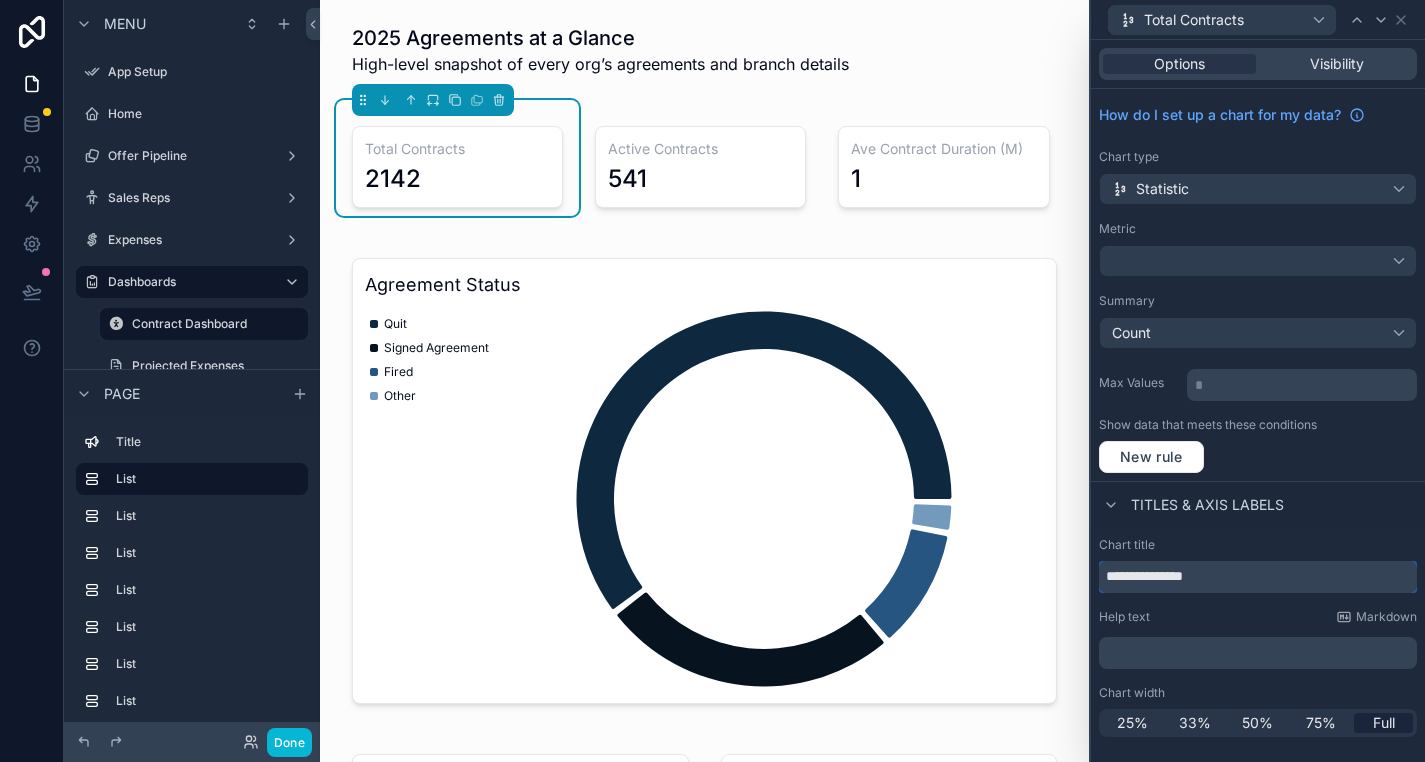 drag, startPoint x: 1218, startPoint y: 579, endPoint x: 1142, endPoint y: 581, distance: 76.02631 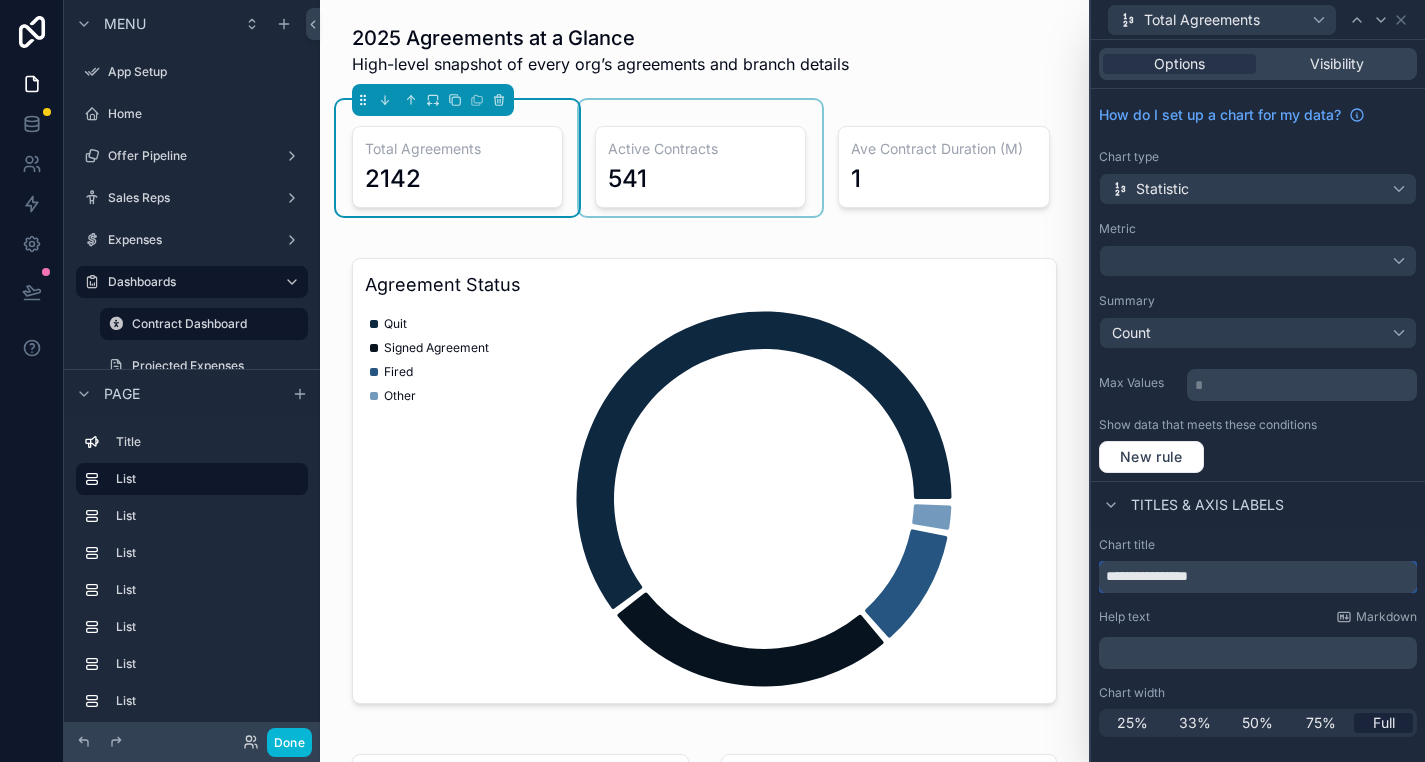 type on "**********" 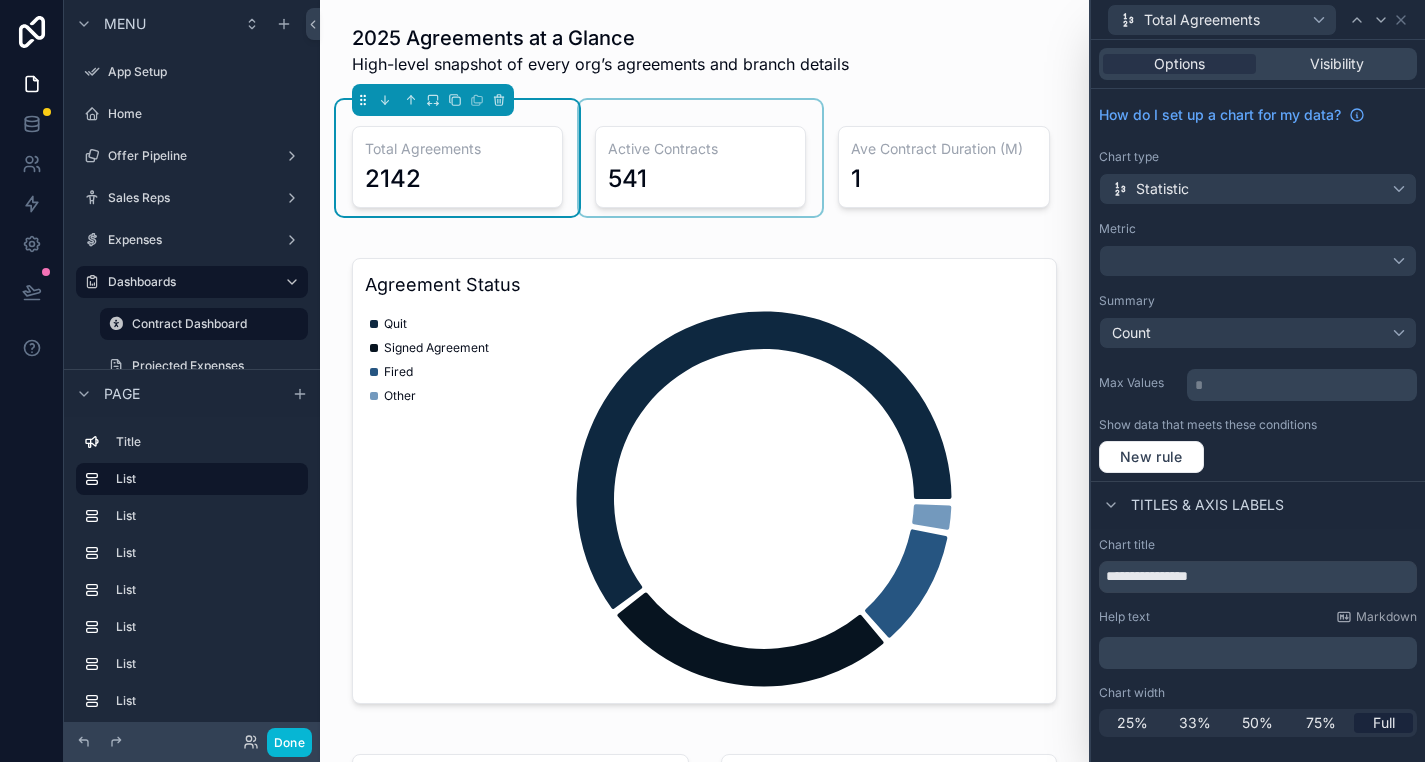 click at bounding box center (700, 158) 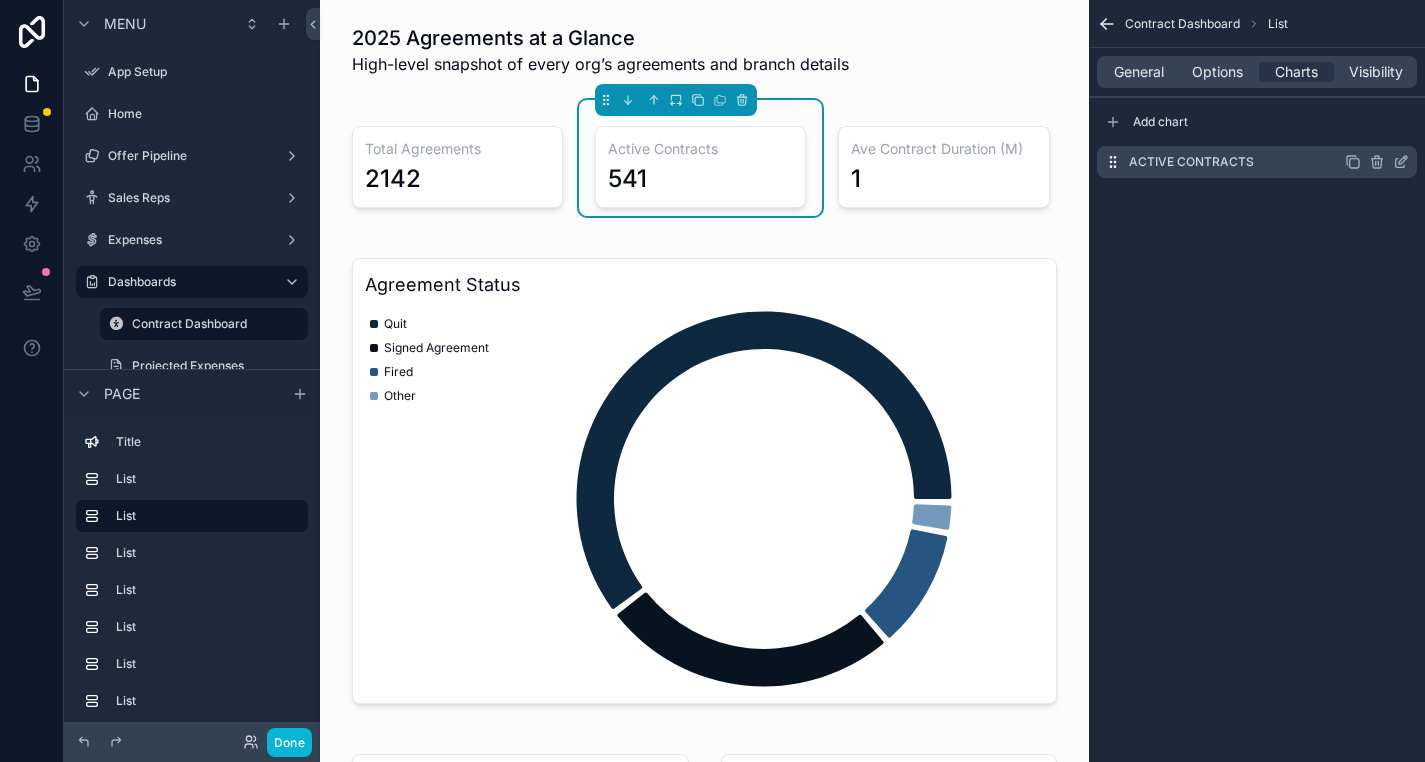 click 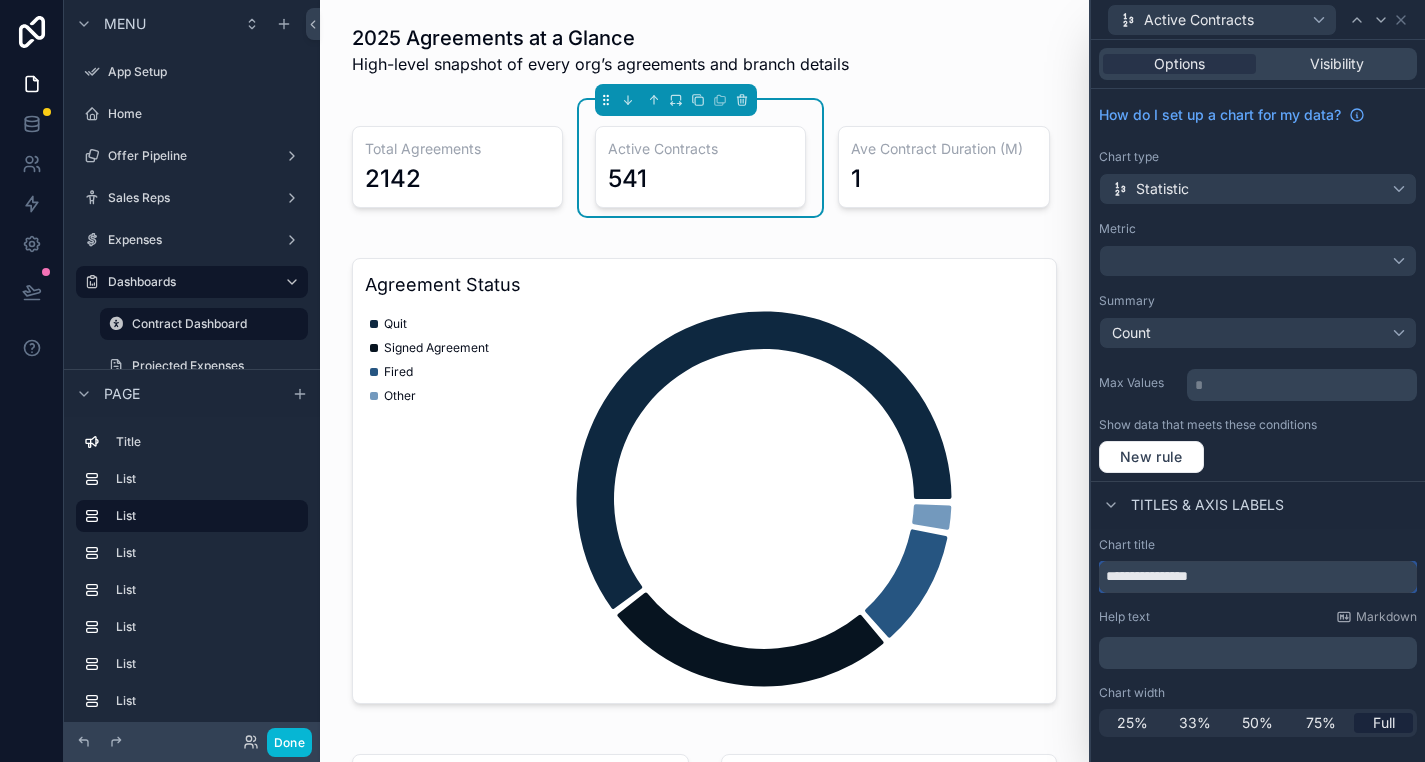 drag, startPoint x: 1217, startPoint y: 580, endPoint x: 1155, endPoint y: 582, distance: 62.03225 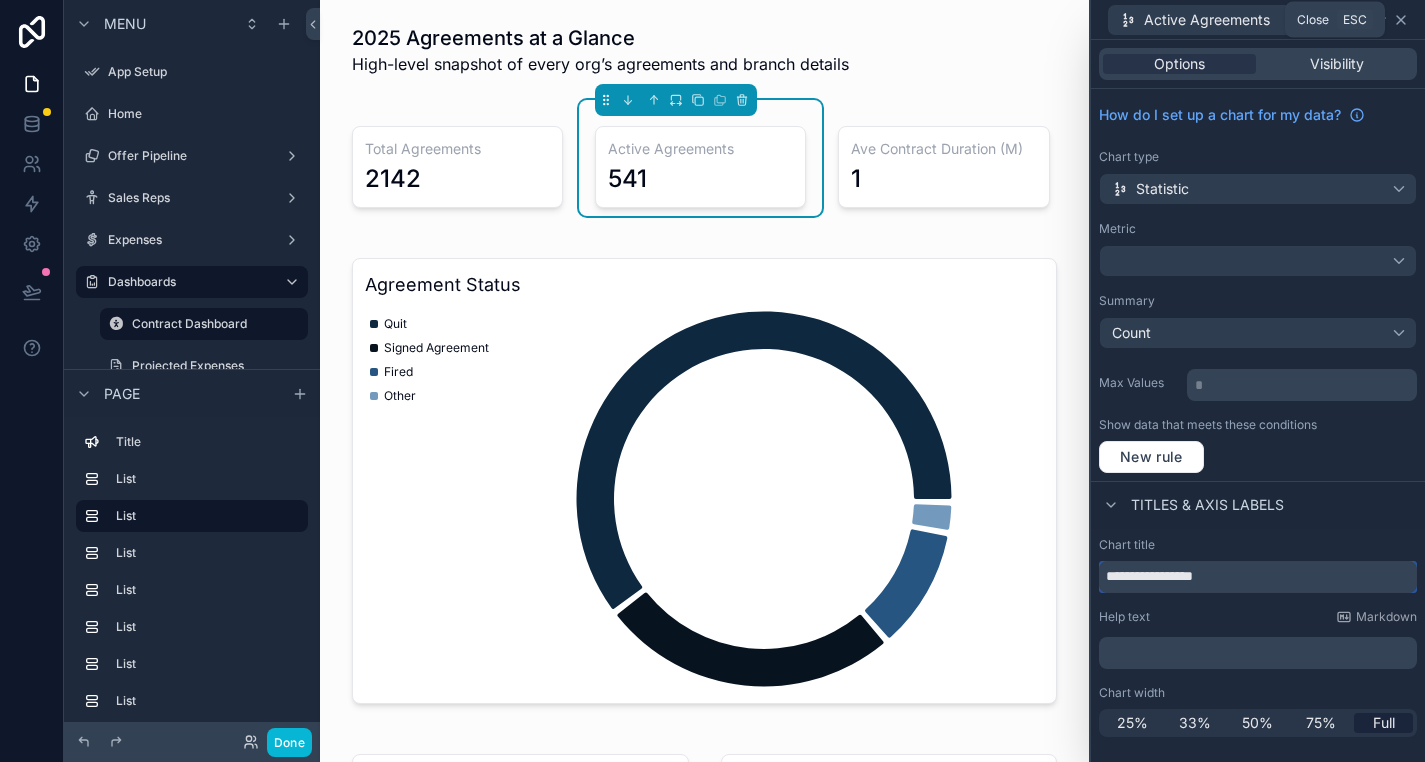 type on "**********" 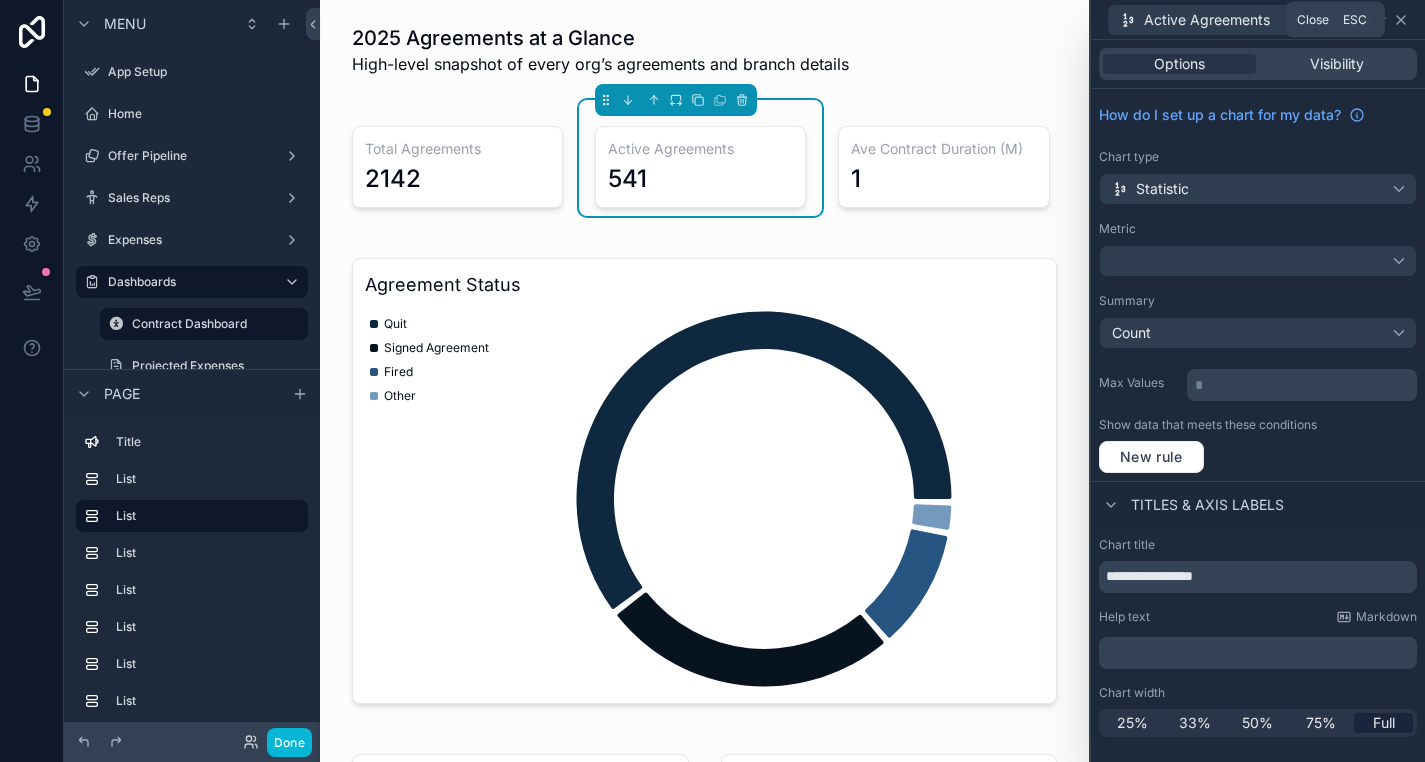 click 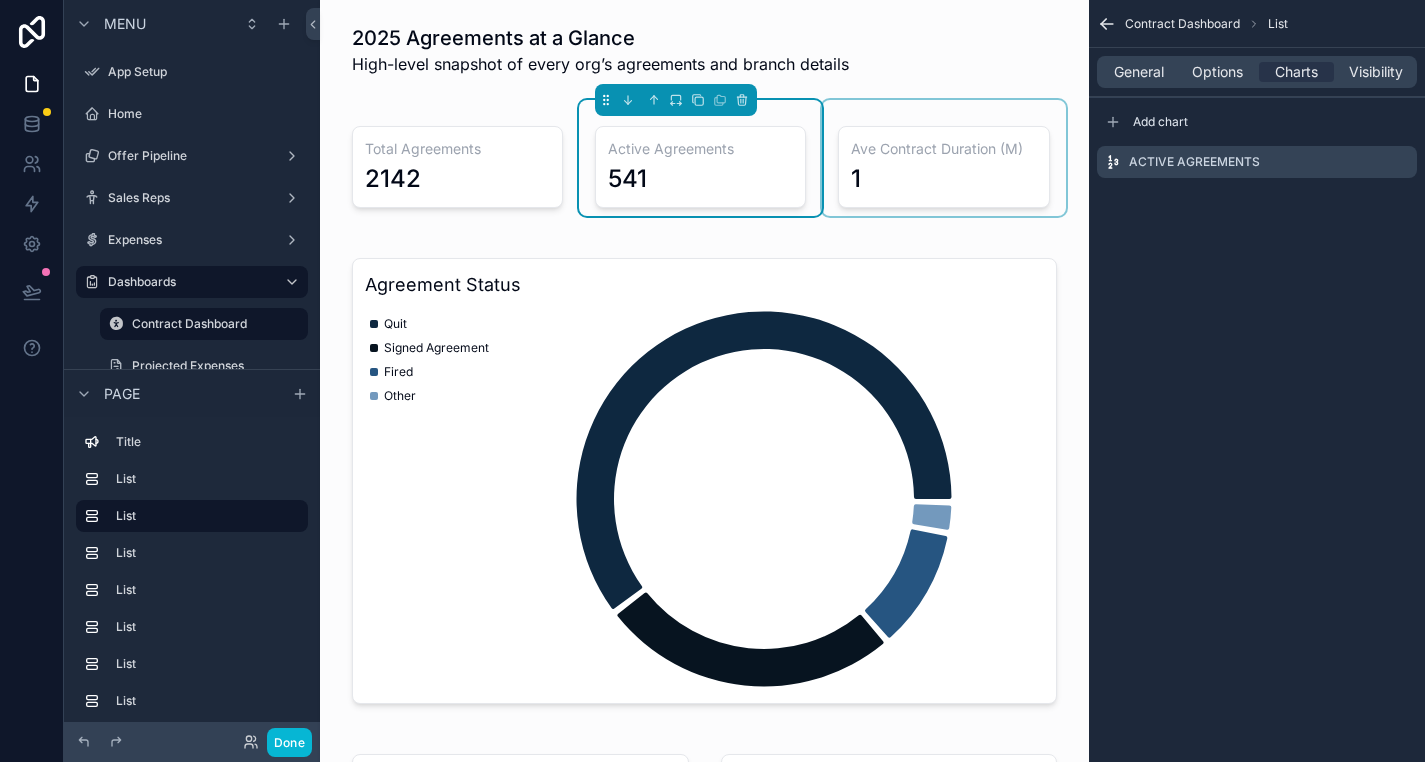 click at bounding box center (943, 158) 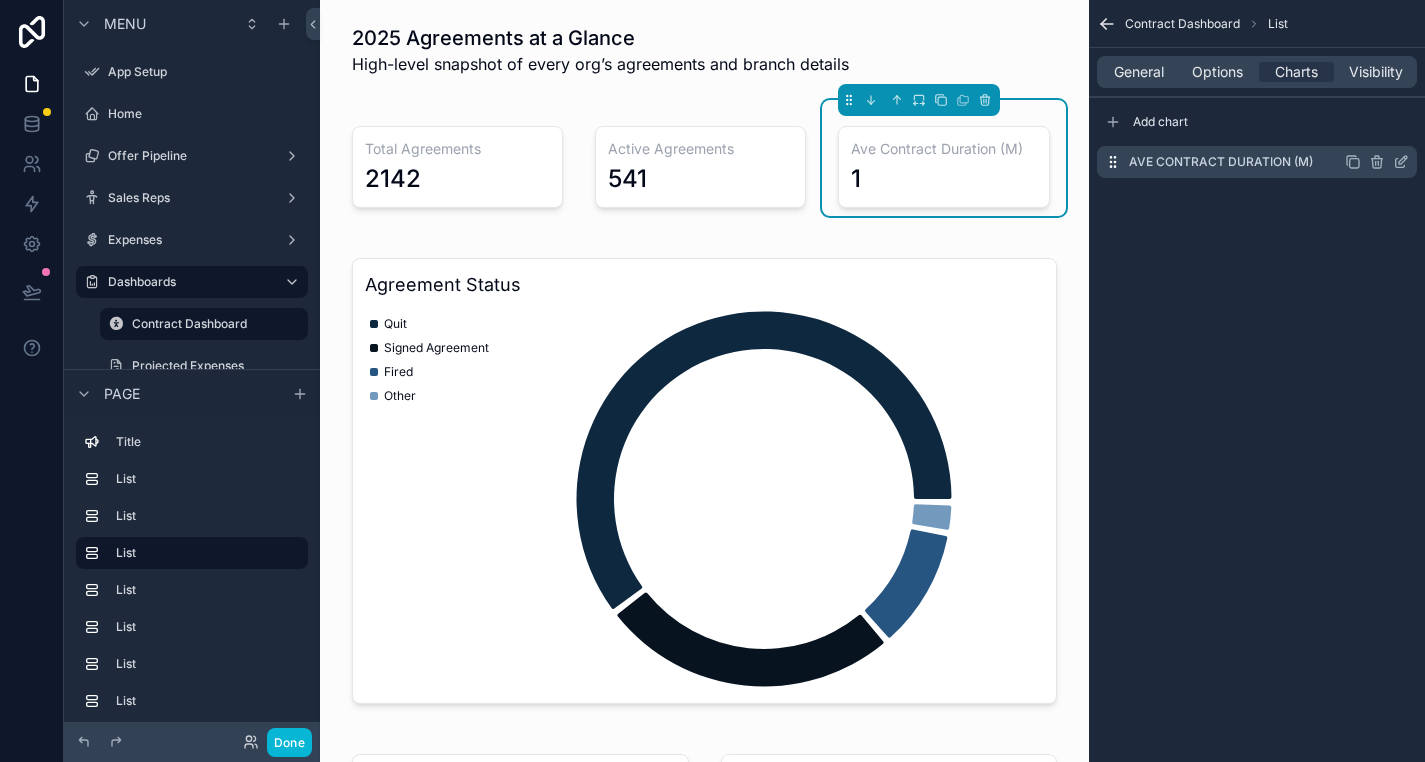 click 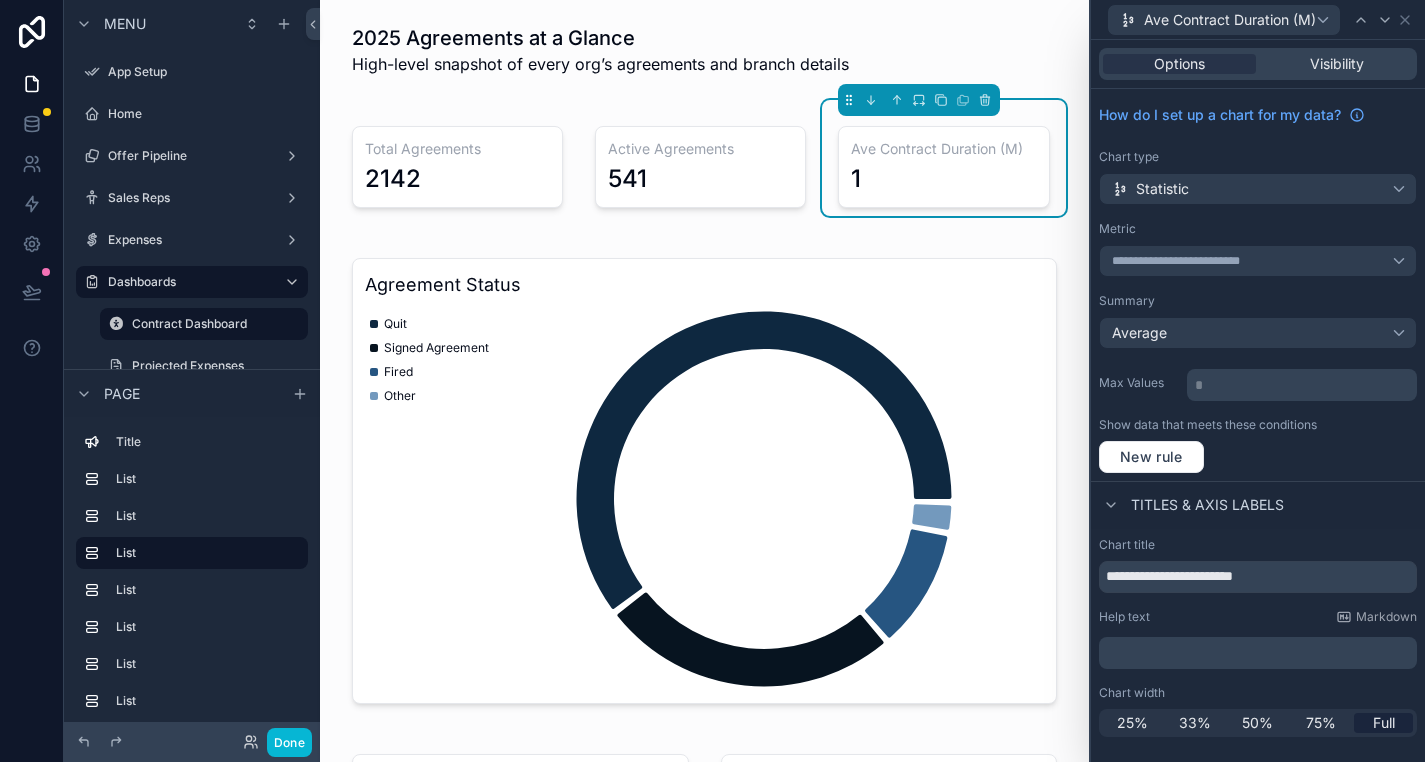 click on "**********" at bounding box center [1258, 249] 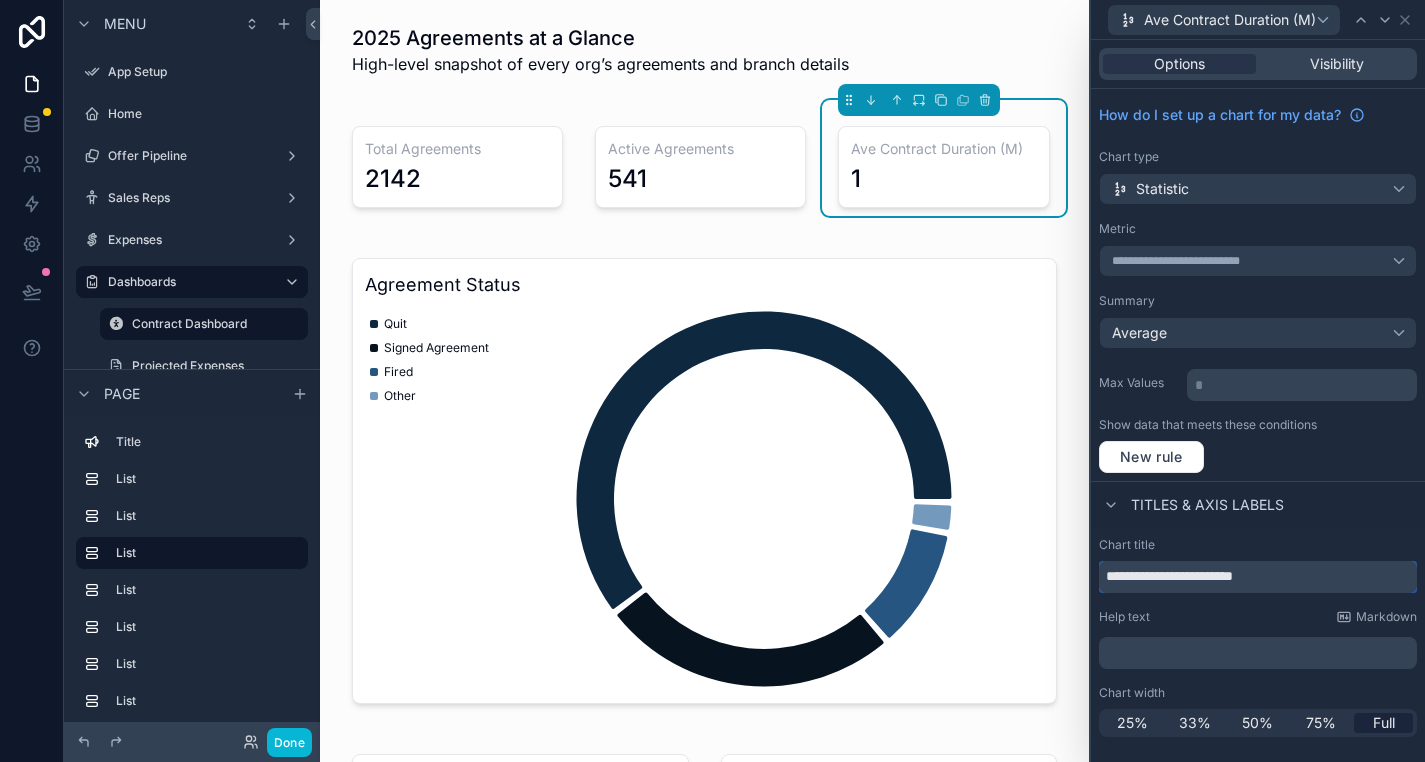 drag, startPoint x: 1190, startPoint y: 577, endPoint x: 1138, endPoint y: 578, distance: 52.009613 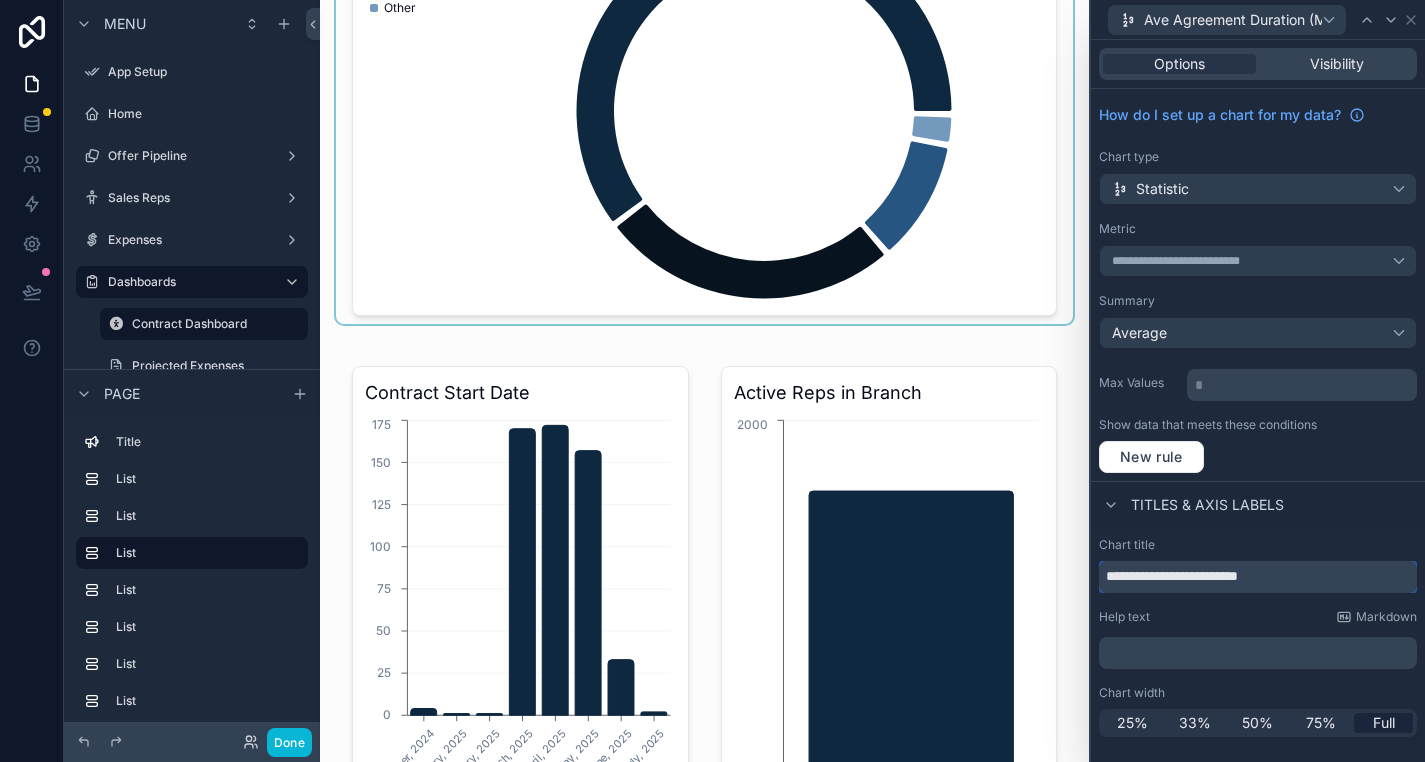 scroll, scrollTop: 516, scrollLeft: 0, axis: vertical 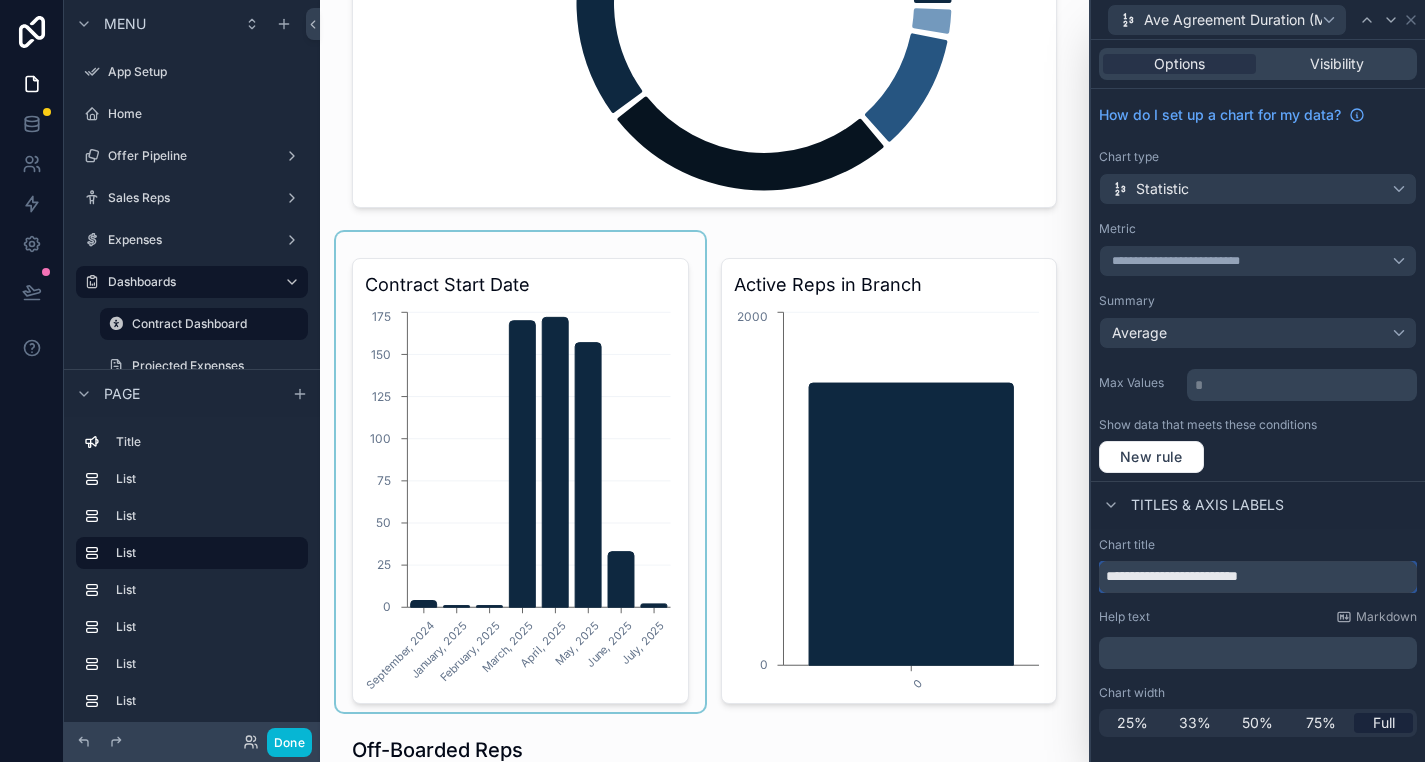 type on "**********" 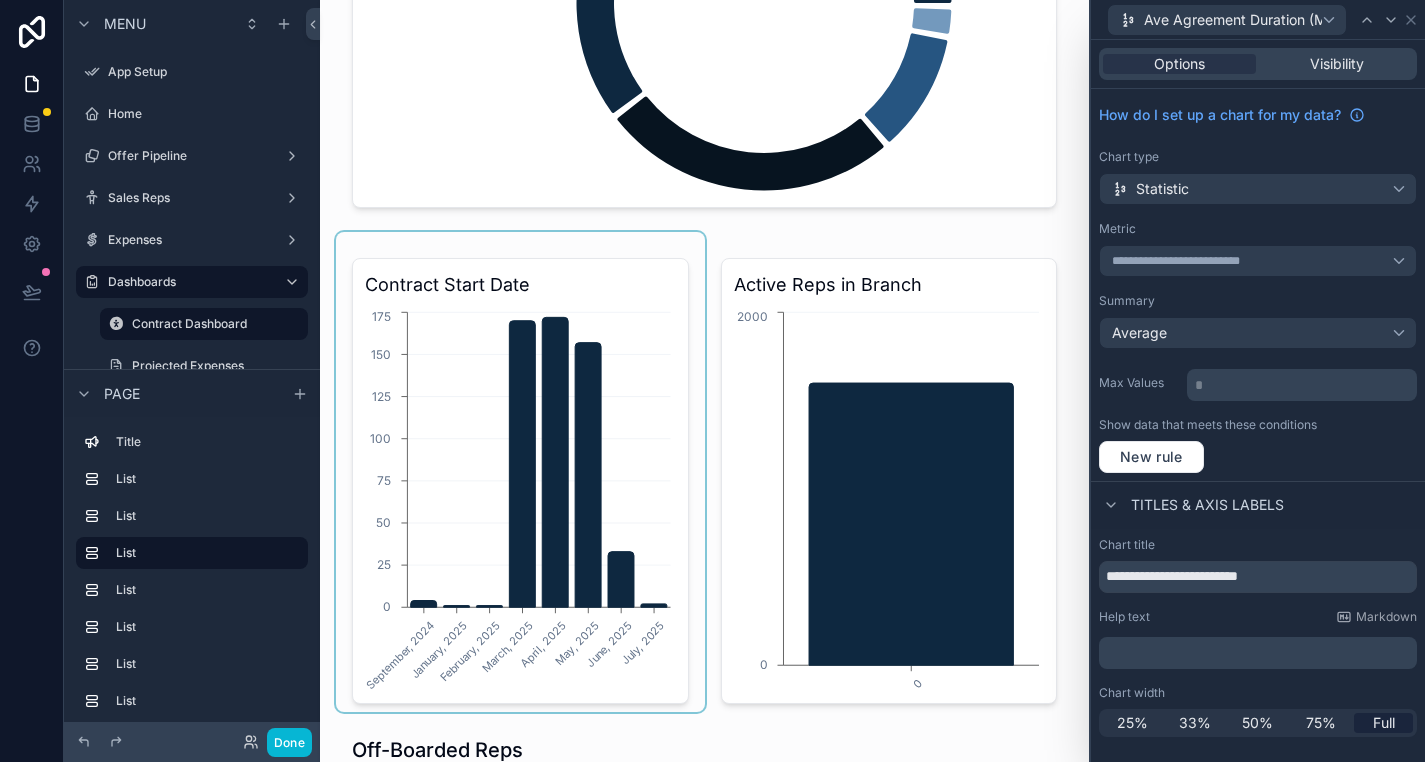 click at bounding box center [520, 472] 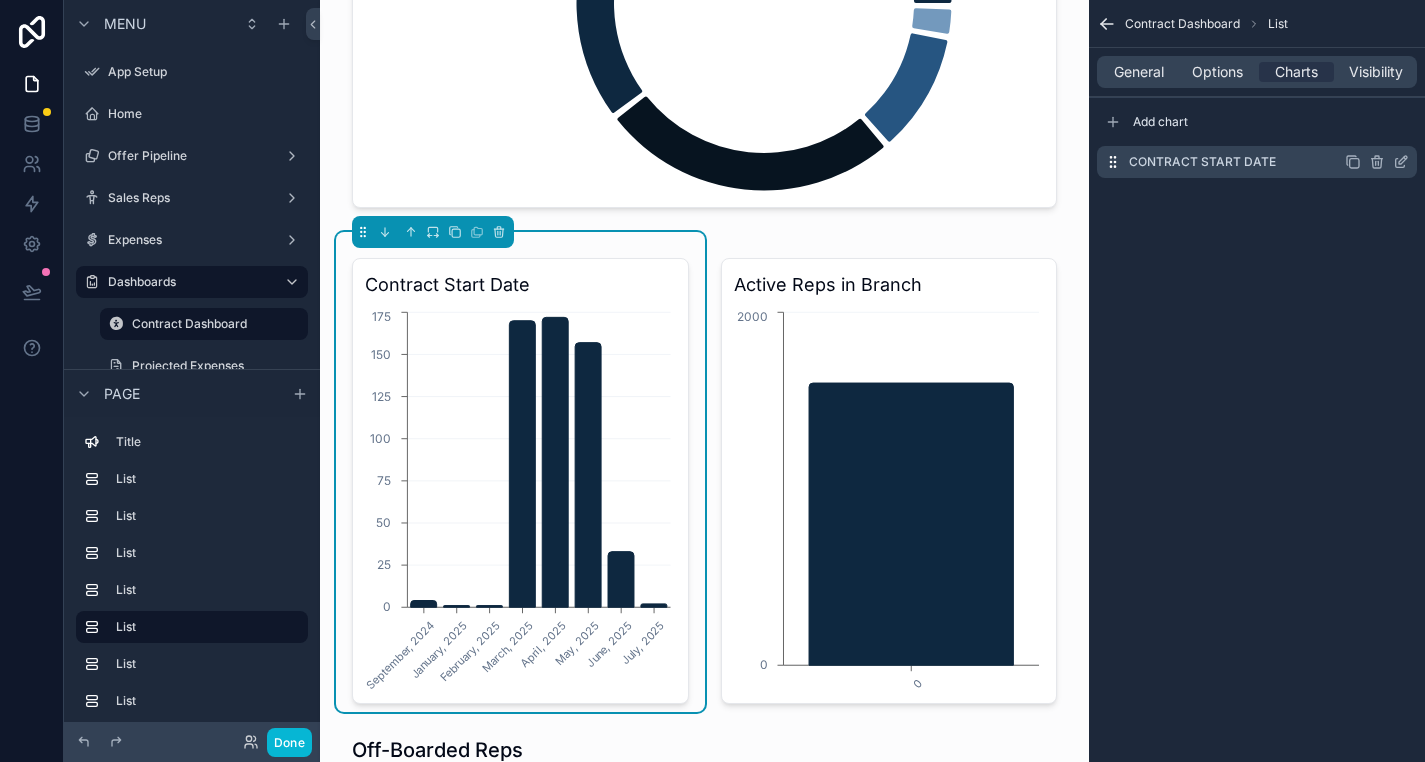 click 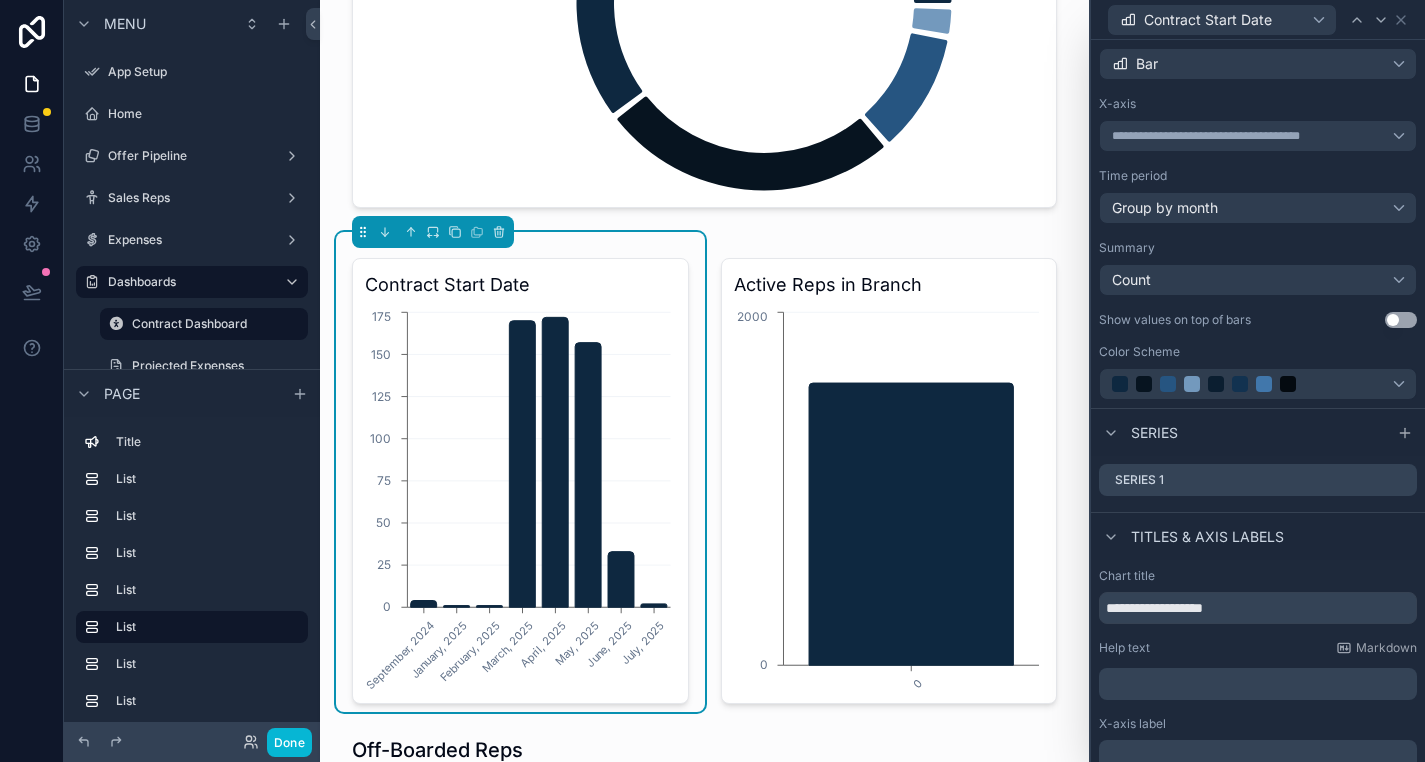 scroll, scrollTop: 127, scrollLeft: 0, axis: vertical 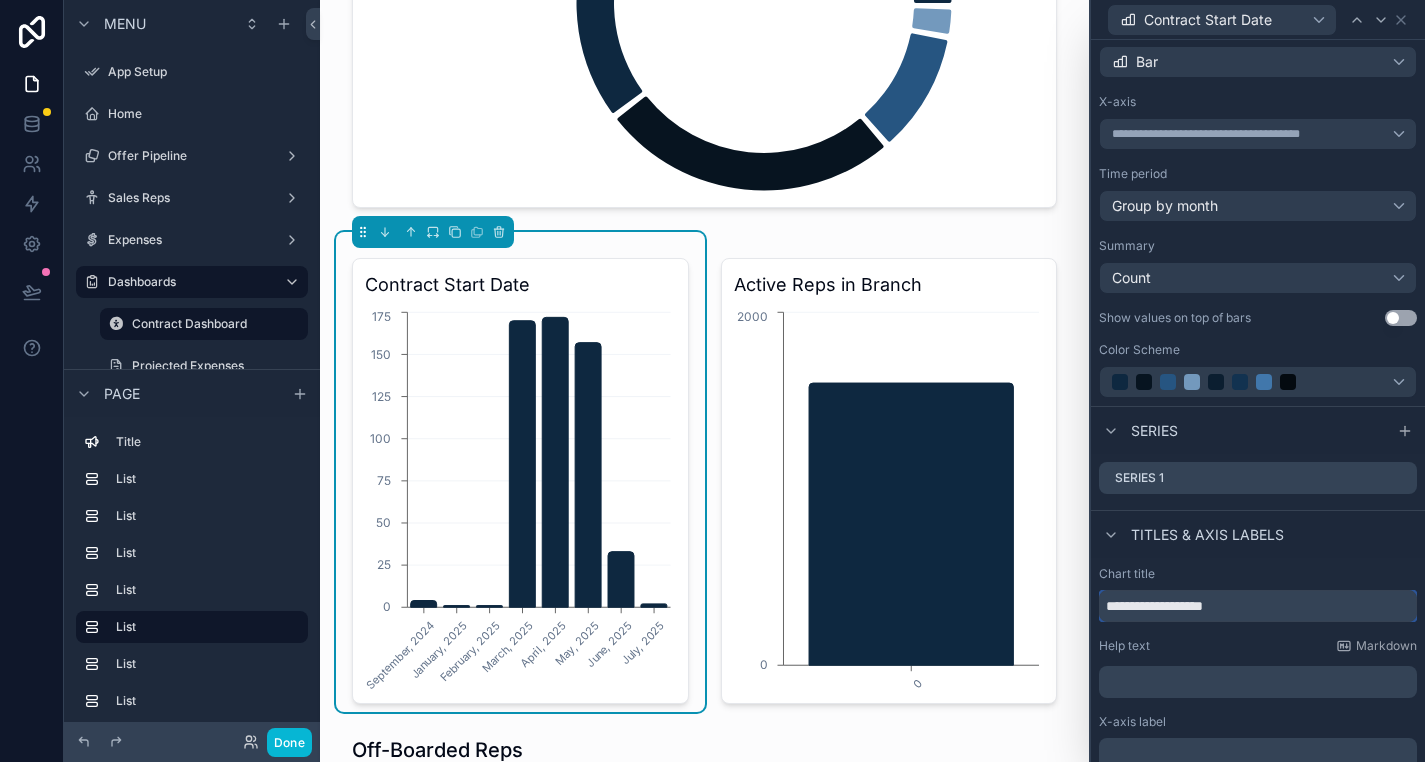 click on "**********" at bounding box center [1258, 606] 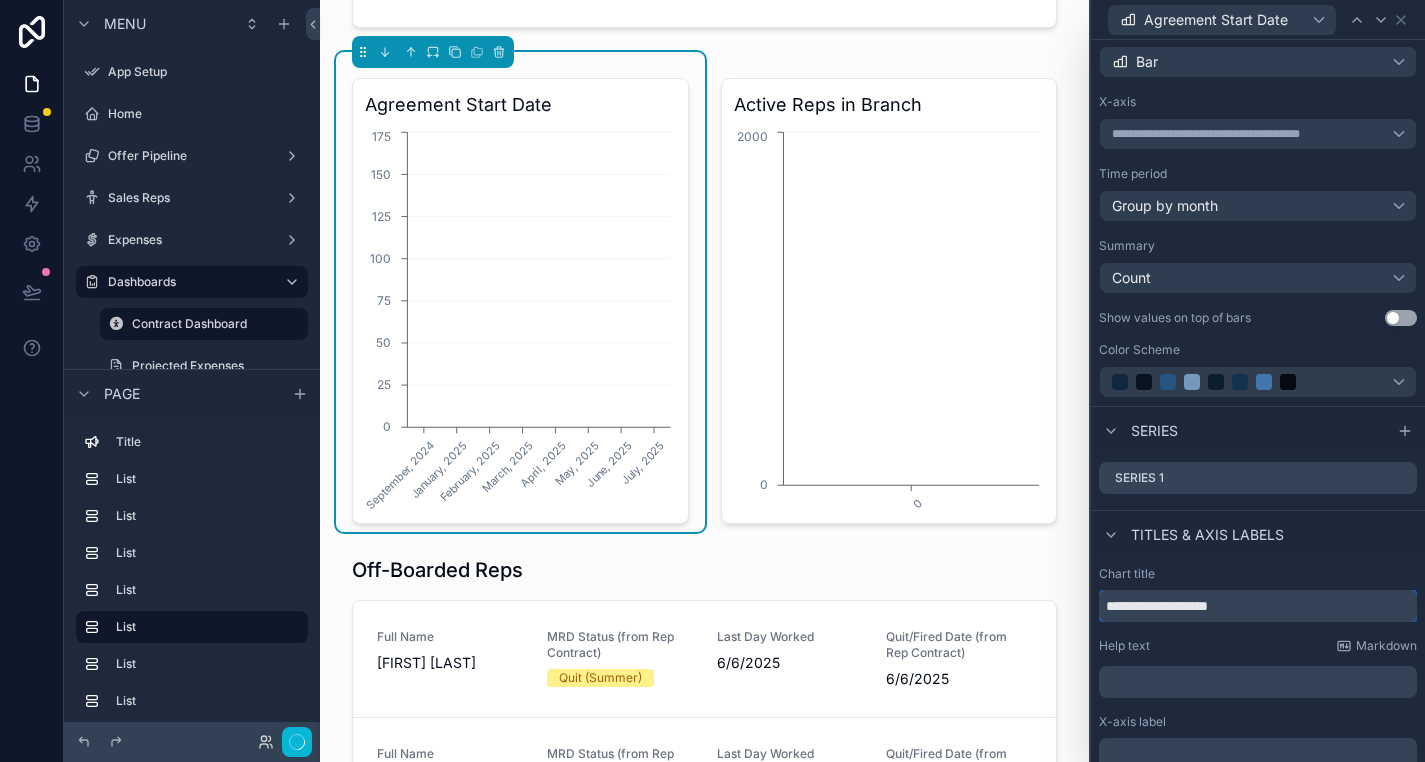 scroll, scrollTop: 1073, scrollLeft: 0, axis: vertical 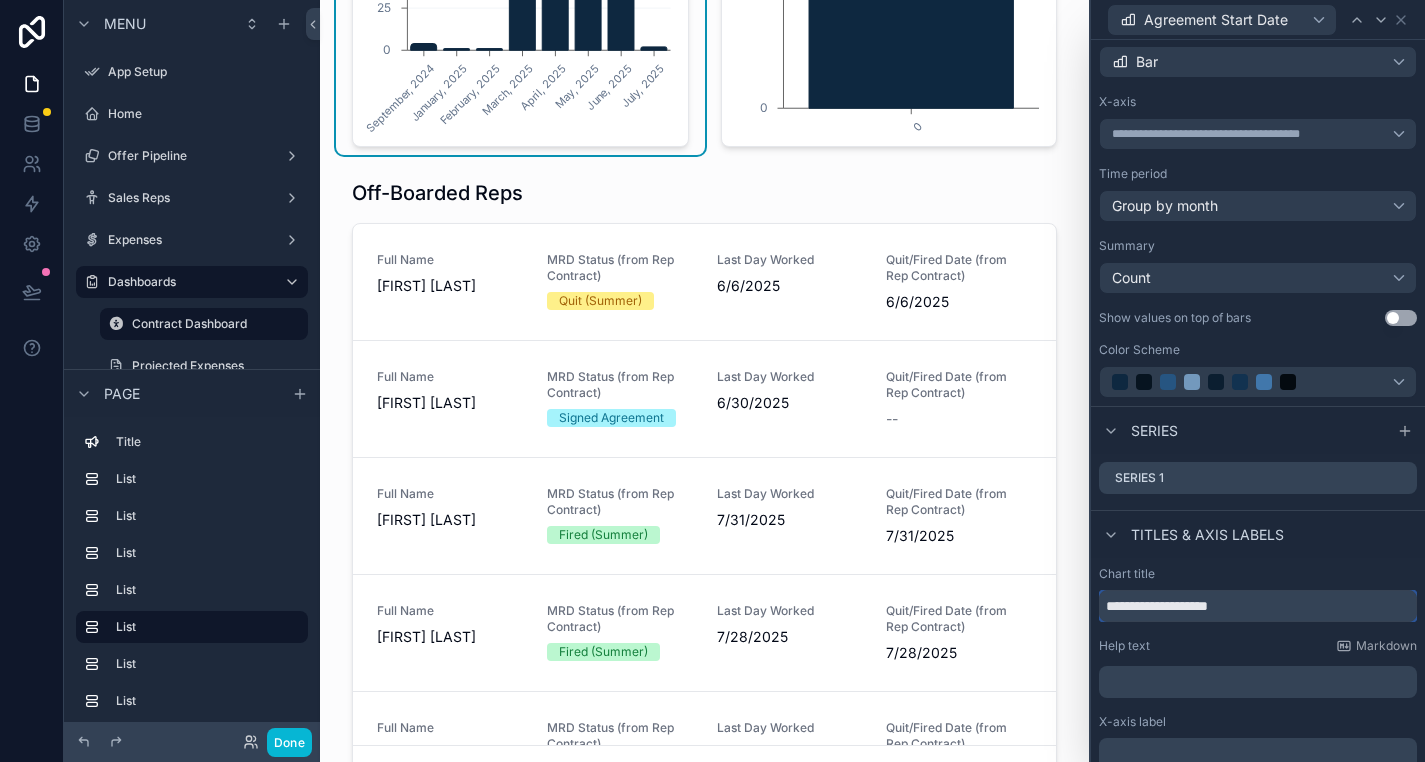 type on "**********" 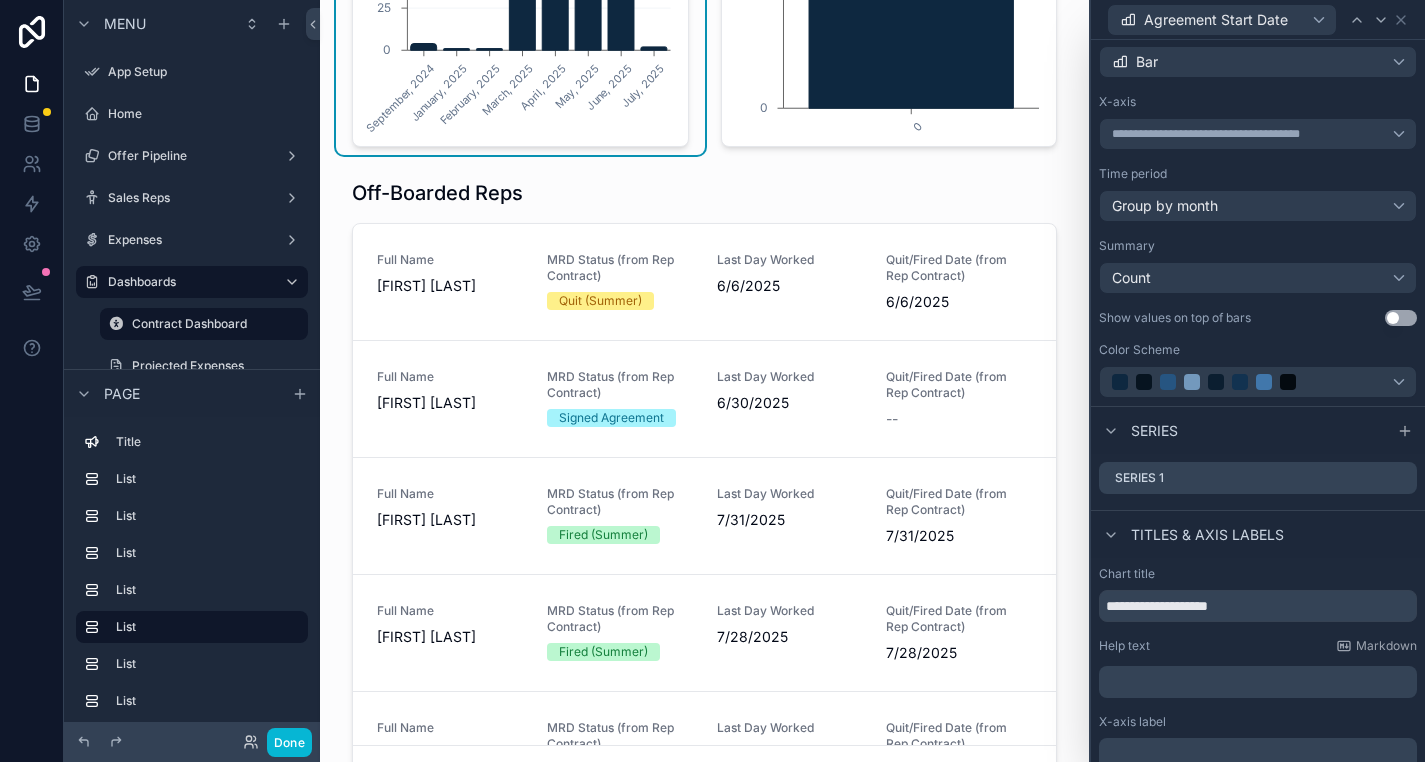 click at bounding box center (704, 491) 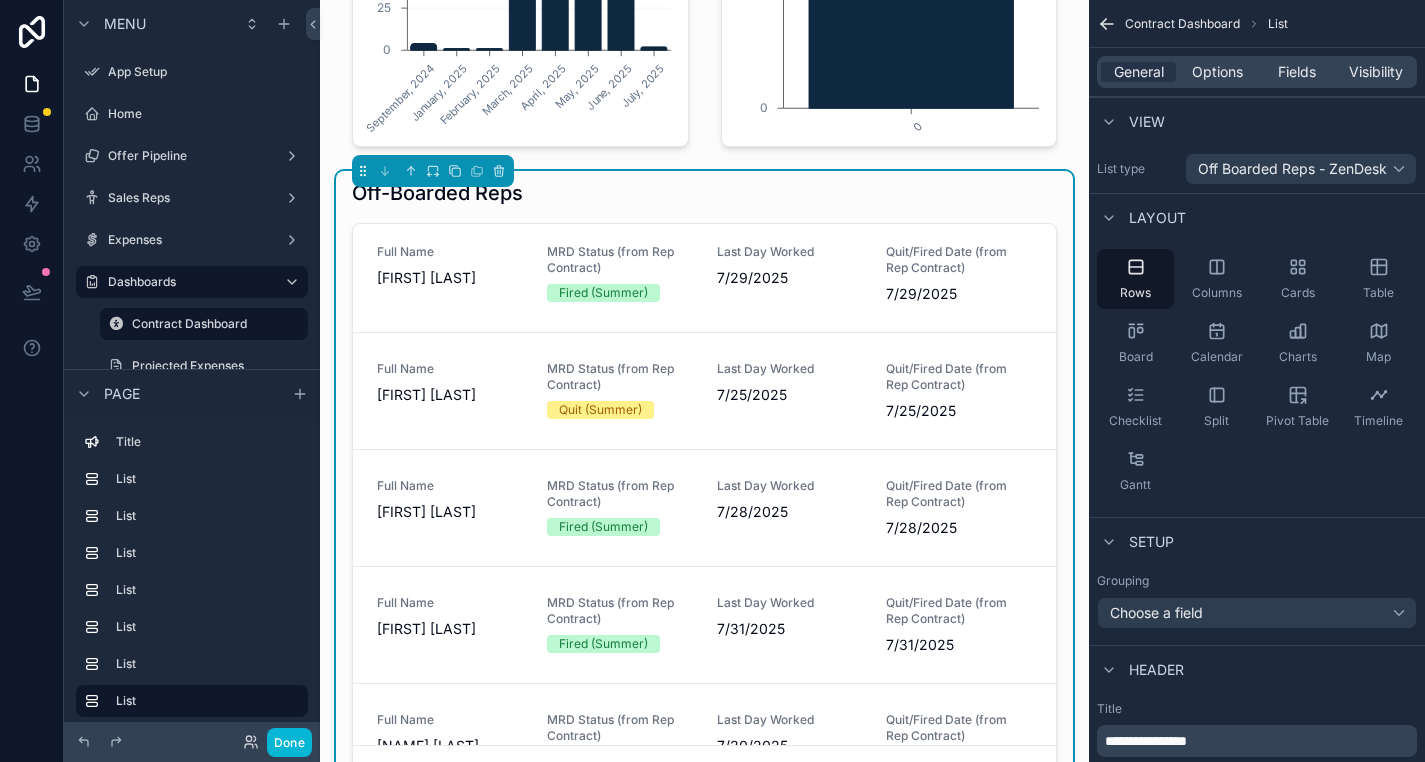 scroll, scrollTop: 651, scrollLeft: 0, axis: vertical 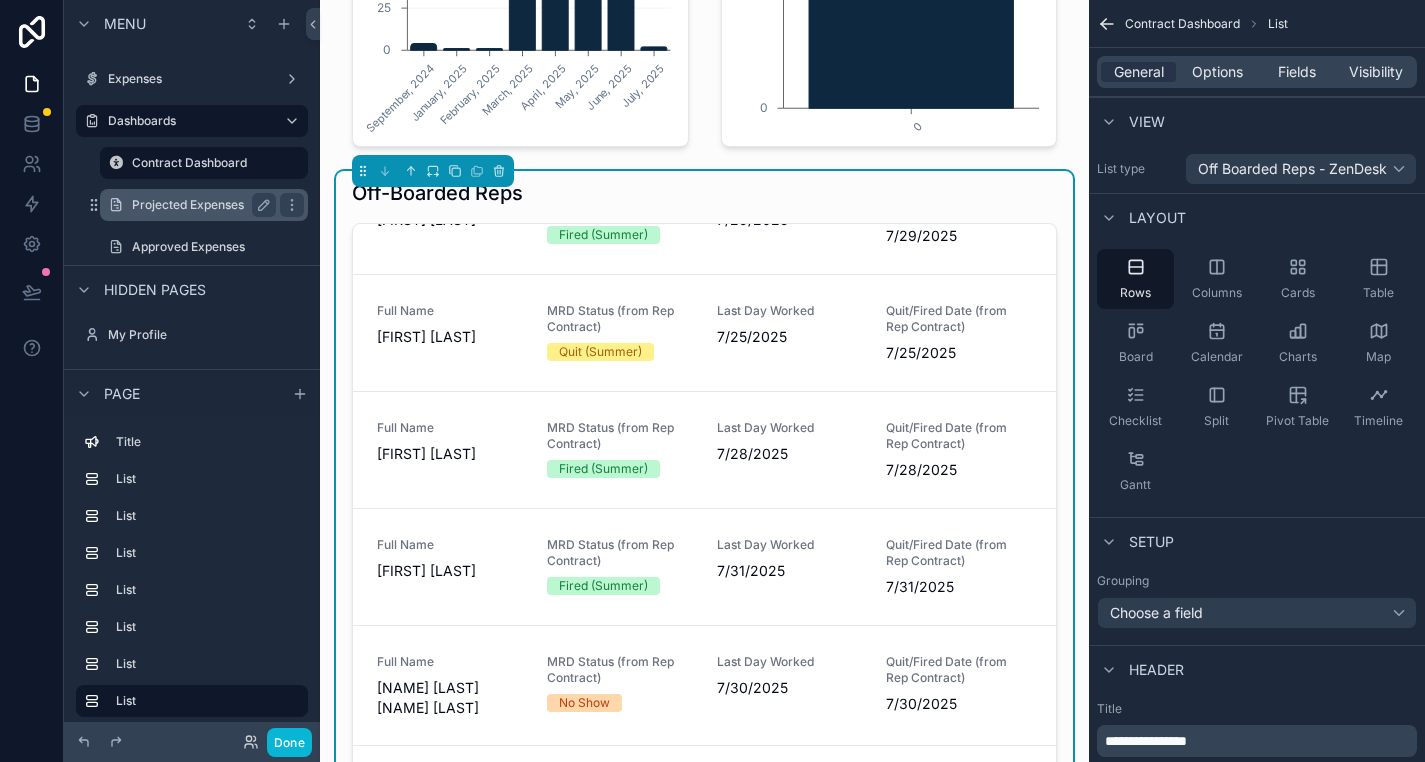 click on "Projected Expenses" at bounding box center [200, 205] 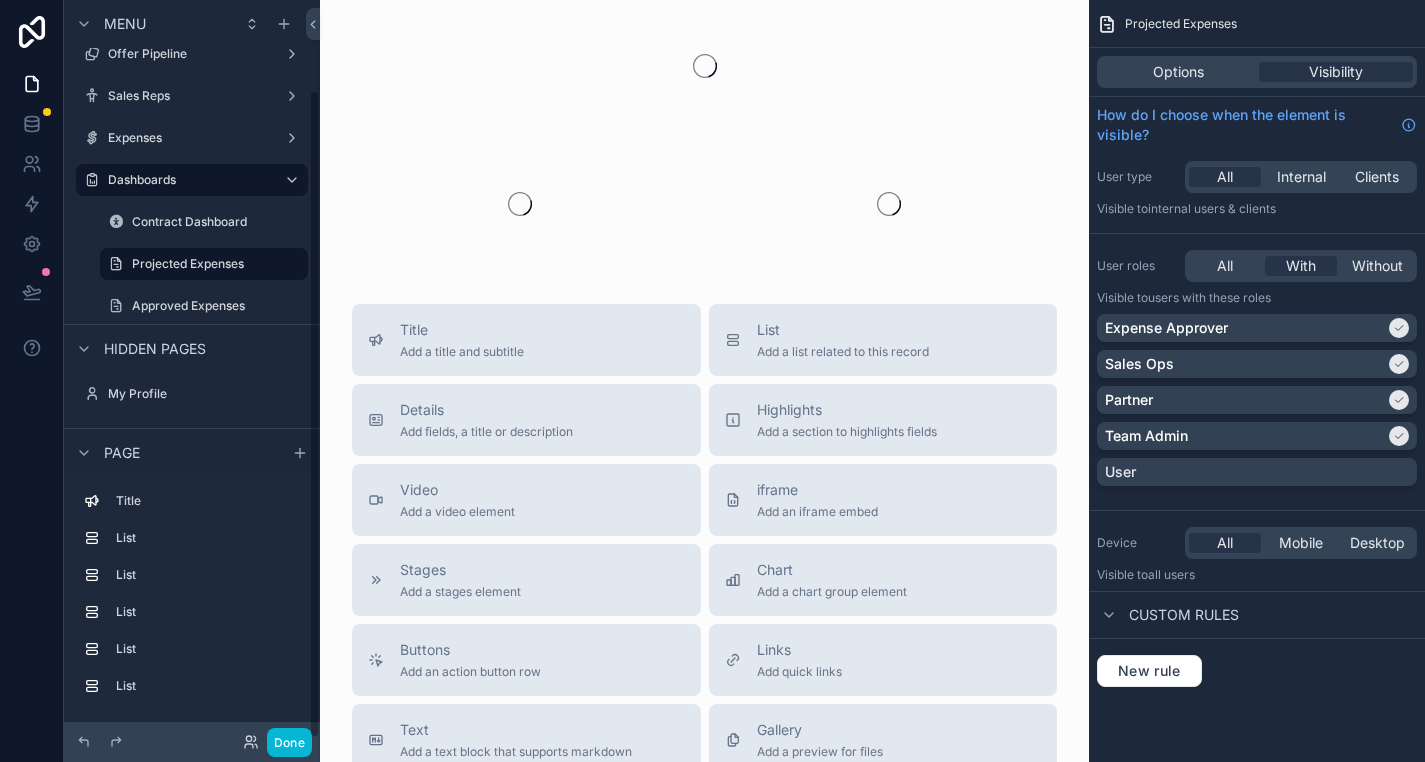 scroll, scrollTop: 0, scrollLeft: 0, axis: both 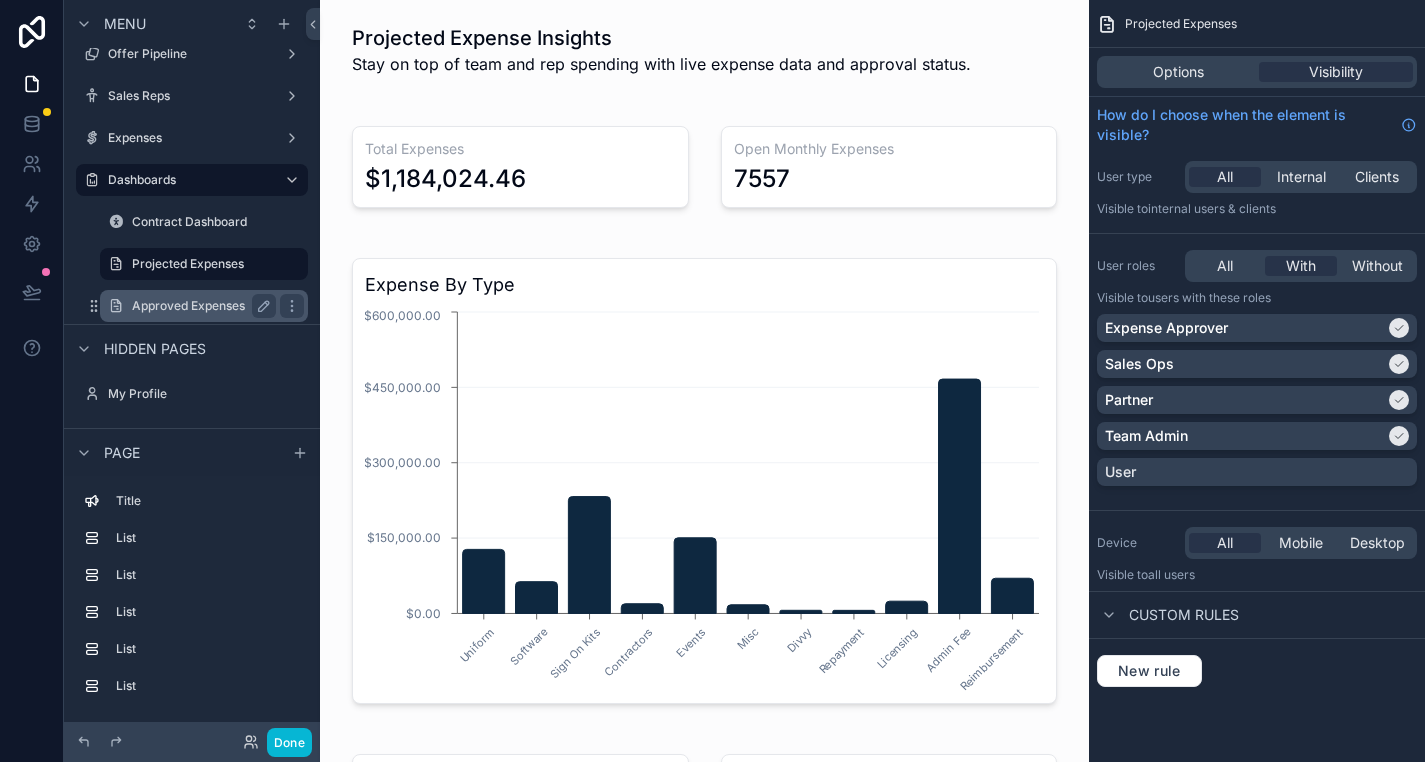 click on "Approved Expenses" at bounding box center (200, 306) 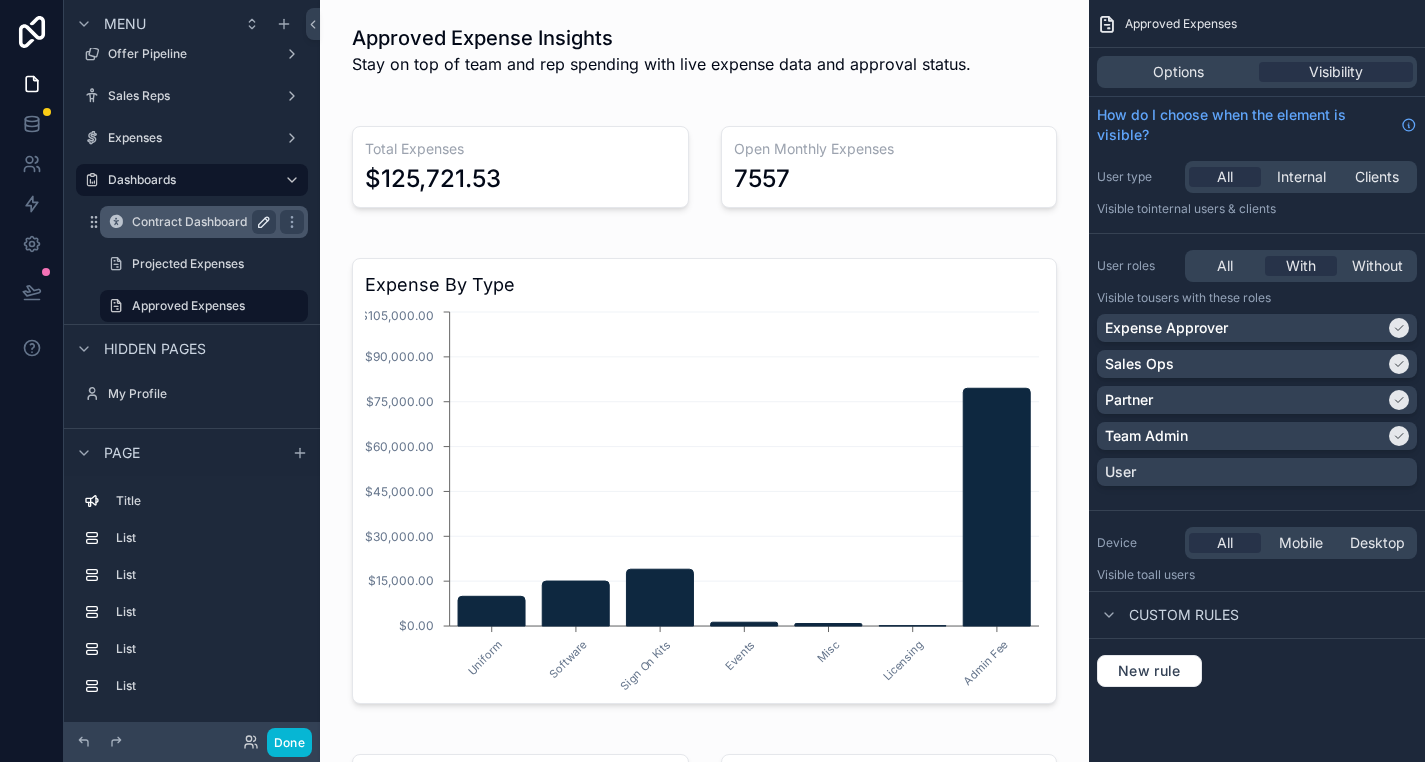 click 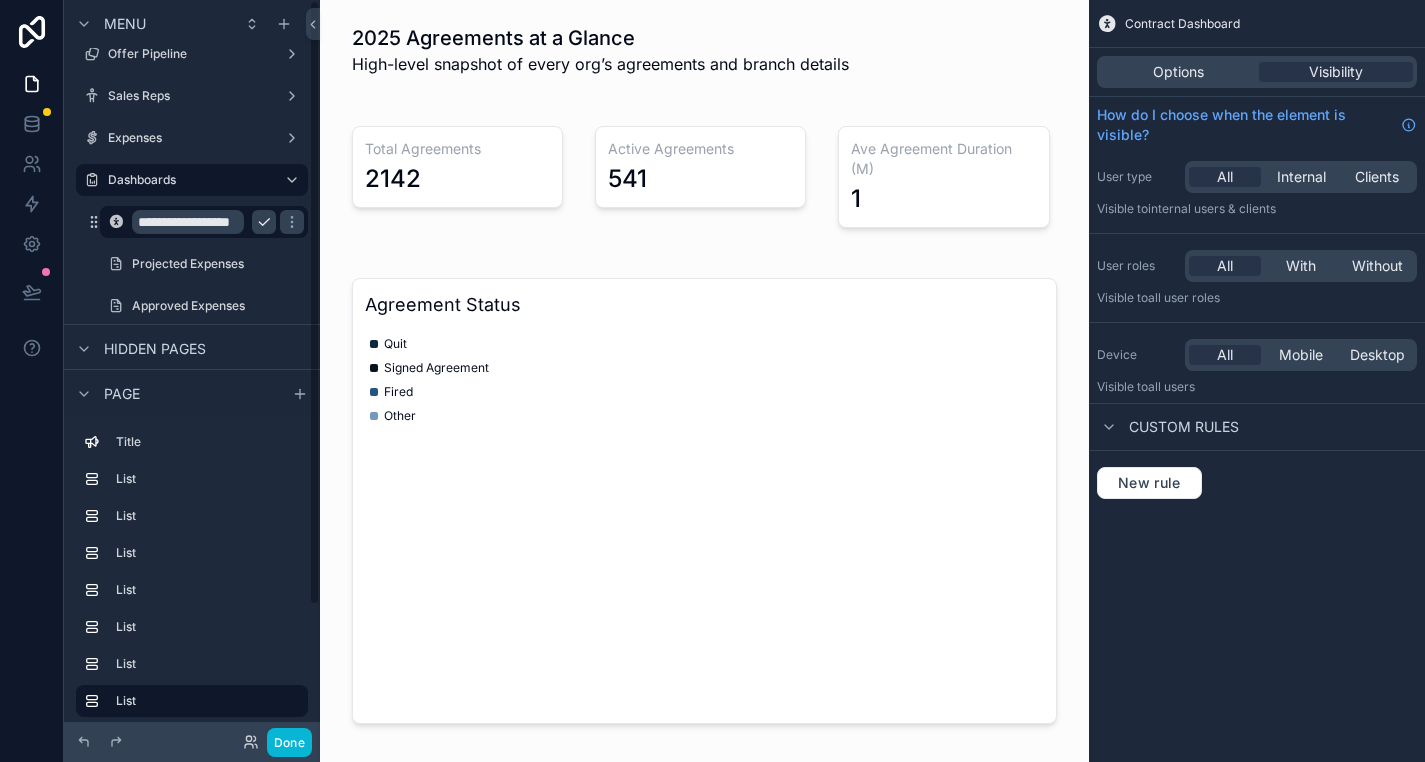scroll, scrollTop: 0, scrollLeft: 0, axis: both 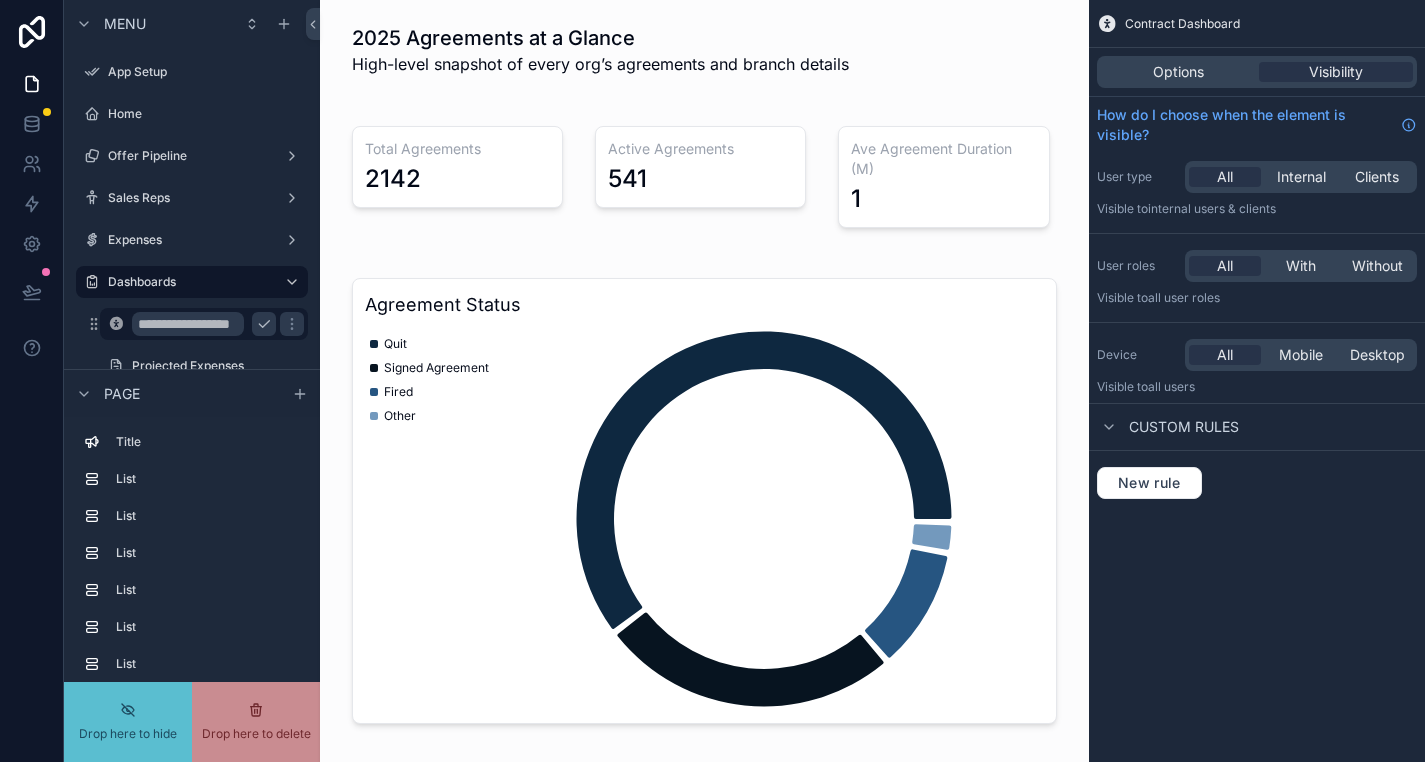 click on "**********" at bounding box center (188, 324) 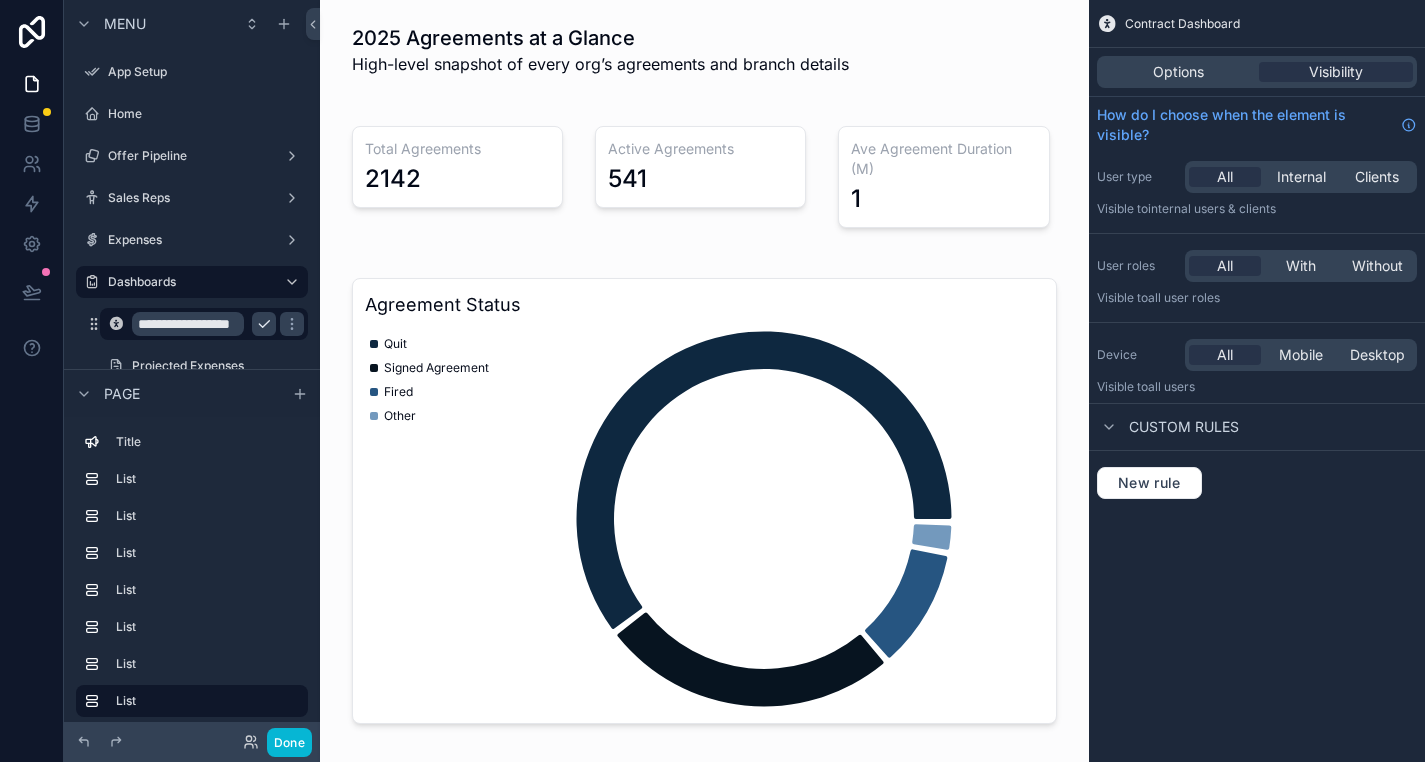 click on "**********" at bounding box center [188, 324] 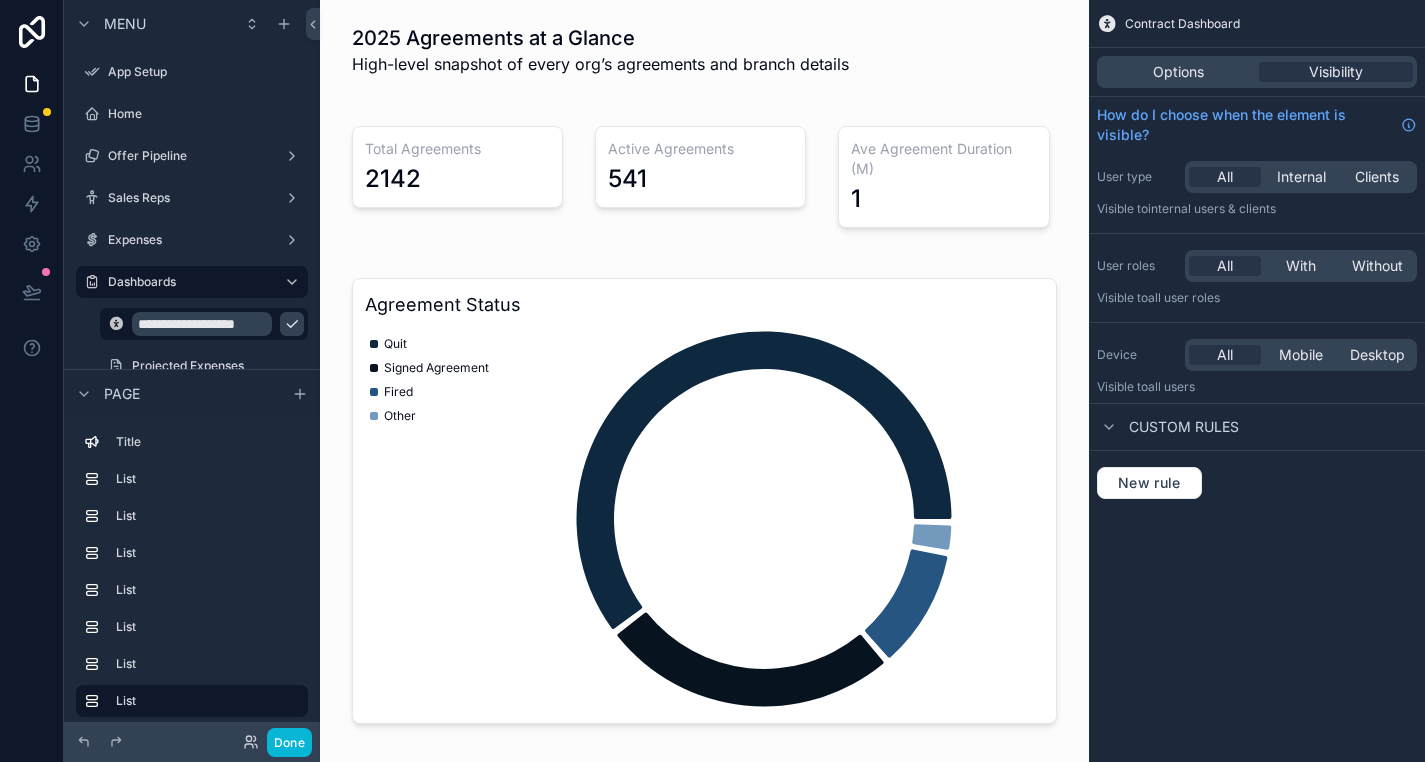 type on "**********" 